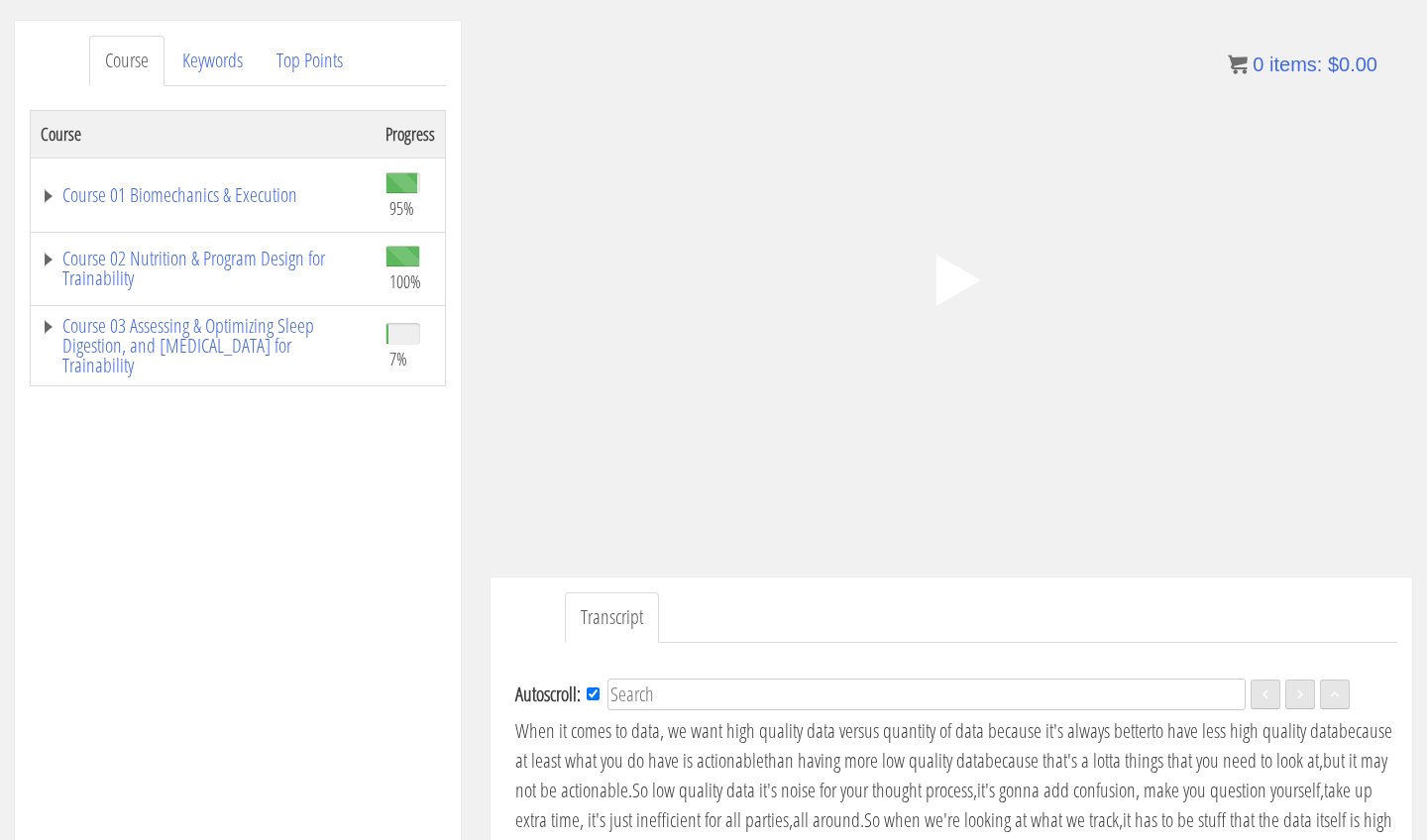 scroll, scrollTop: 0, scrollLeft: 0, axis: both 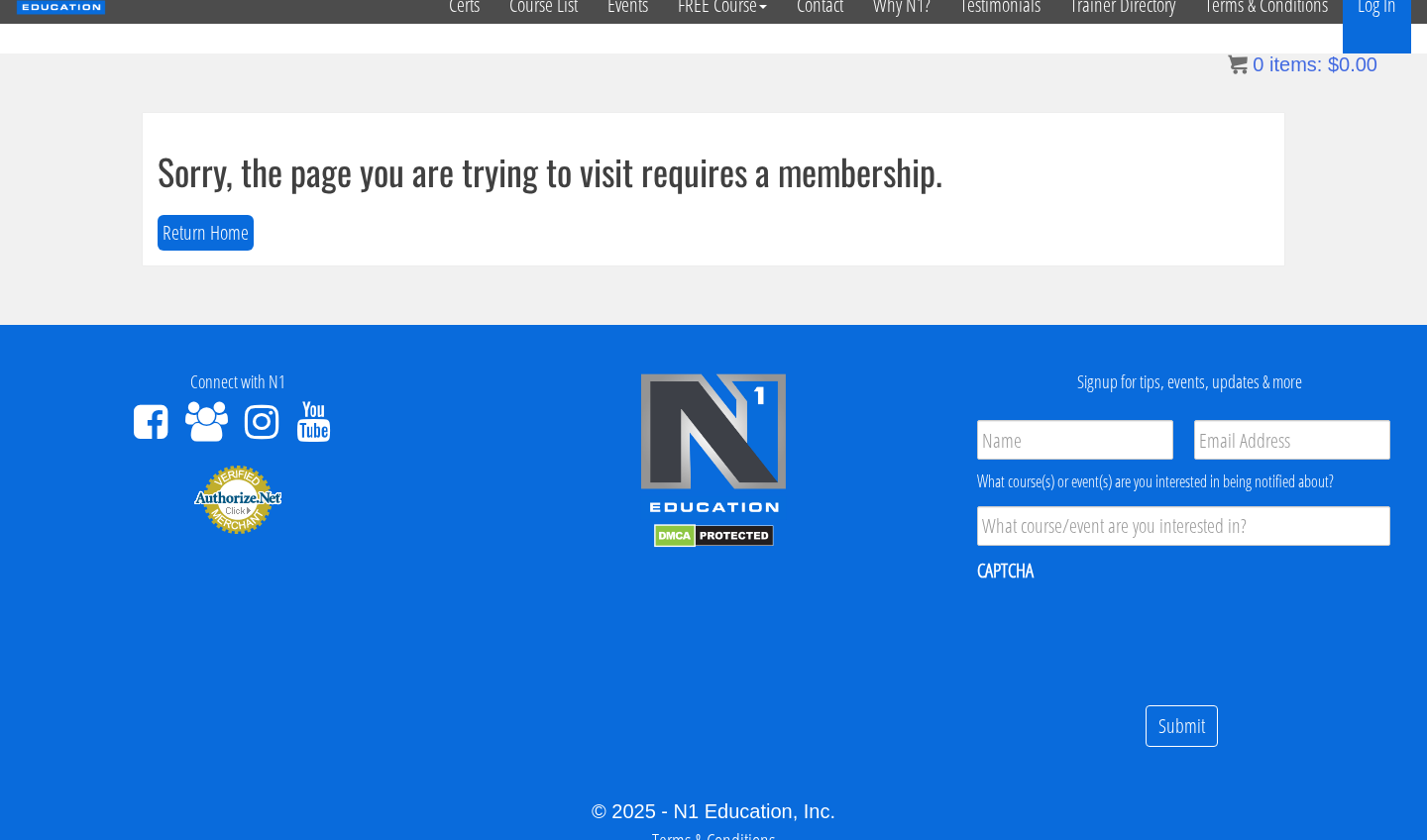 click on "Log In" at bounding box center [1376, 5] 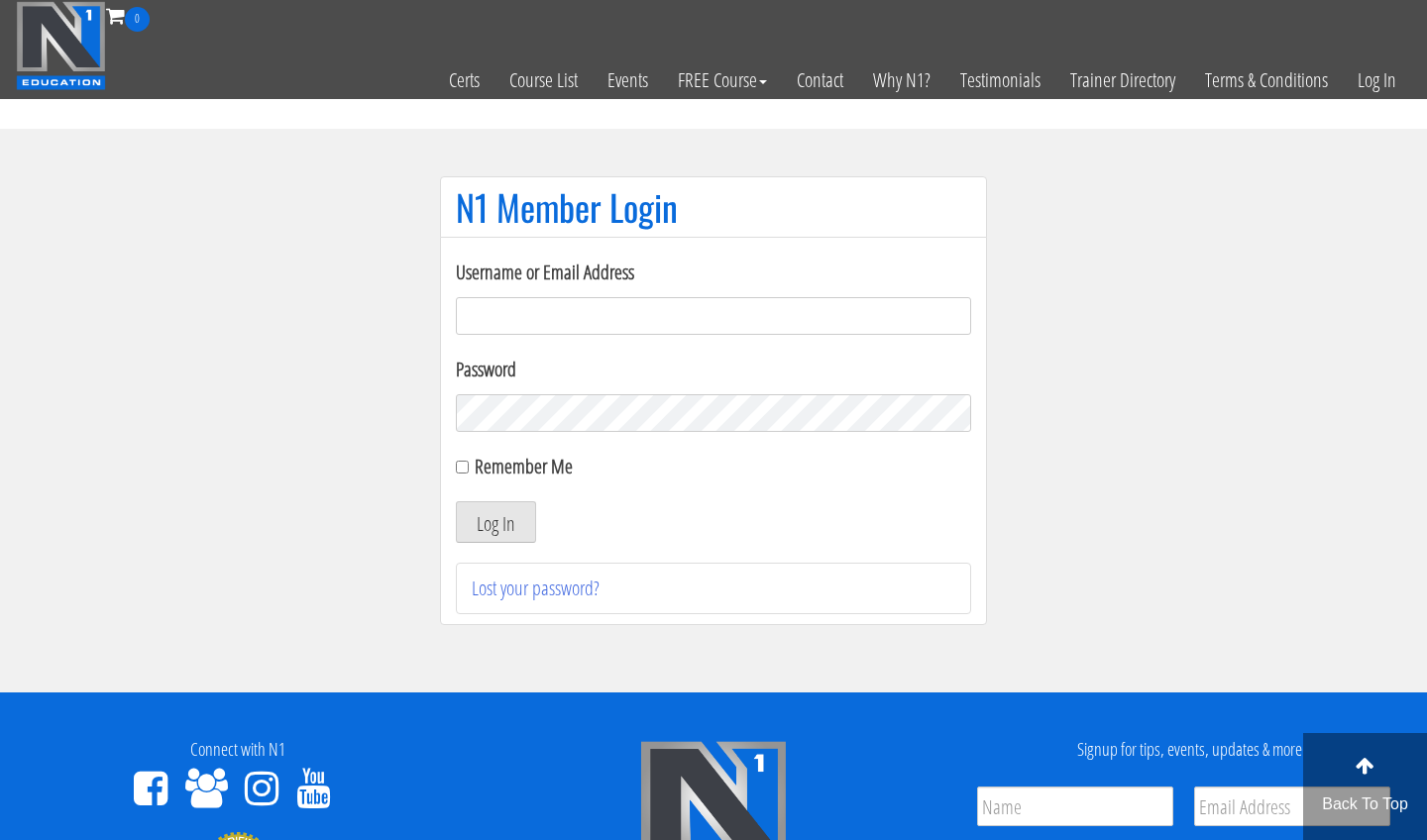 scroll, scrollTop: 0, scrollLeft: 0, axis: both 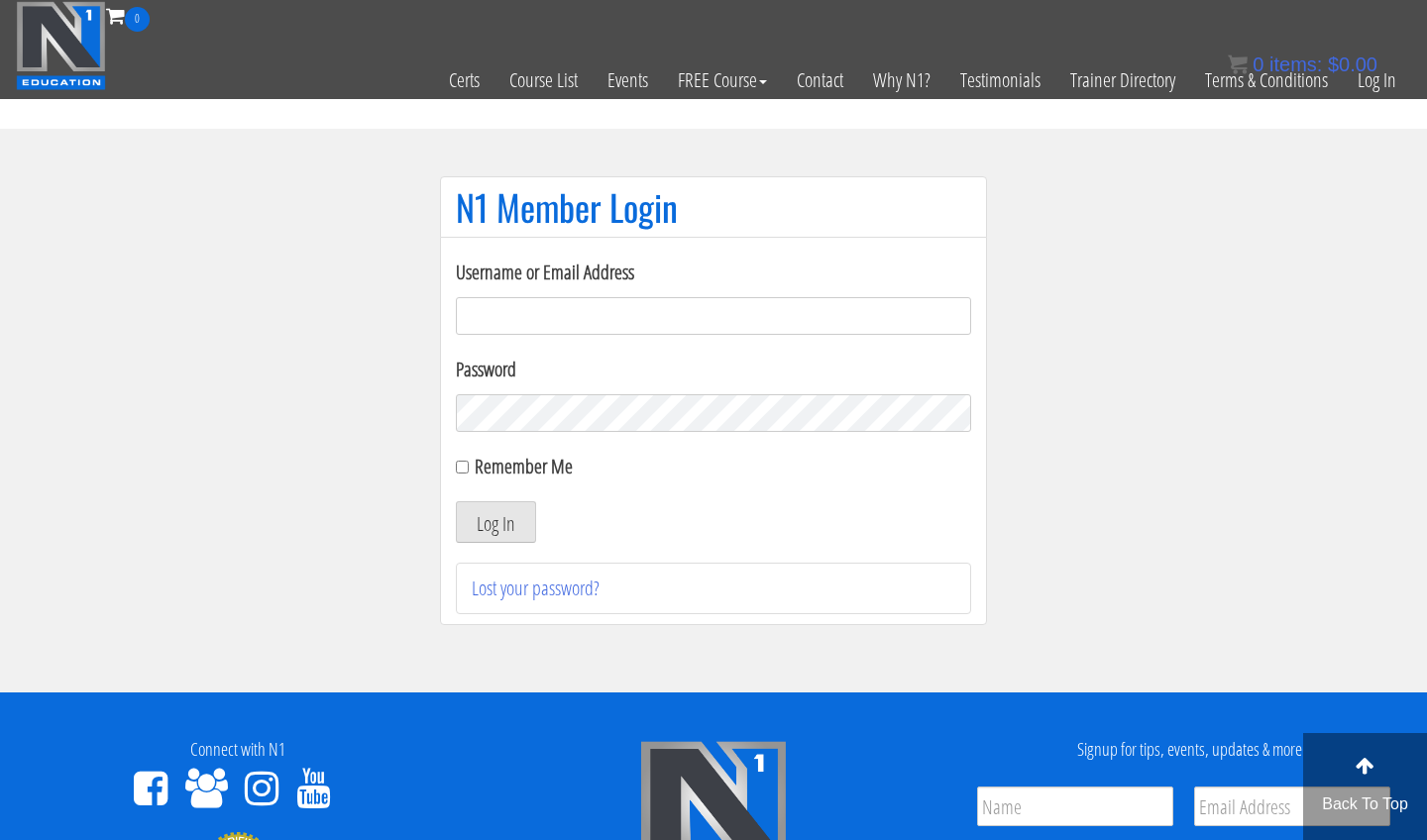 type on "[EMAIL_ADDRESS][DOMAIN_NAME]" 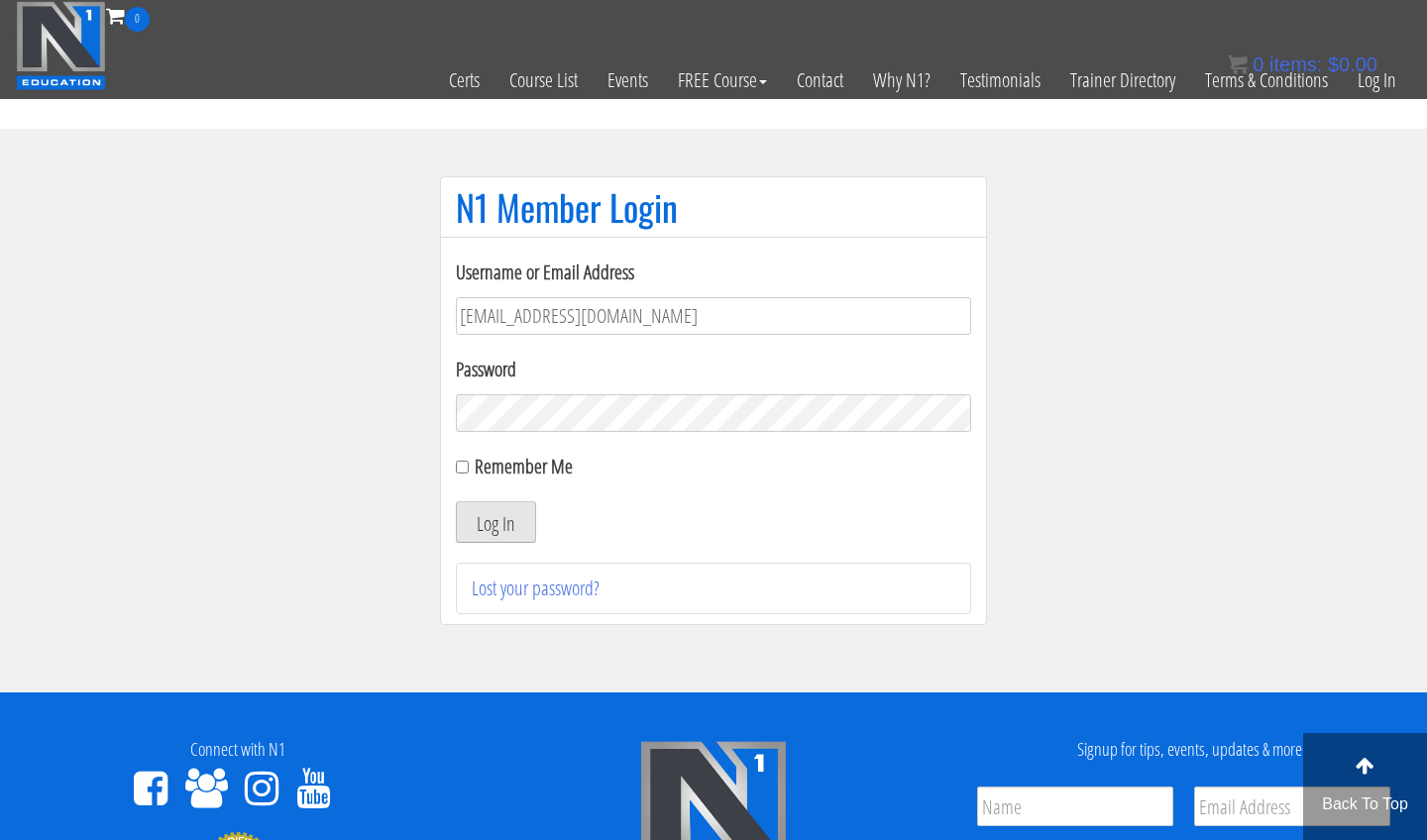 click on "Log In" at bounding box center (495, 522) 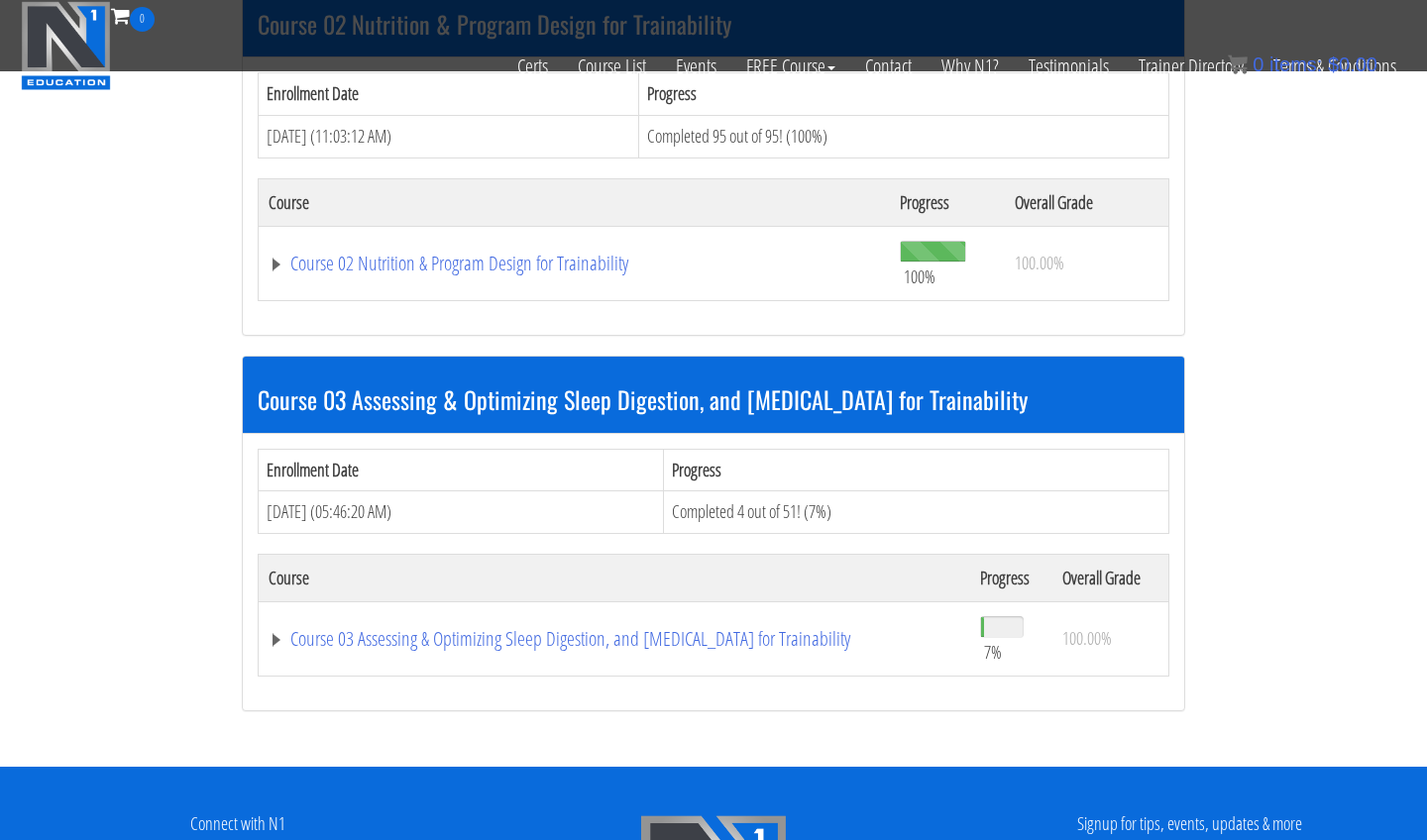 scroll, scrollTop: 664, scrollLeft: 0, axis: vertical 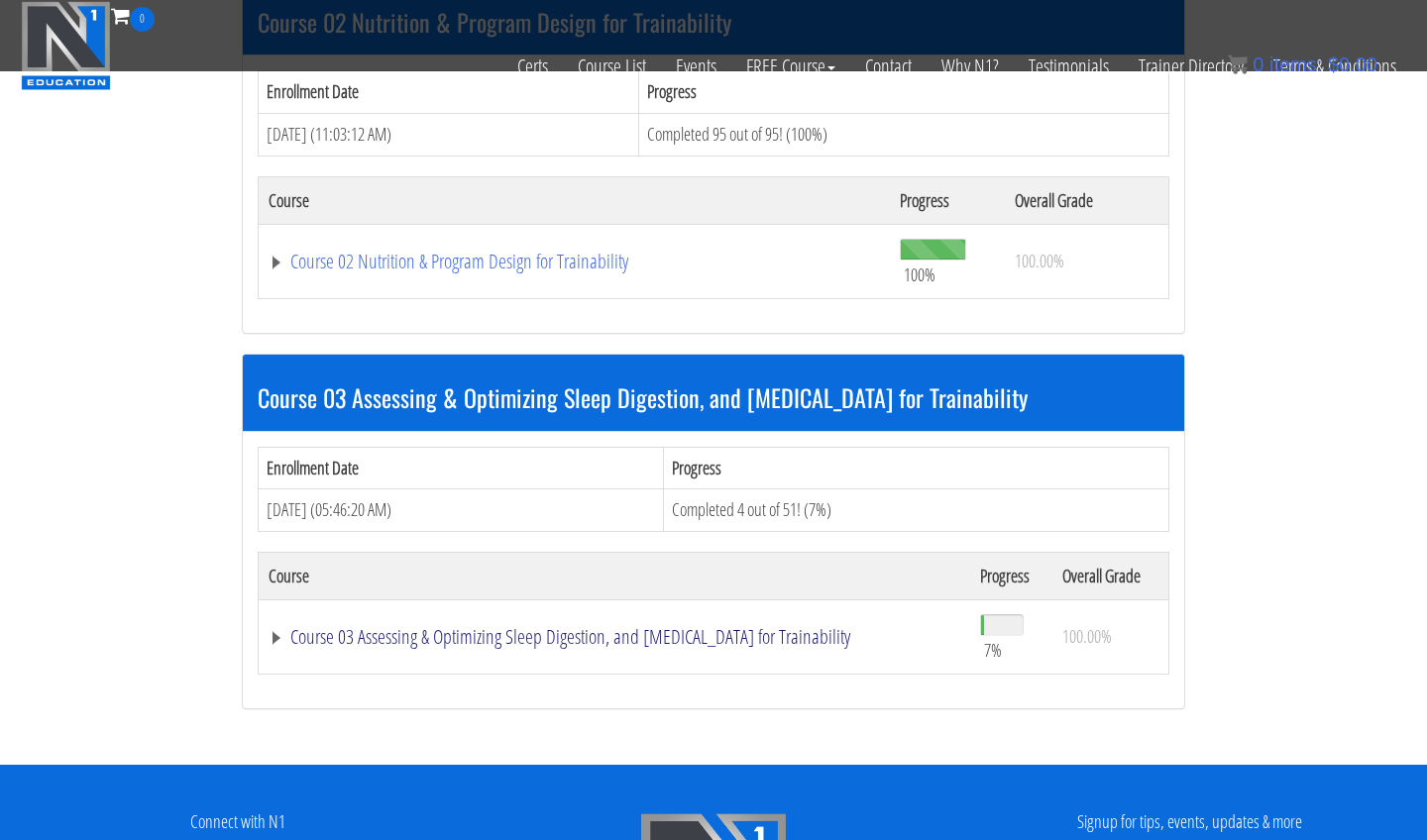 click on "Course 03 Assessing & Optimizing Sleep Digestion, and Stress Management for Trainability" at bounding box center (542, -101) 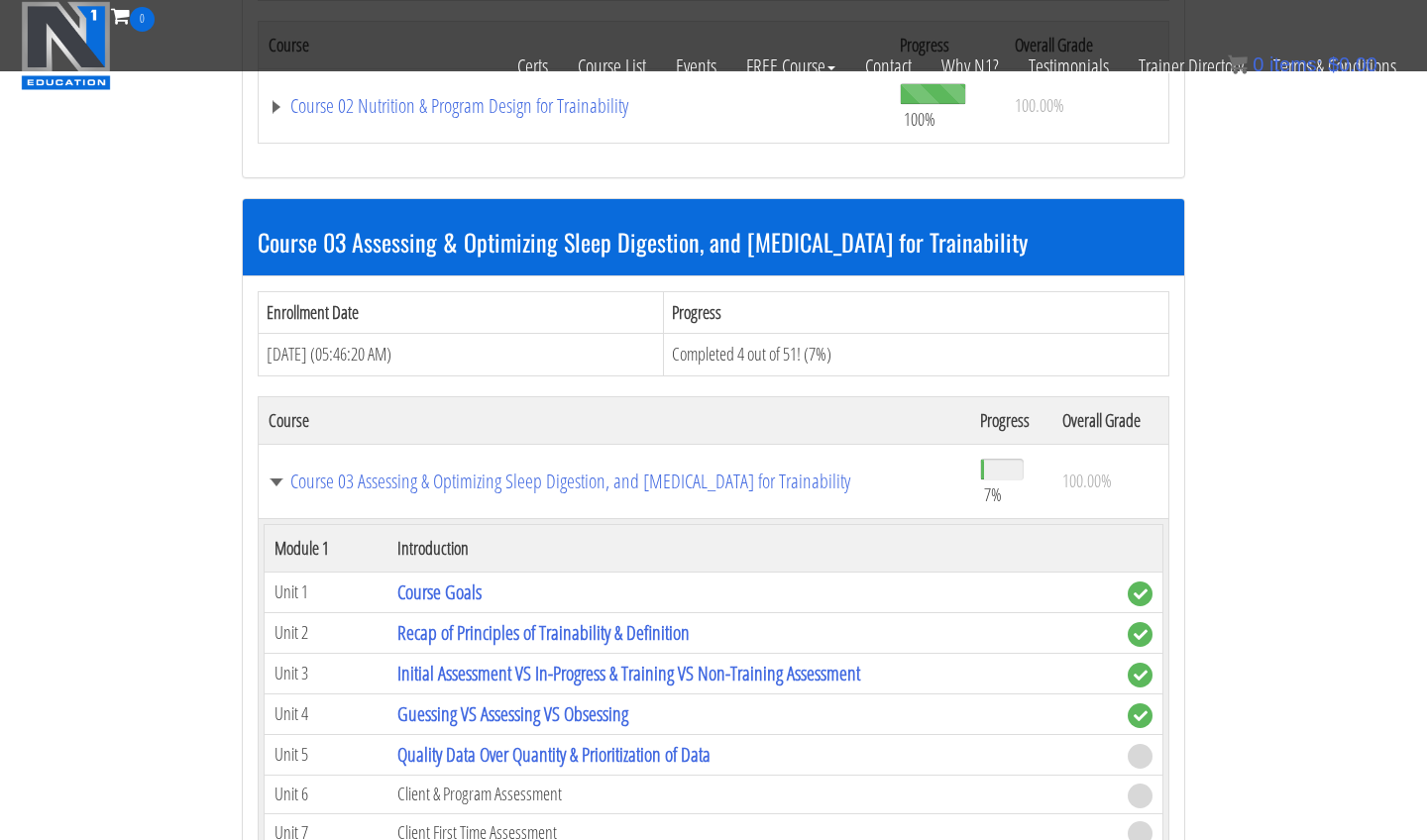 scroll, scrollTop: 848, scrollLeft: 0, axis: vertical 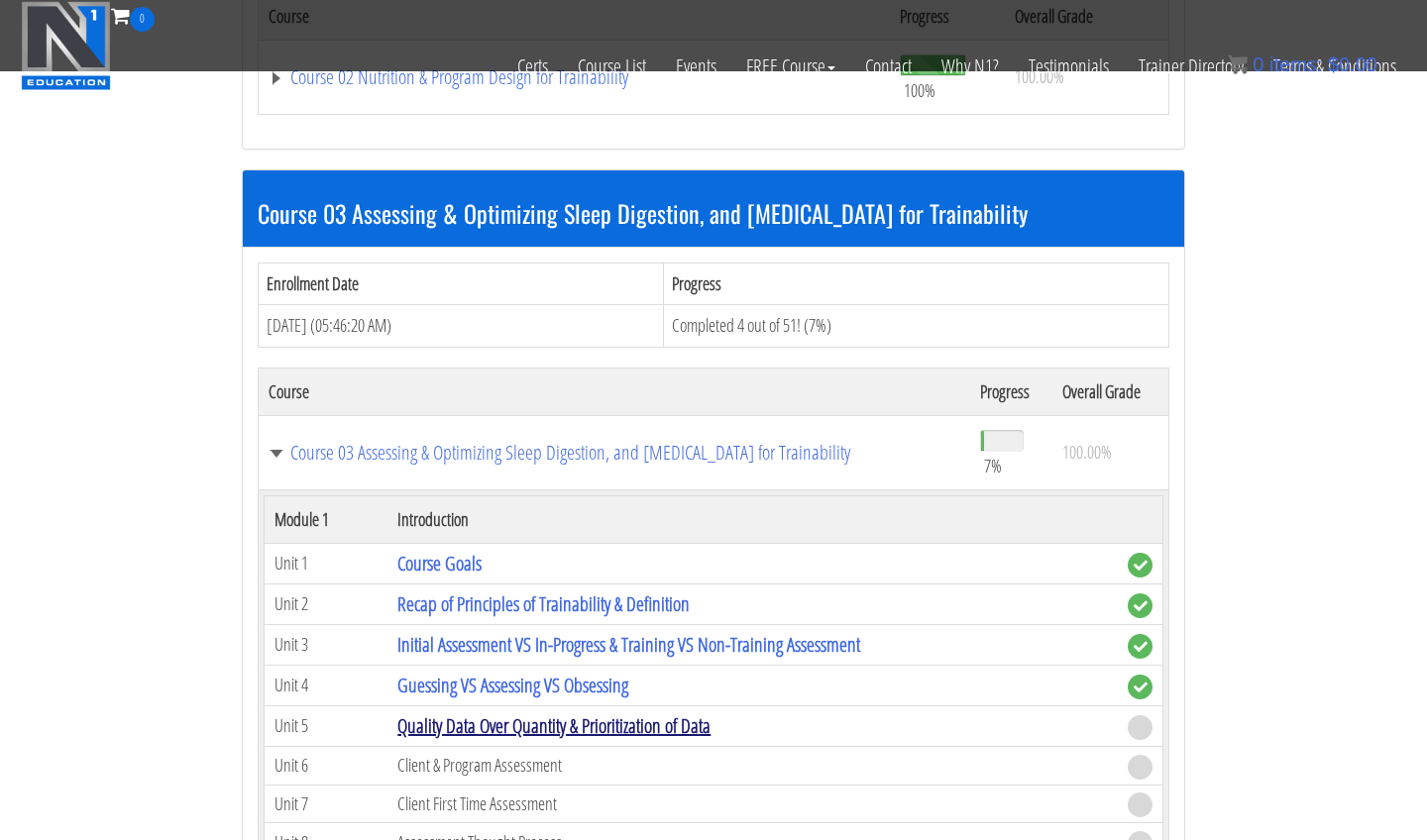 click on "Quality Data Over Quantity & Prioritization of Data" at bounding box center [554, 725] 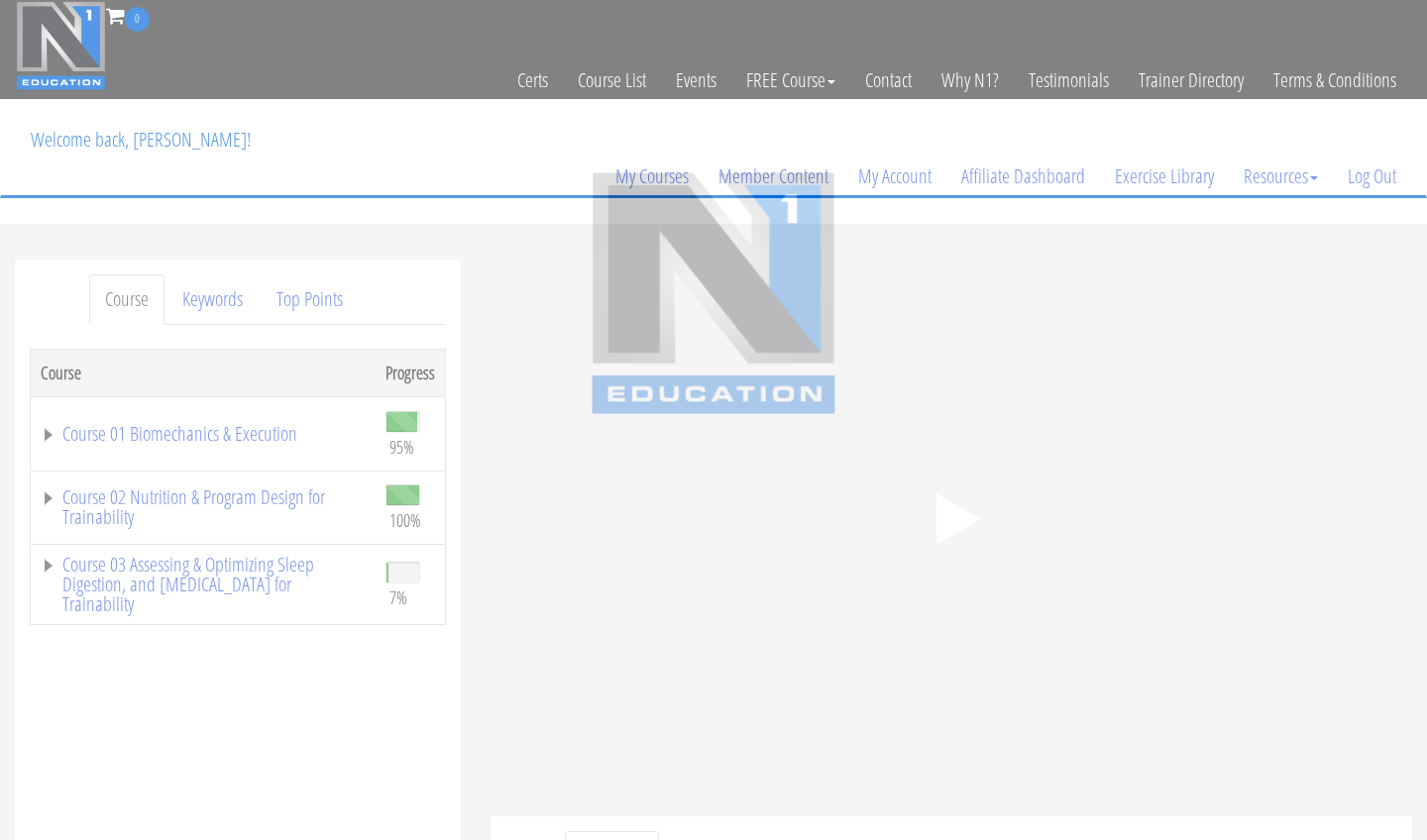 scroll, scrollTop: 0, scrollLeft: 0, axis: both 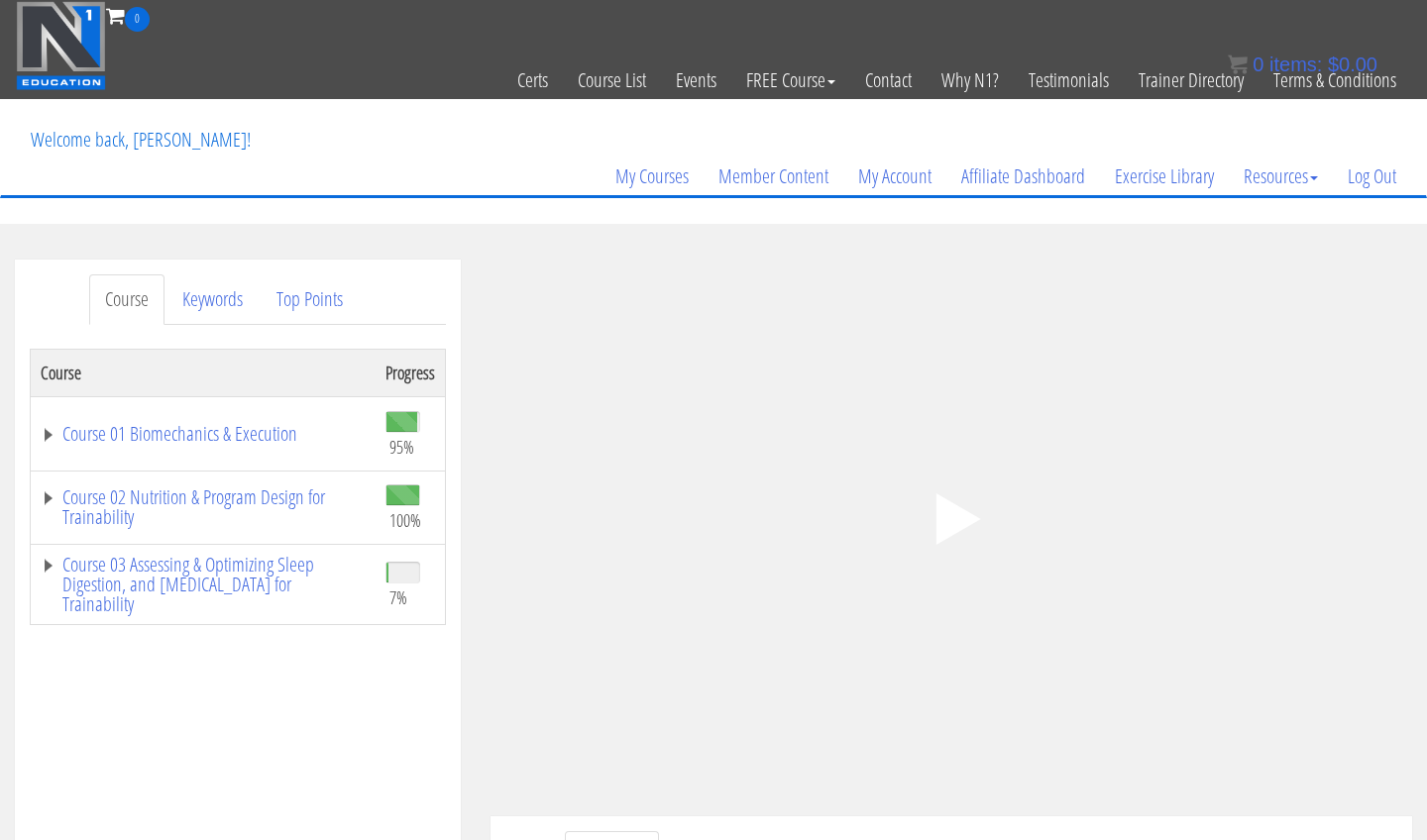 click 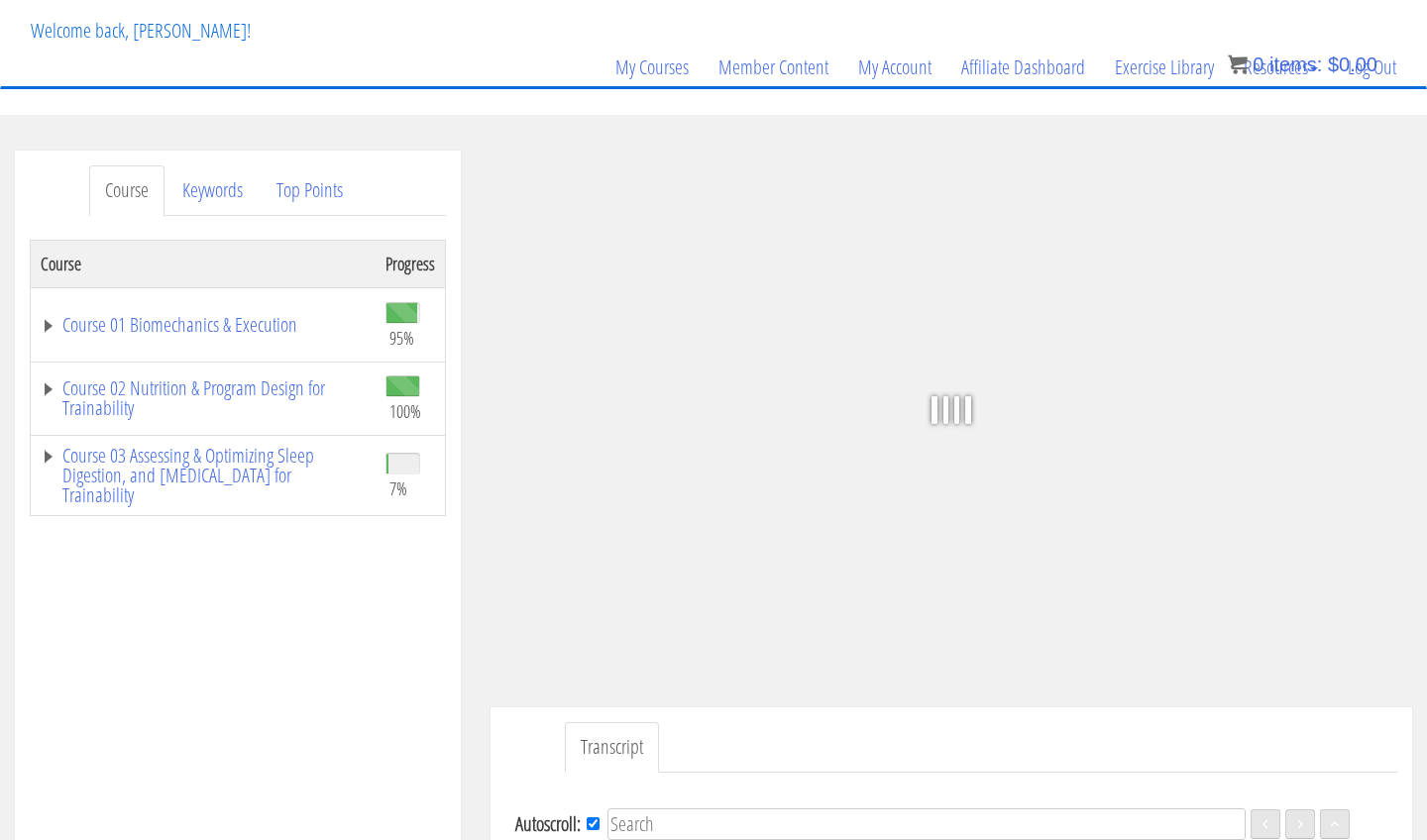 scroll, scrollTop: 94, scrollLeft: 0, axis: vertical 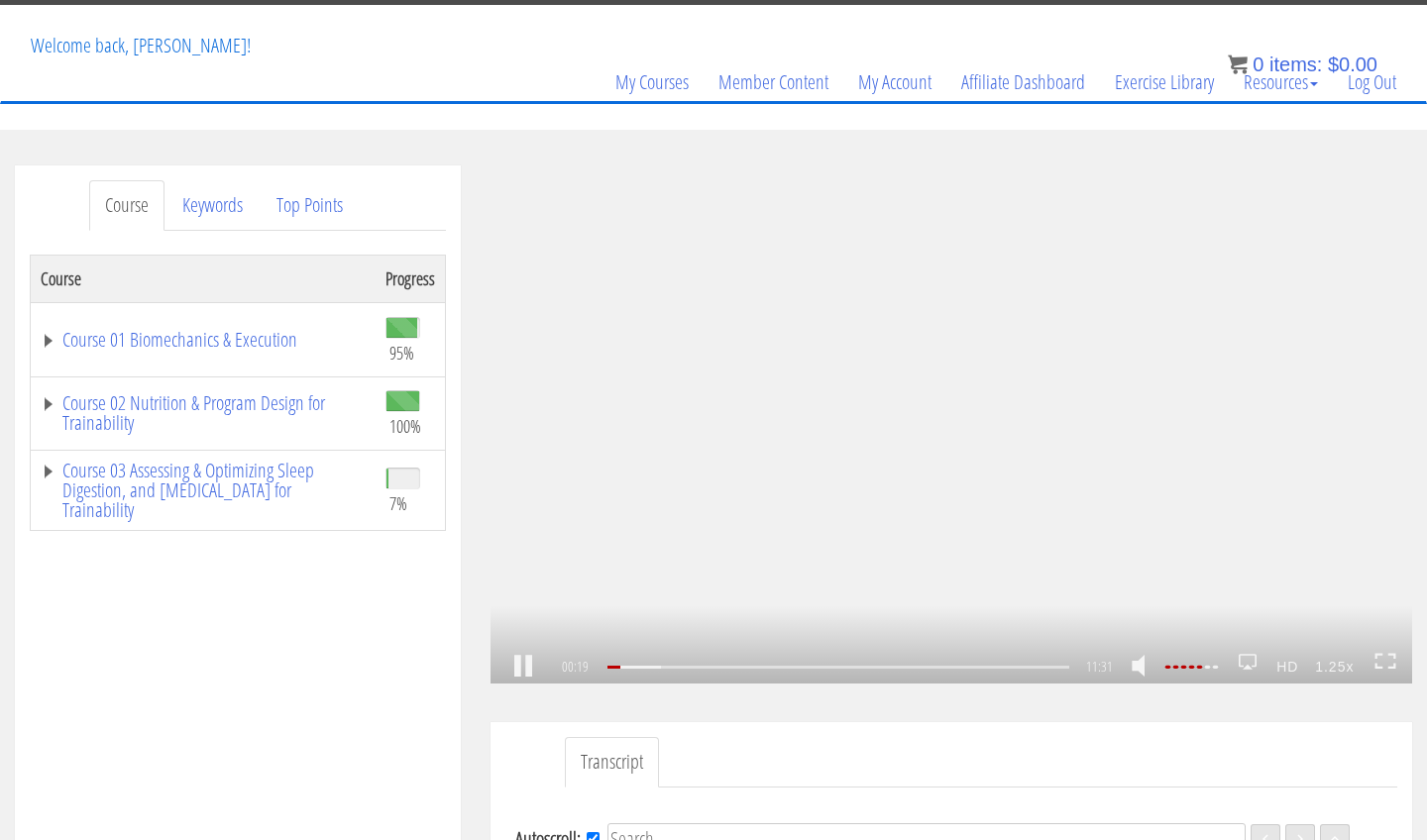 click 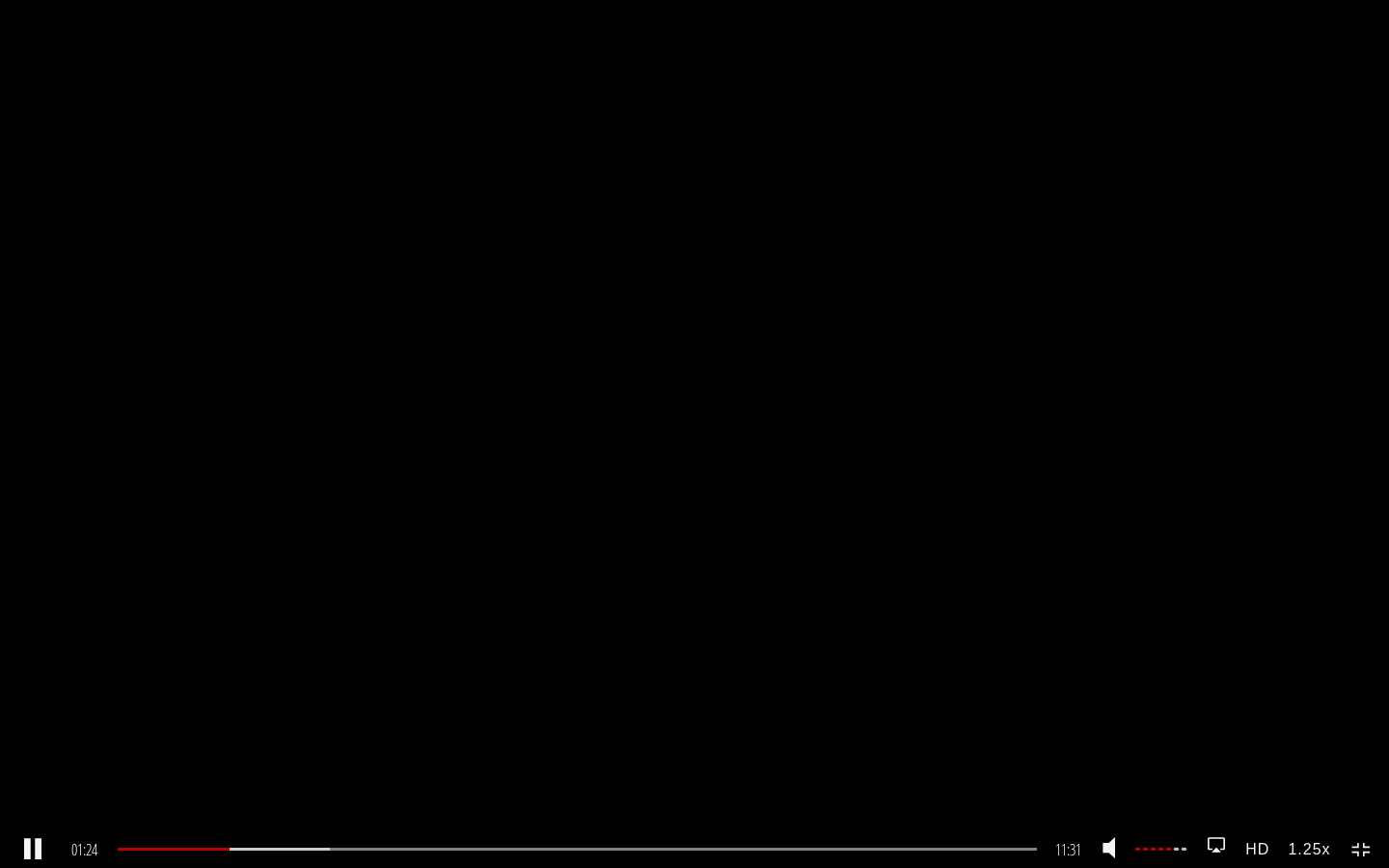 click on ".a{fill:#000;opacity:0.65;}.b{fill:#fff;opacity:1.0;}
.fp-color-play{opacity:0.65;}.controlbutton{fill:#fff;}
.fp-color-play{opacity:0.65;}.controlbutton{fill:#fff;}
.controlbuttonbg{opacity:0.65;}.controlbutton{fill:#fff;}
.fp-color-play{opacity:0.65;}.rect{fill:#fff;}
.fp-color-play{opacity:0.65;}.rect{fill:#fff;}
.fp-color-play{opacity:0.65;}.rect{fill:#fff;}
.fp-color-play{opacity:0.65;}.rect{fill:#fff;}
01:24                              10:25                                           11:31              10:08" at bounding box center [694, 434] 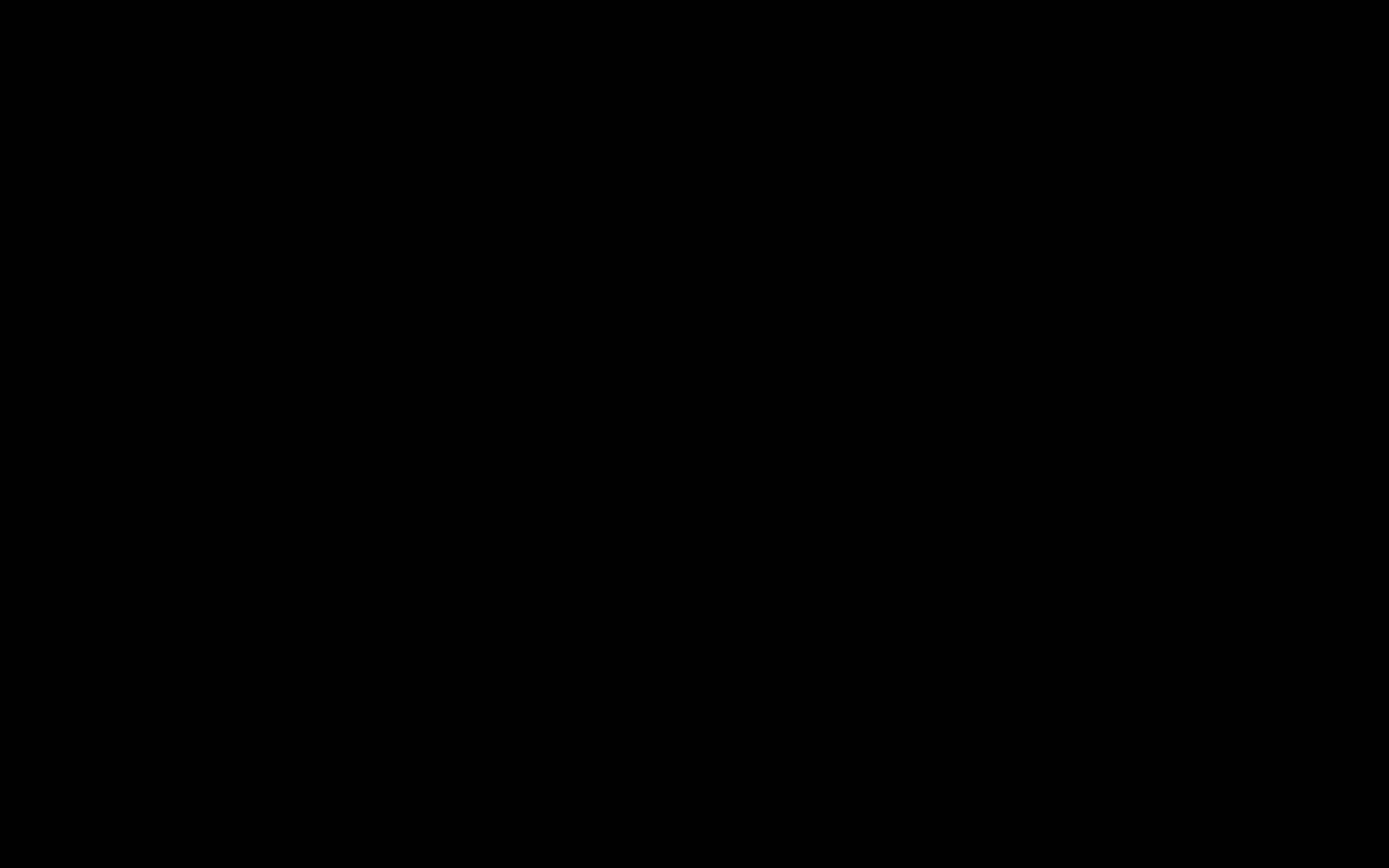 click on ".a{fill:#000;opacity:0.65;}.b{fill:#fff;opacity:1.0;}
.fp-color-play{opacity:0.65;}.controlbutton{fill:#fff;}
.fp-color-play{opacity:0.65;}.controlbutton{fill:#fff;}
.controlbuttonbg{opacity:0.65;}.controlbutton{fill:#fff;}
.fp-color-play{opacity:0.65;}.rect{fill:#fff;}
.fp-color-play{opacity:0.65;}.rect{fill:#fff;}
.fp-color-play{opacity:0.65;}.rect{fill:#fff;}
.fp-color-play{opacity:0.65;}.rect{fill:#fff;}
01:24                              10:25                                           11:31              10:08" at bounding box center [694, 434] 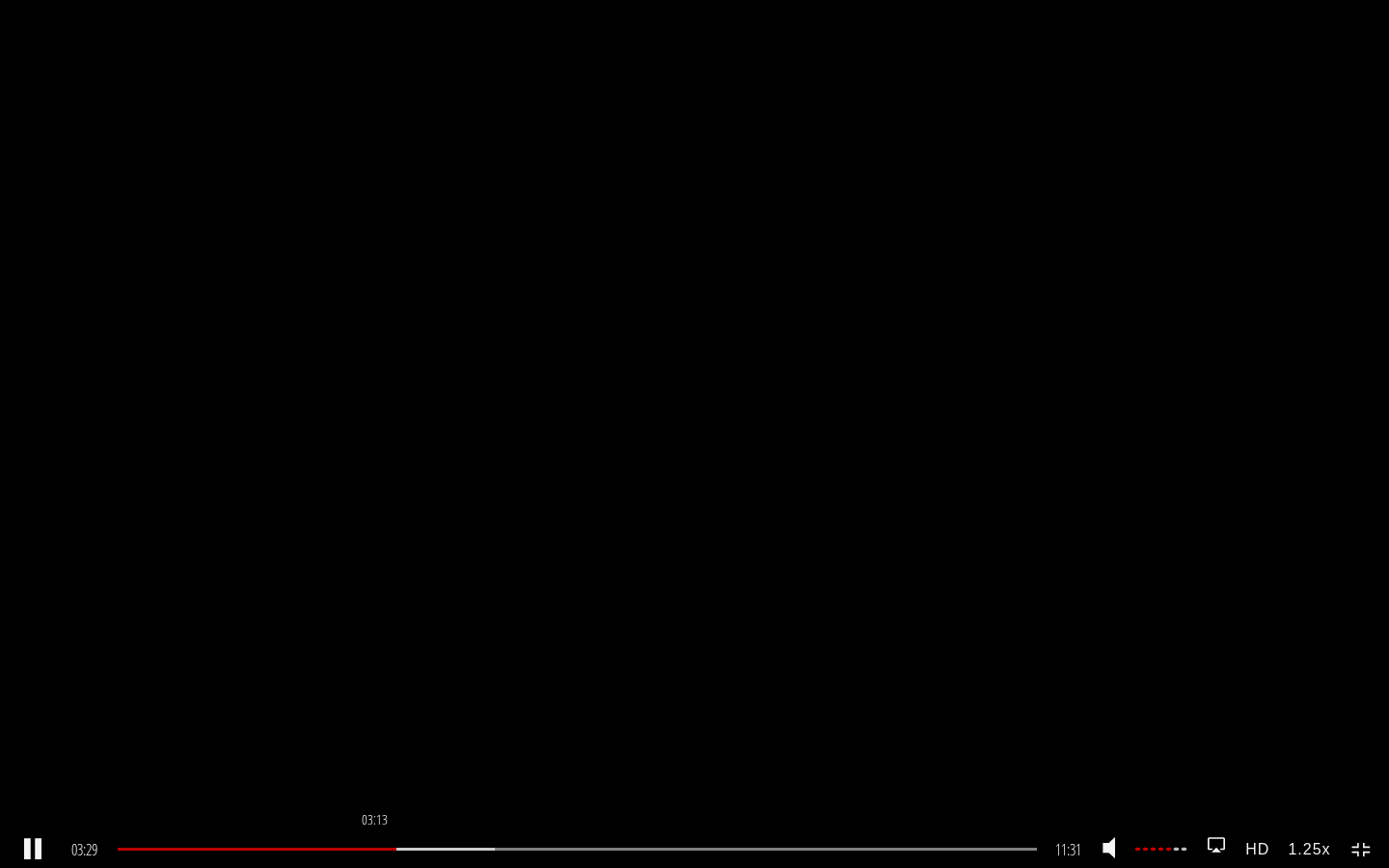click at bounding box center [257, 849] 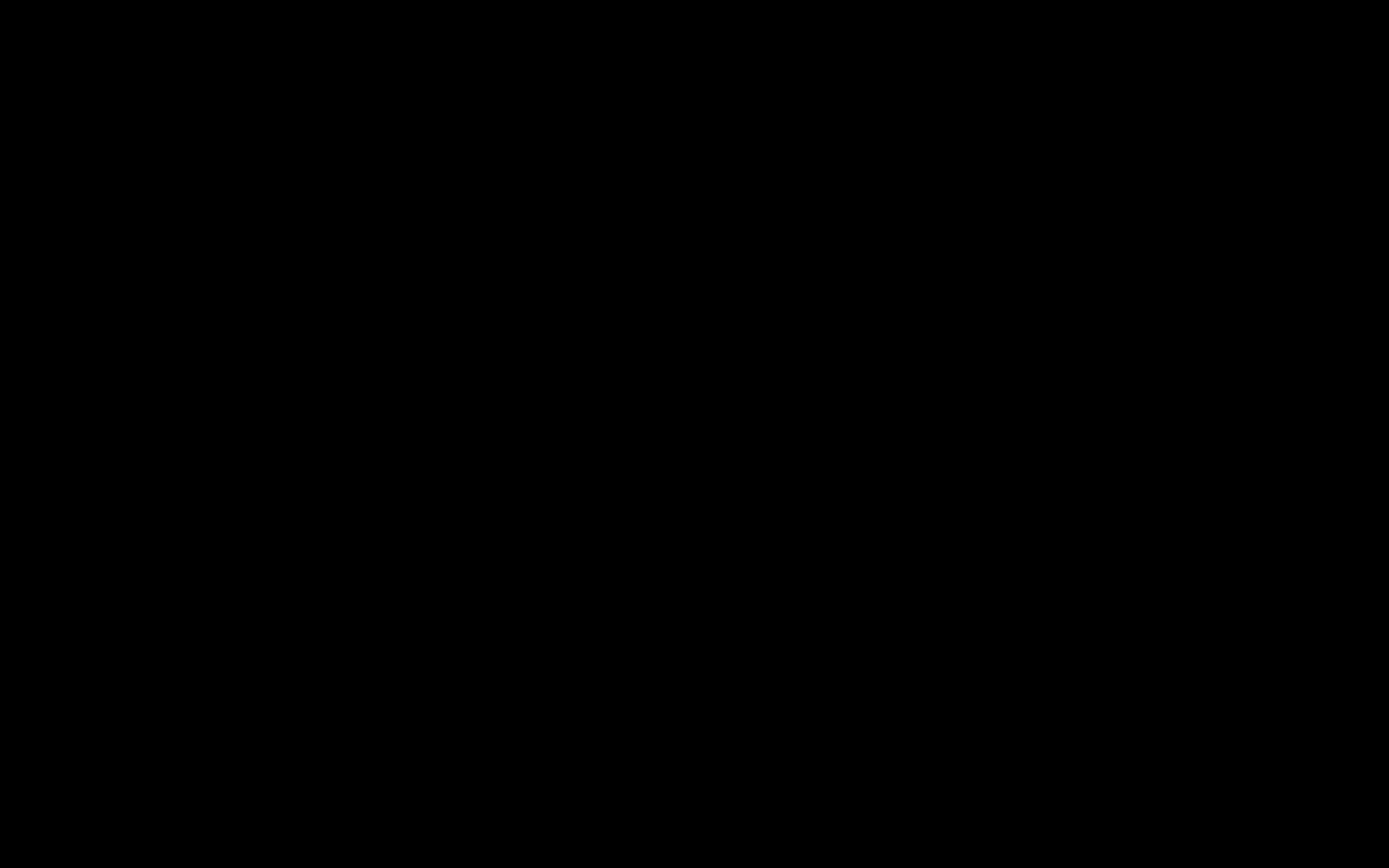 click on ".a{fill:#000;opacity:0.65;}.b{fill:#fff;opacity:1.0;}
.fp-color-play{opacity:0.65;}.controlbutton{fill:#fff;}
.fp-color-play{opacity:0.65;}.controlbutton{fill:#fff;}
.controlbuttonbg{opacity:0.65;}.controlbutton{fill:#fff;}
.fp-color-play{opacity:0.65;}.rect{fill:#fff;}
.fp-color-play{opacity:0.65;}.rect{fill:#fff;}
.fp-color-play{opacity:0.65;}.rect{fill:#fff;}
.fp-color-play{opacity:0.65;}.rect{fill:#fff;}
03:54                              02:34                                           11:31              07:38" at bounding box center (694, 434) 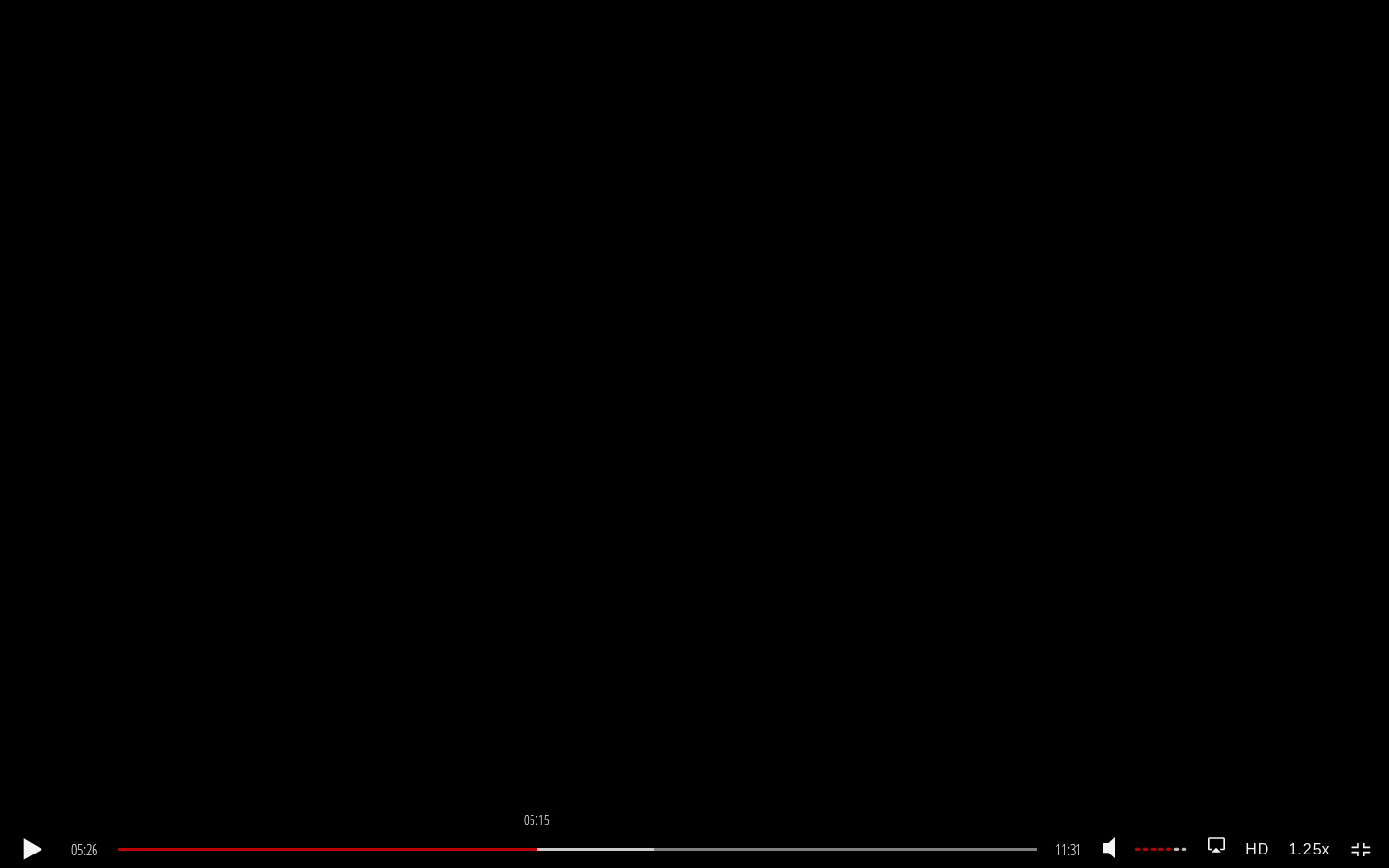 click at bounding box center [327, 849] 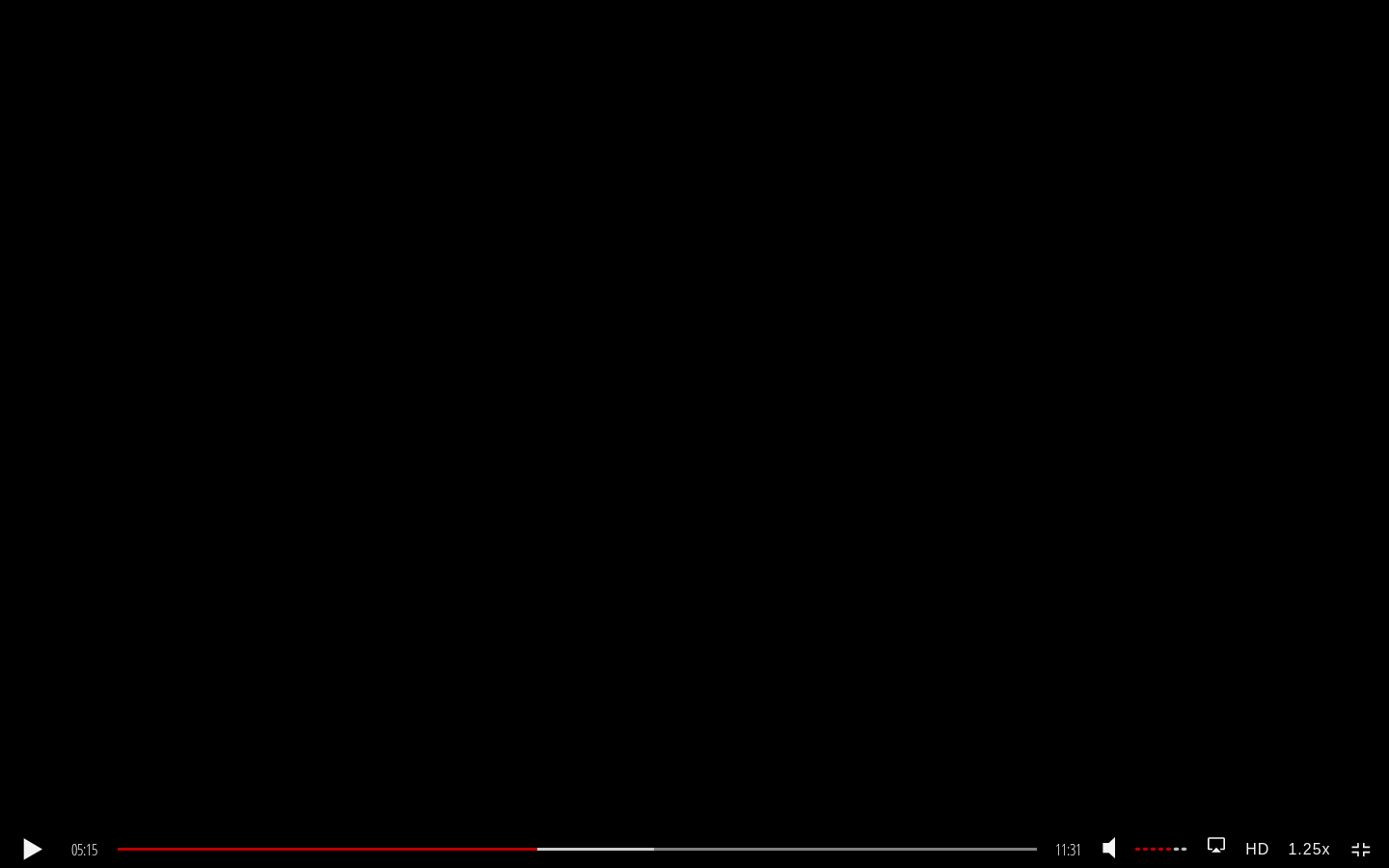 click on ".a{fill:#000;opacity:0.65;}.b{fill:#fff;opacity:1.0;}
.fp-color-play{opacity:0.65;}.controlbutton{fill:#fff;}
.fp-color-play{opacity:0.65;}.controlbutton{fill:#fff;}
.controlbuttonbg{opacity:0.65;}.controlbutton{fill:#fff;}
.fp-color-play{opacity:0.65;}.rect{fill:#fff;}
.fp-color-play{opacity:0.65;}.rect{fill:#fff;}
.fp-color-play{opacity:0.65;}.rect{fill:#fff;}
.fp-color-play{opacity:0.65;}.rect{fill:#fff;}
05:15                              05:15                                           11:31              06:16" at bounding box center [694, 434] 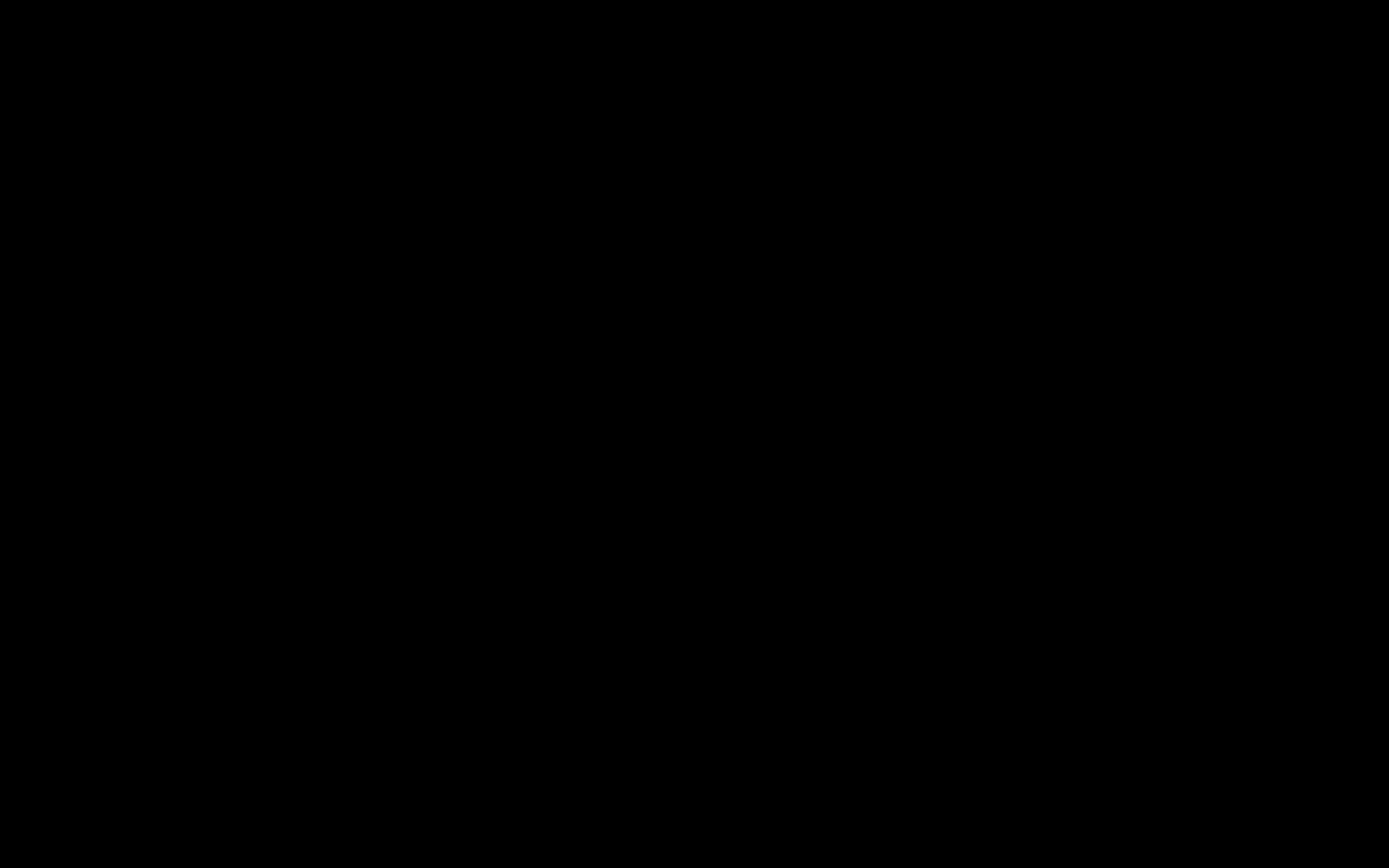 click on ".a{fill:#000;opacity:0.65;}.b{fill:#fff;opacity:1.0;}
.fp-color-play{opacity:0.65;}.controlbutton{fill:#fff;}
.fp-color-play{opacity:0.65;}.controlbutton{fill:#fff;}
.controlbuttonbg{opacity:0.65;}.controlbutton{fill:#fff;}
.fp-color-play{opacity:0.65;}.rect{fill:#fff;}
.fp-color-play{opacity:0.65;}.rect{fill:#fff;}
.fp-color-play{opacity:0.65;}.rect{fill:#fff;}
.fp-color-play{opacity:0.65;}.rect{fill:#fff;}
05:49                              05:13                                           11:31              05:43" at bounding box center (694, 434) 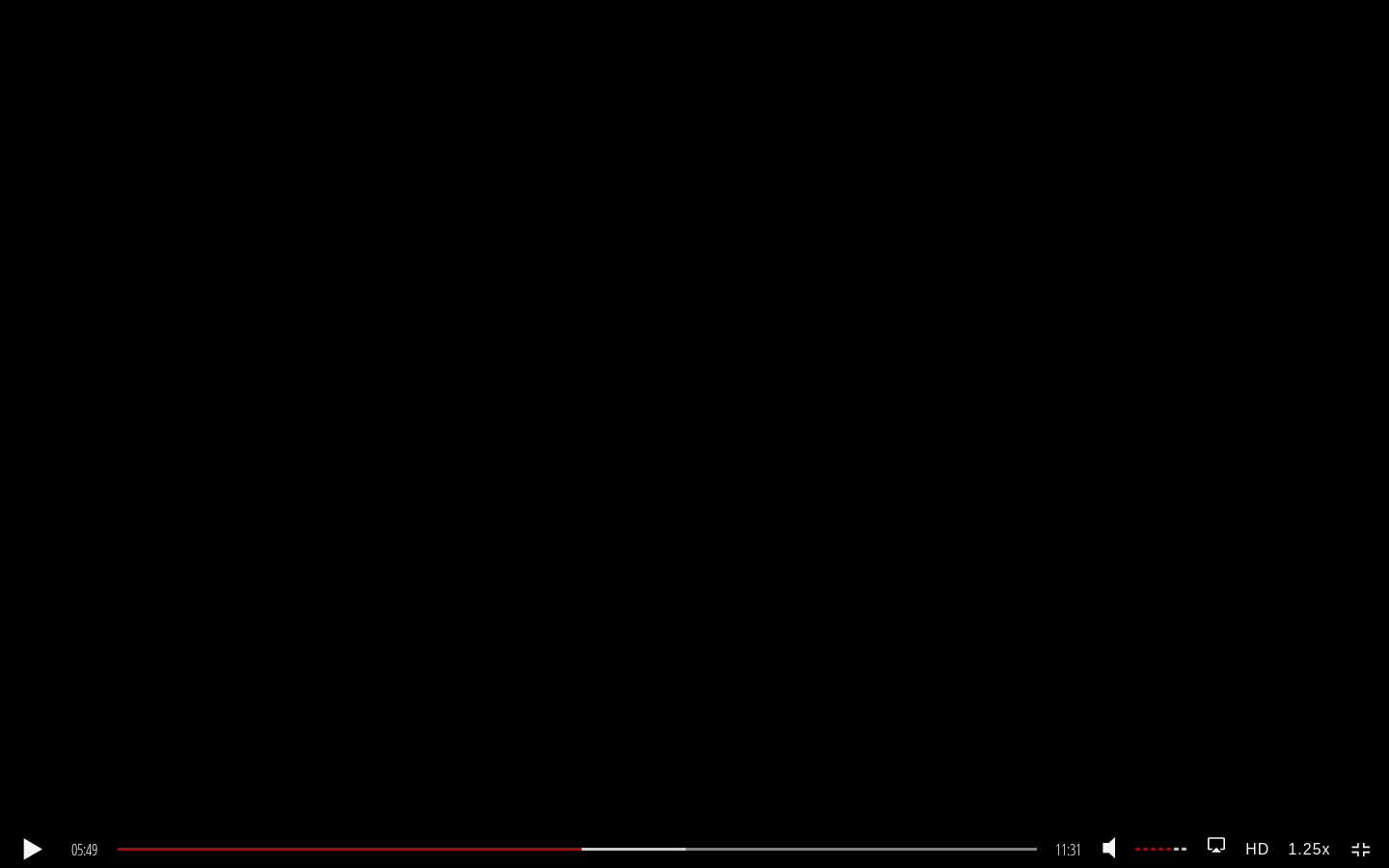 click on ".a{fill:#000;opacity:0.65;}.b{fill:#fff;opacity:1.0;}
.fp-color-play{opacity:0.65;}.controlbutton{fill:#fff;}
.fp-color-play{opacity:0.65;}.controlbutton{fill:#fff;}
.controlbuttonbg{opacity:0.65;}.controlbutton{fill:#fff;}
.fp-color-play{opacity:0.65;}.rect{fill:#fff;}
.fp-color-play{opacity:0.65;}.rect{fill:#fff;}
.fp-color-play{opacity:0.65;}.rect{fill:#fff;}
.fp-color-play{opacity:0.65;}.rect{fill:#fff;}
05:49                              03:09                                           11:31              05:43" at bounding box center [694, 434] 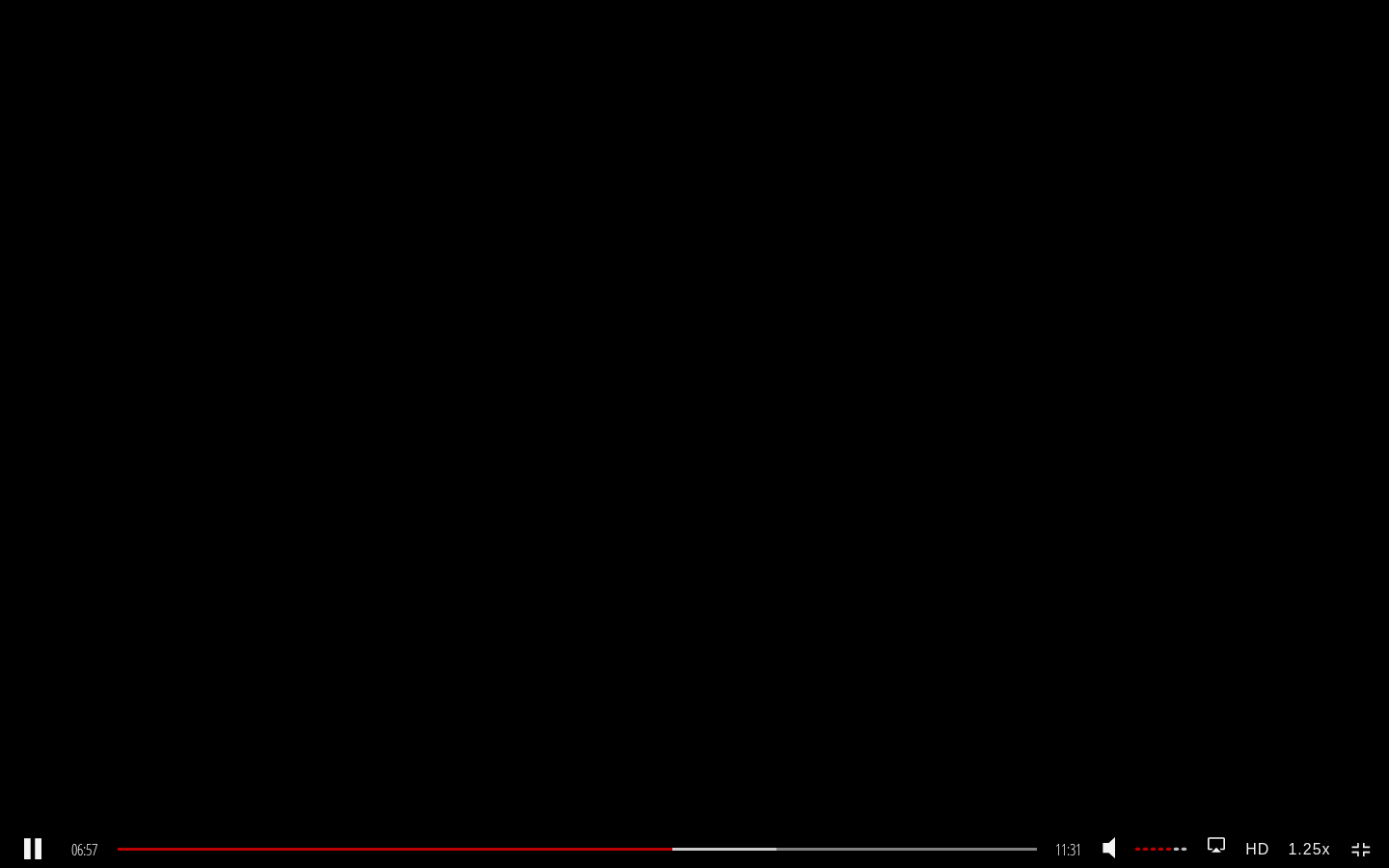 click on ".a{fill:#000;opacity:0.65;}.b{fill:#fff;opacity:1.0;}
.fp-color-play{opacity:0.65;}.controlbutton{fill:#fff;}
.fp-color-play{opacity:0.65;}.controlbutton{fill:#fff;}
.controlbuttonbg{opacity:0.65;}.controlbutton{fill:#fff;}
.fp-color-play{opacity:0.65;}.rect{fill:#fff;}
.fp-color-play{opacity:0.65;}.rect{fill:#fff;}
.fp-color-play{opacity:0.65;}.rect{fill:#fff;}
.fp-color-play{opacity:0.65;}.rect{fill:#fff;}
06:57                              03:09                                           11:31              04:34" at bounding box center (694, 434) 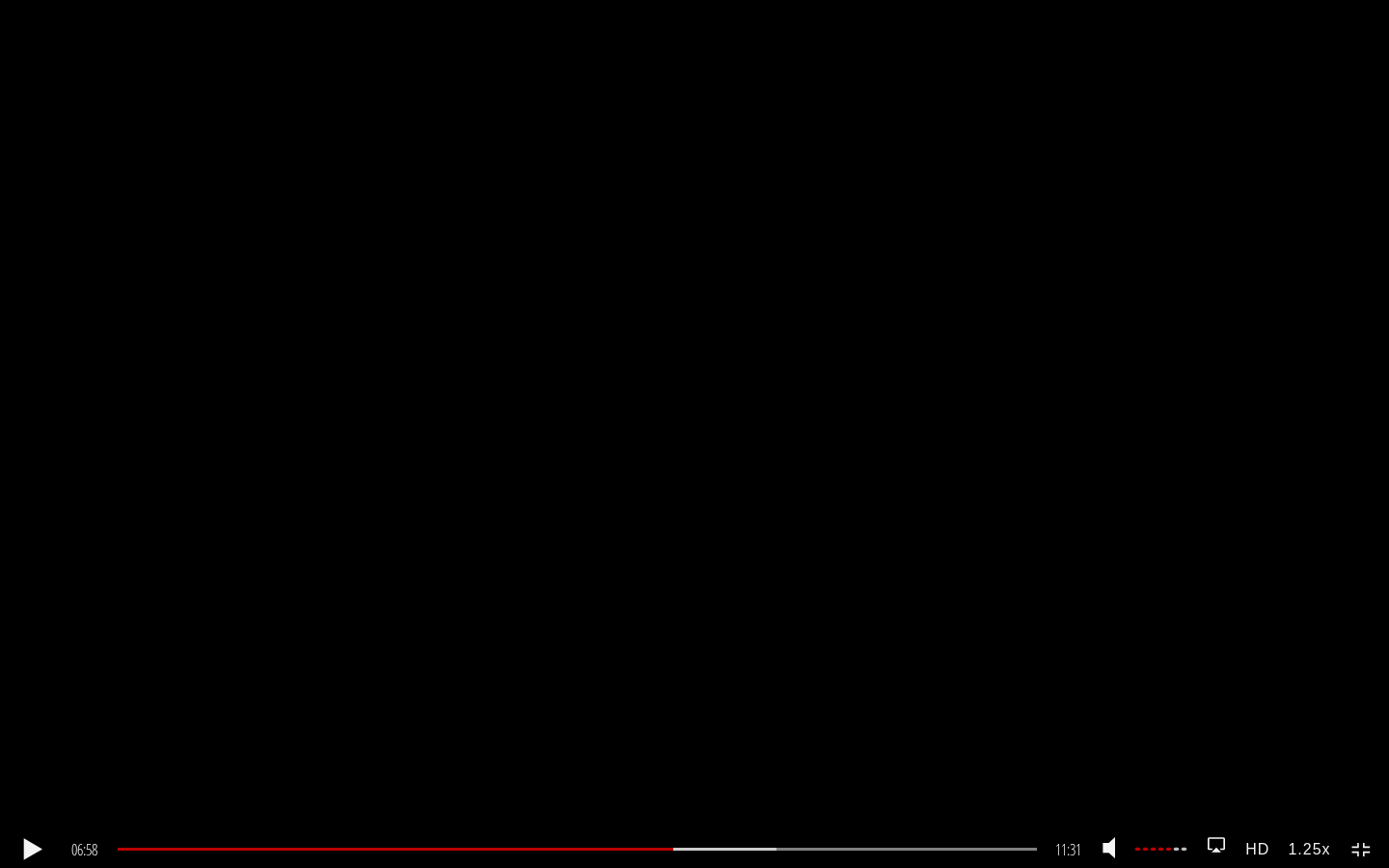 click on ".a{fill:#000;opacity:0.65;}.b{fill:#fff;opacity:1.0;}
.fp-color-play{opacity:0.65;}.controlbutton{fill:#fff;}
.fp-color-play{opacity:0.65;}.controlbutton{fill:#fff;}
.controlbuttonbg{opacity:0.65;}.controlbutton{fill:#fff;}
.fp-color-play{opacity:0.65;}.rect{fill:#fff;}
.fp-color-play{opacity:0.65;}.rect{fill:#fff;}
.fp-color-play{opacity:0.65;}.rect{fill:#fff;}
.fp-color-play{opacity:0.65;}.rect{fill:#fff;}
06:58                              03:09                                           11:31              04:34" at bounding box center (694, 434) 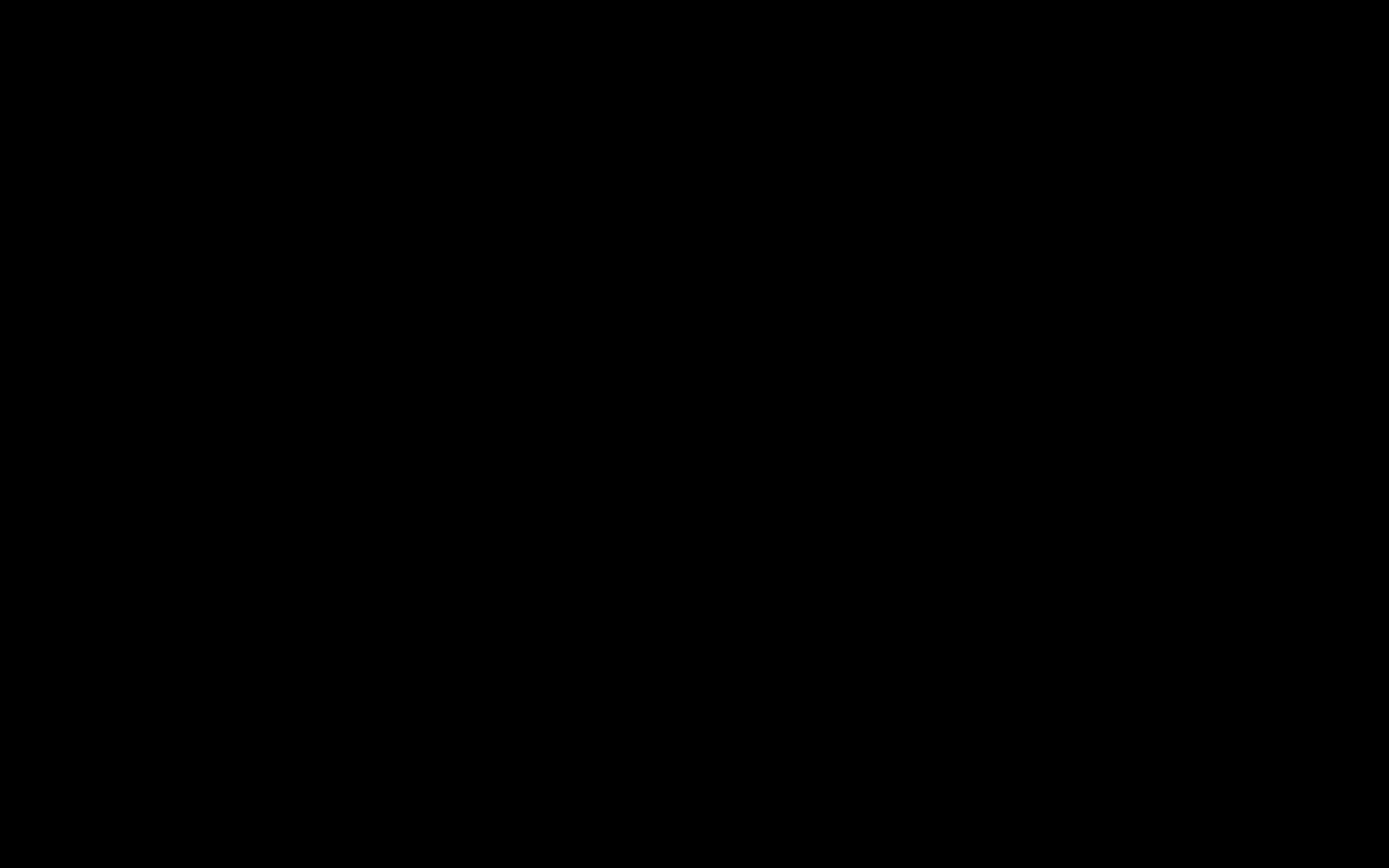 click on ".a{fill:#000;opacity:0.65;}.b{fill:#fff;opacity:1.0;}
.fp-color-play{opacity:0.65;}.controlbutton{fill:#fff;}
.fp-color-play{opacity:0.65;}.controlbutton{fill:#fff;}
.controlbuttonbg{opacity:0.65;}.controlbutton{fill:#fff;}
.fp-color-play{opacity:0.65;}.rect{fill:#fff;}
.fp-color-play{opacity:0.65;}.rect{fill:#fff;}
.fp-color-play{opacity:0.65;}.rect{fill:#fff;}
.fp-color-play{opacity:0.65;}.rect{fill:#fff;}
07:44                              03:09                                           11:31              03:48" at bounding box center (694, 434) 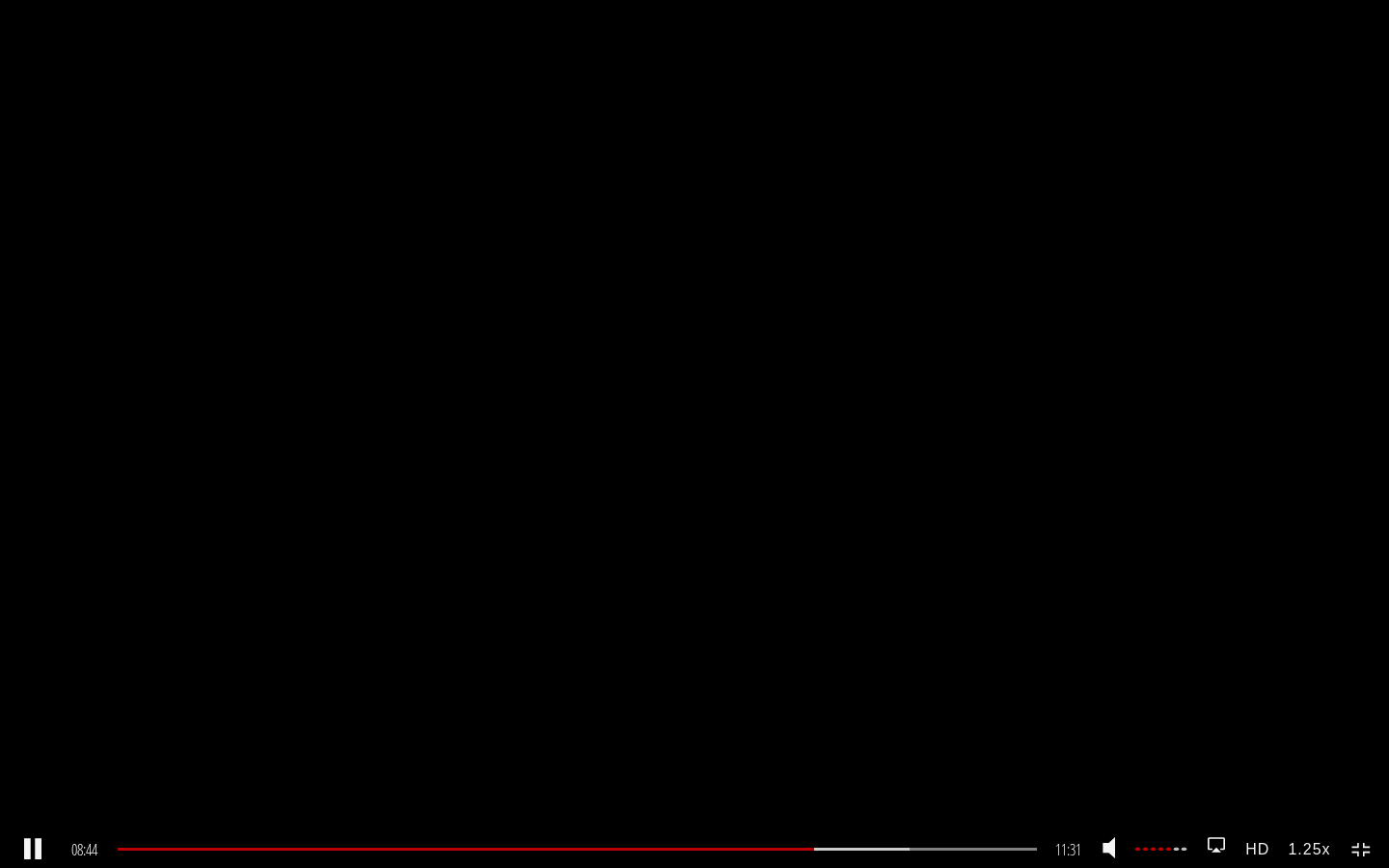 click on ".a{fill:#000;opacity:0.65;}.b{fill:#fff;opacity:1.0;}
.fp-color-play{opacity:0.65;}.controlbutton{fill:#fff;}
.fp-color-play{opacity:0.65;}.controlbutton{fill:#fff;}
.controlbuttonbg{opacity:0.65;}.controlbutton{fill:#fff;}
.fp-color-play{opacity:0.65;}.rect{fill:#fff;}
.fp-color-play{opacity:0.65;}.rect{fill:#fff;}
.fp-color-play{opacity:0.65;}.rect{fill:#fff;}
.fp-color-play{opacity:0.65;}.rect{fill:#fff;}
08:44                              03:18                                           11:31              02:48" at bounding box center [694, 434] 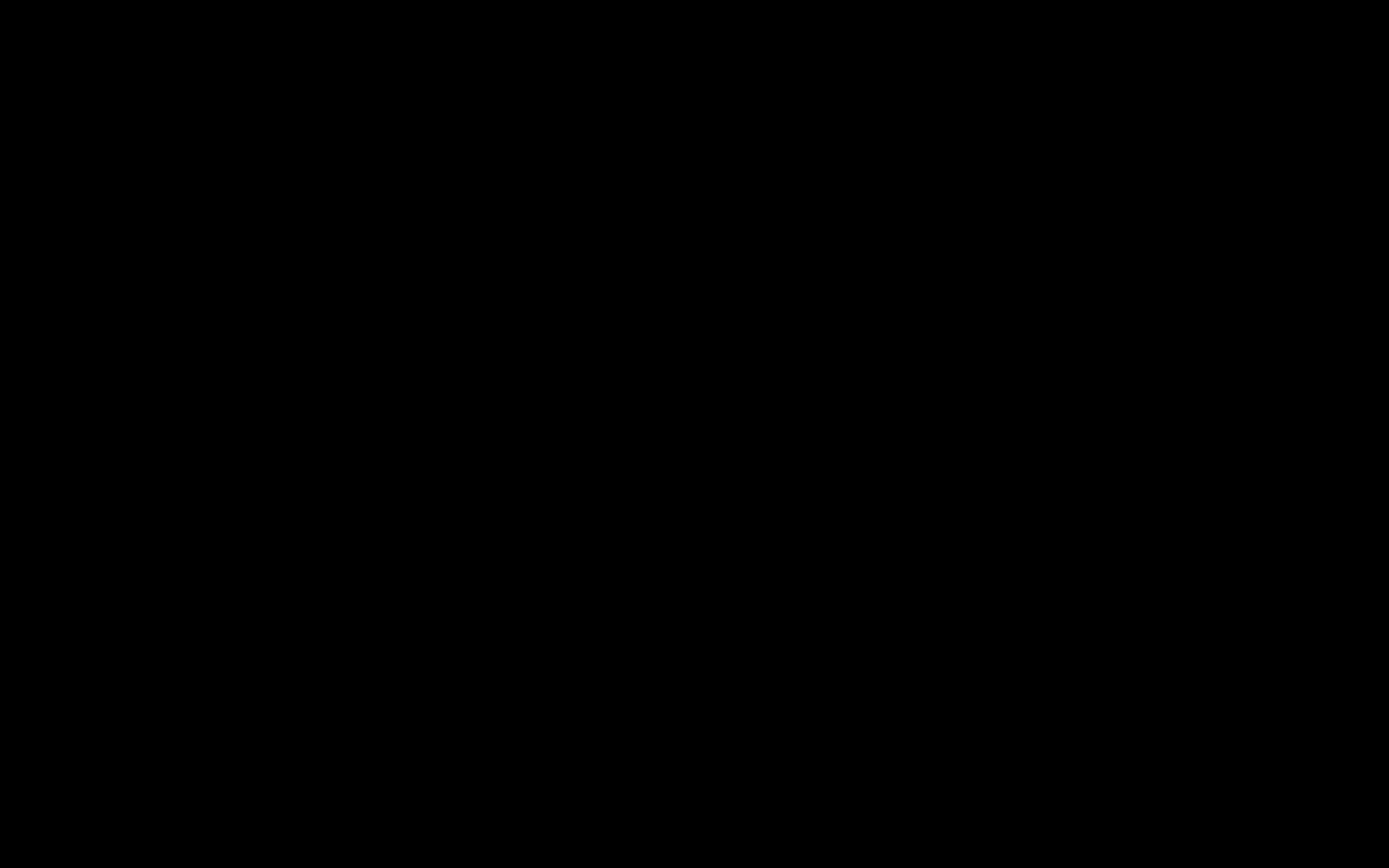 click on ".a{fill:#000;opacity:0.65;}.b{fill:#fff;opacity:1.0;}
.fp-color-play{opacity:0.65;}.controlbutton{fill:#fff;}
.fp-color-play{opacity:0.65;}.controlbutton{fill:#fff;}
.controlbuttonbg{opacity:0.65;}.controlbutton{fill:#fff;}
.fp-color-play{opacity:0.65;}.rect{fill:#fff;}
.fp-color-play{opacity:0.65;}.rect{fill:#fff;}
.fp-color-play{opacity:0.65;}.rect{fill:#fff;}
.fp-color-play{opacity:0.65;}.rect{fill:#fff;}
08:44                              03:18                                           11:31              02:48" at bounding box center [694, 434] 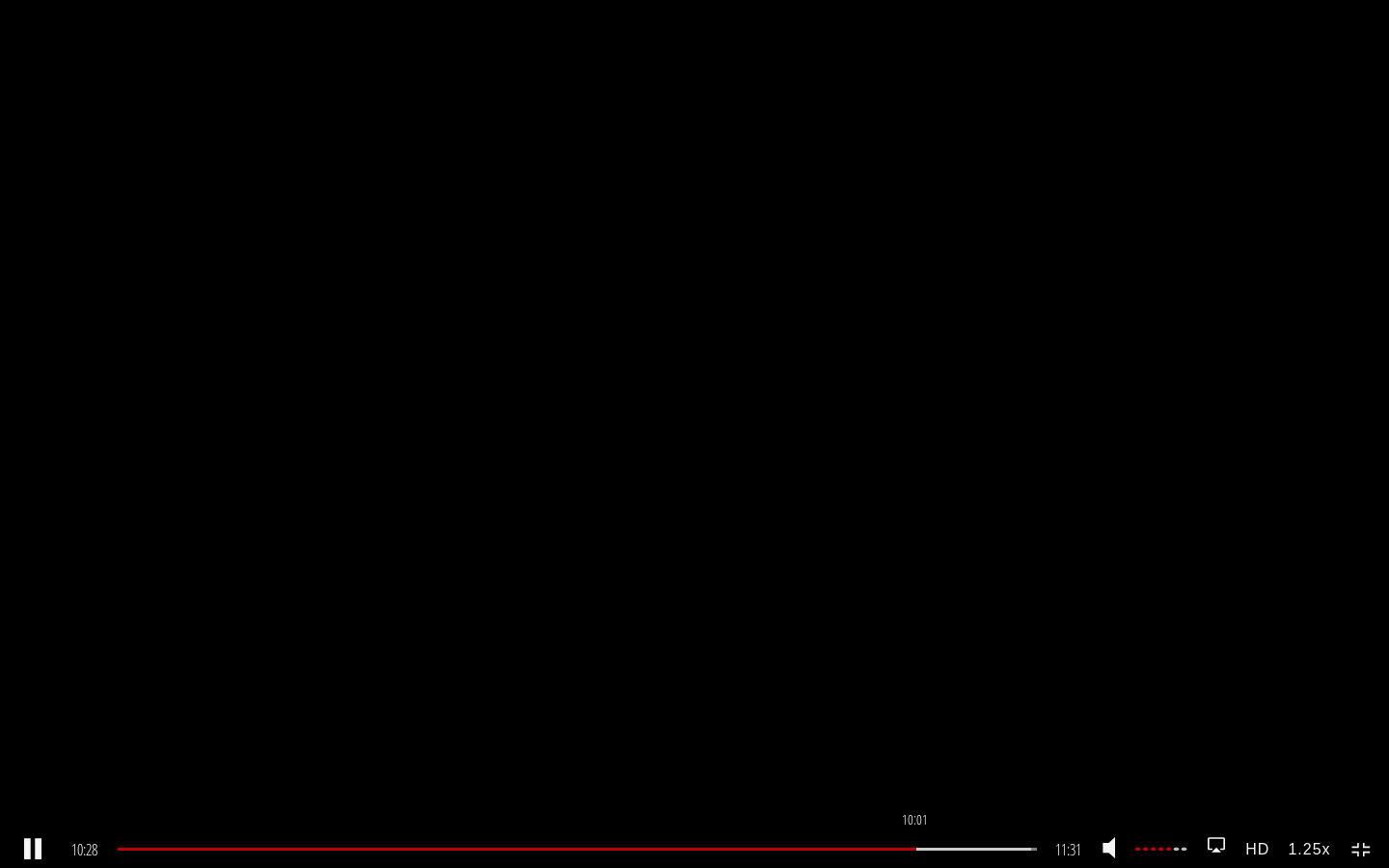 click on "10:01" at bounding box center (577, 849) 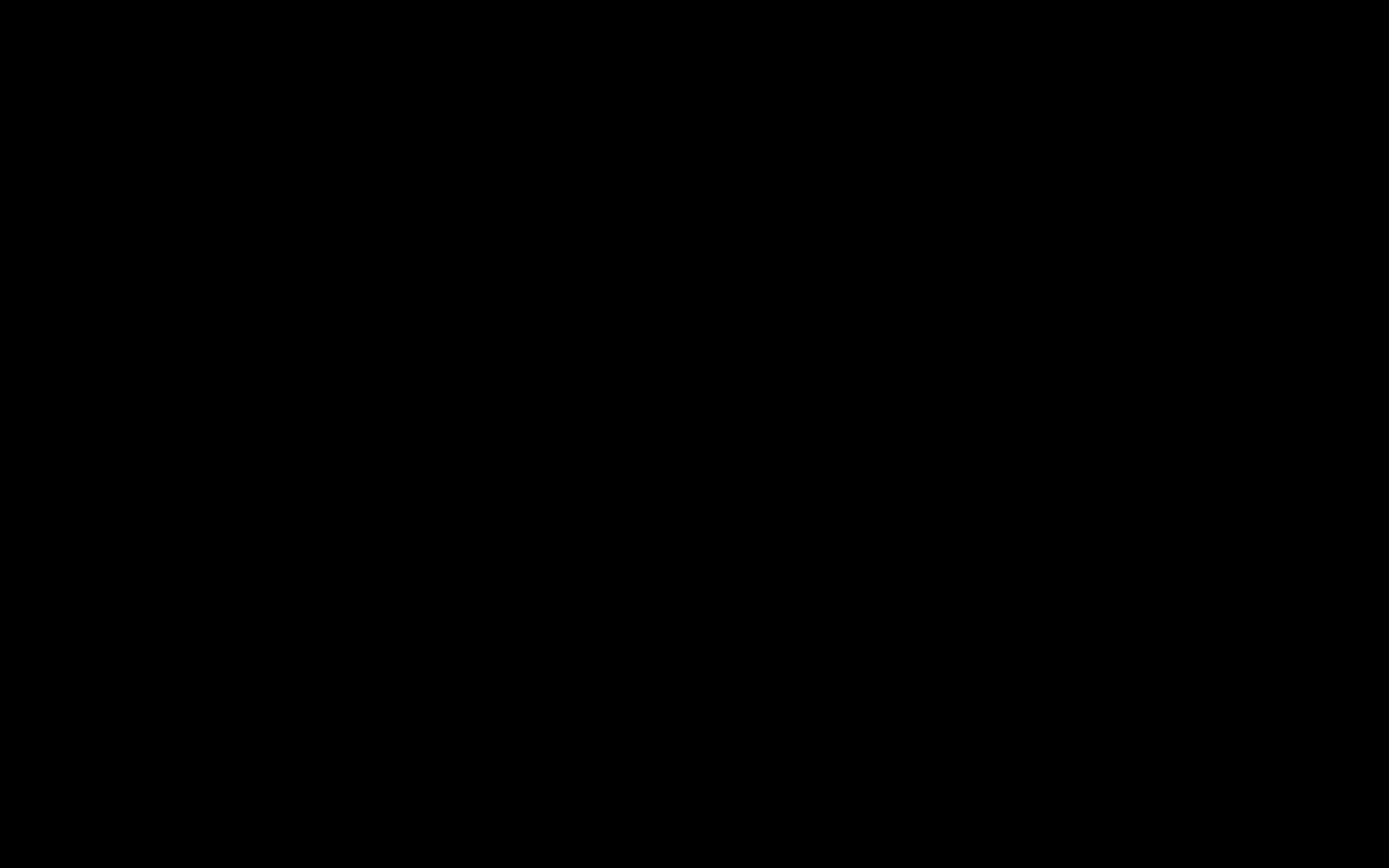 click on ".a{fill:#000;opacity:0.65;}.b{fill:#fff;opacity:1.0;}
.fp-color-play{opacity:0.65;}.controlbutton{fill:#fff;}
.fp-color-play{opacity:0.65;}.controlbutton{fill:#fff;}
.controlbuttonbg{opacity:0.65;}.controlbutton{fill:#fff;}
.fp-color-play{opacity:0.65;}.rect{fill:#fff;}
.fp-color-play{opacity:0.65;}.rect{fill:#fff;}
.fp-color-play{opacity:0.65;}.rect{fill:#fff;}
.fp-color-play{opacity:0.65;}.rect{fill:#fff;}
10:34                              11:16                                           11:31              00:57" at bounding box center [694, 434] 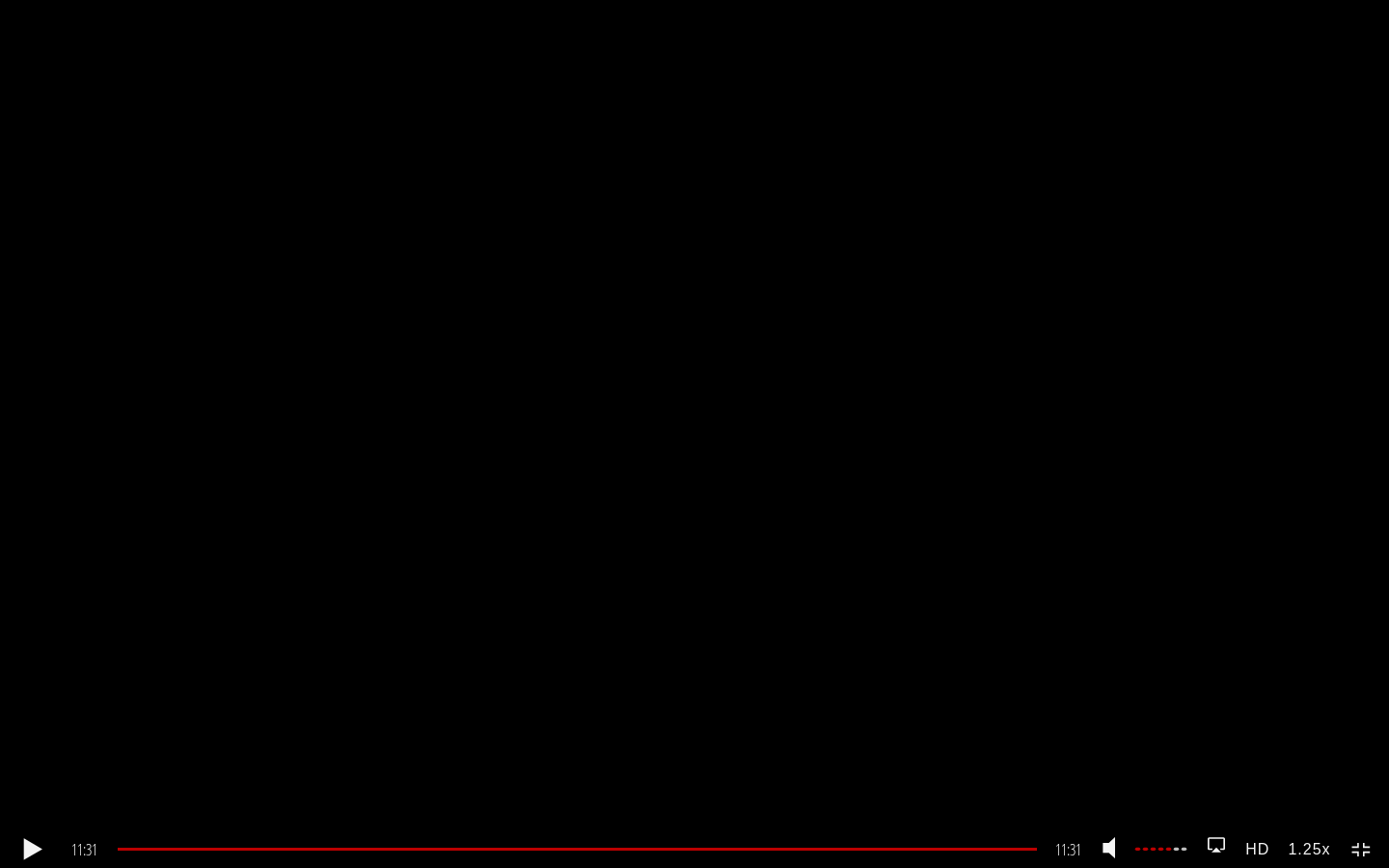 click 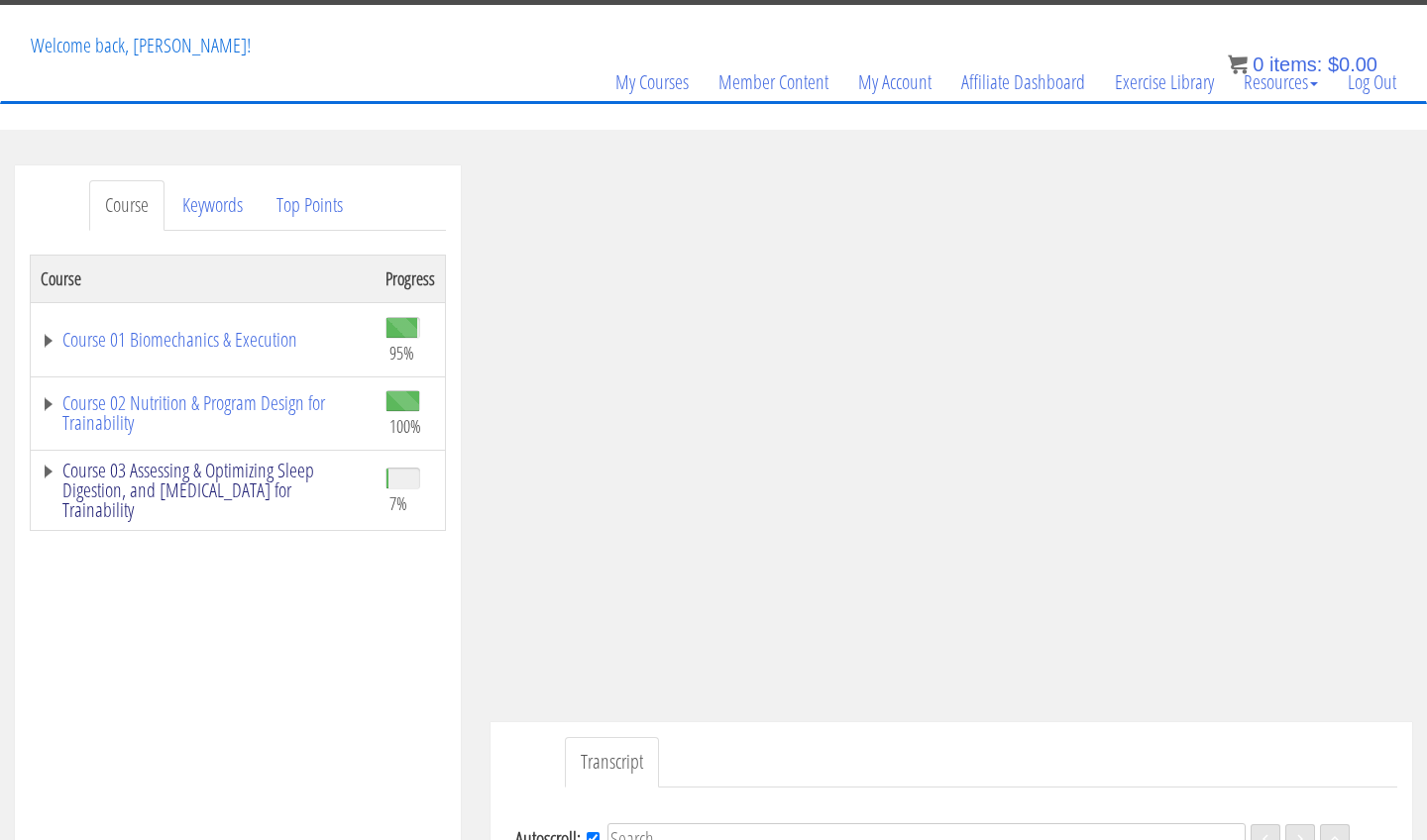 click on "Course 03 Assessing & Optimizing Sleep Digestion, and Stress Management for Trainability" at bounding box center (203, 490) 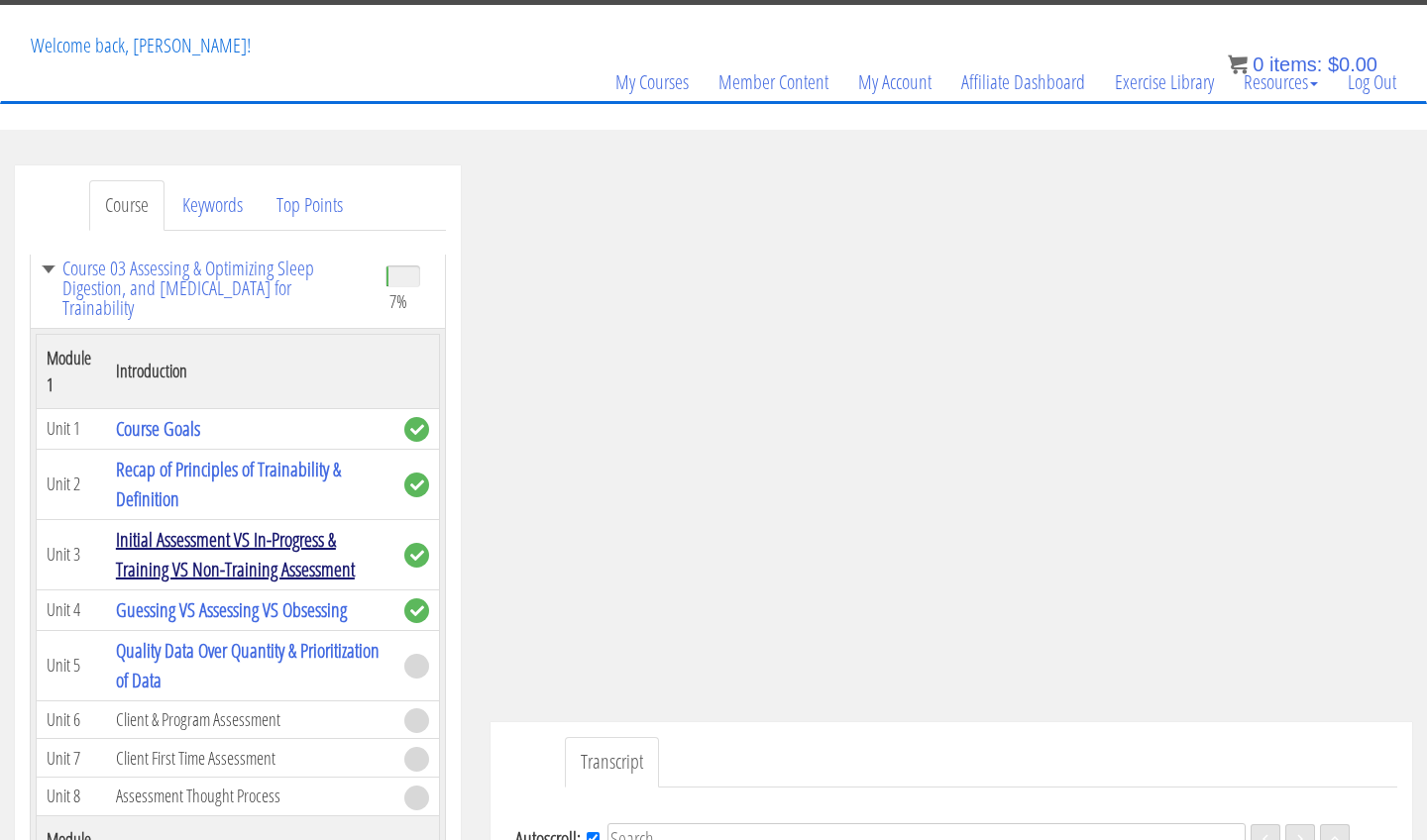 scroll, scrollTop: 203, scrollLeft: 0, axis: vertical 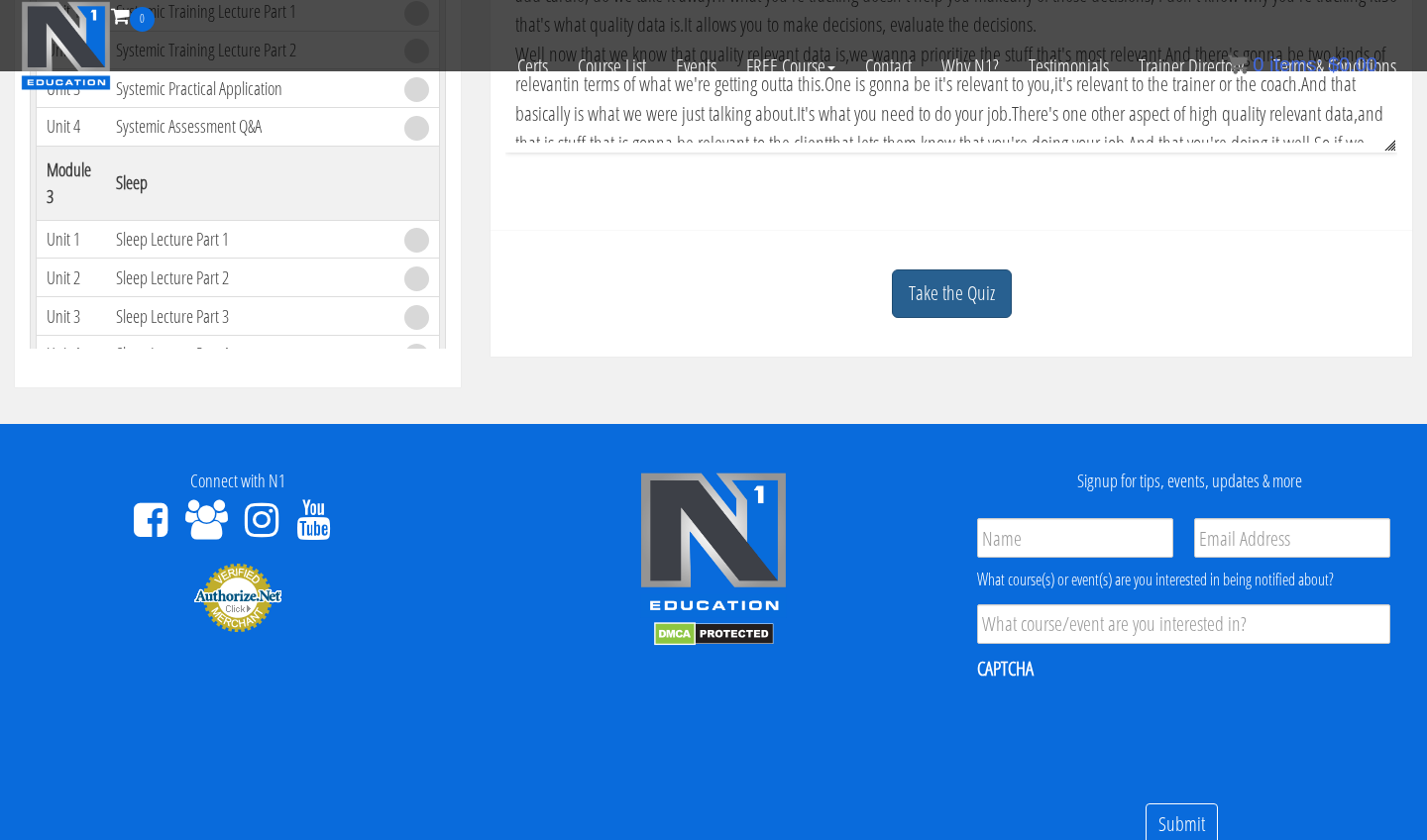 click on "Take the Quiz" at bounding box center (951, 293) 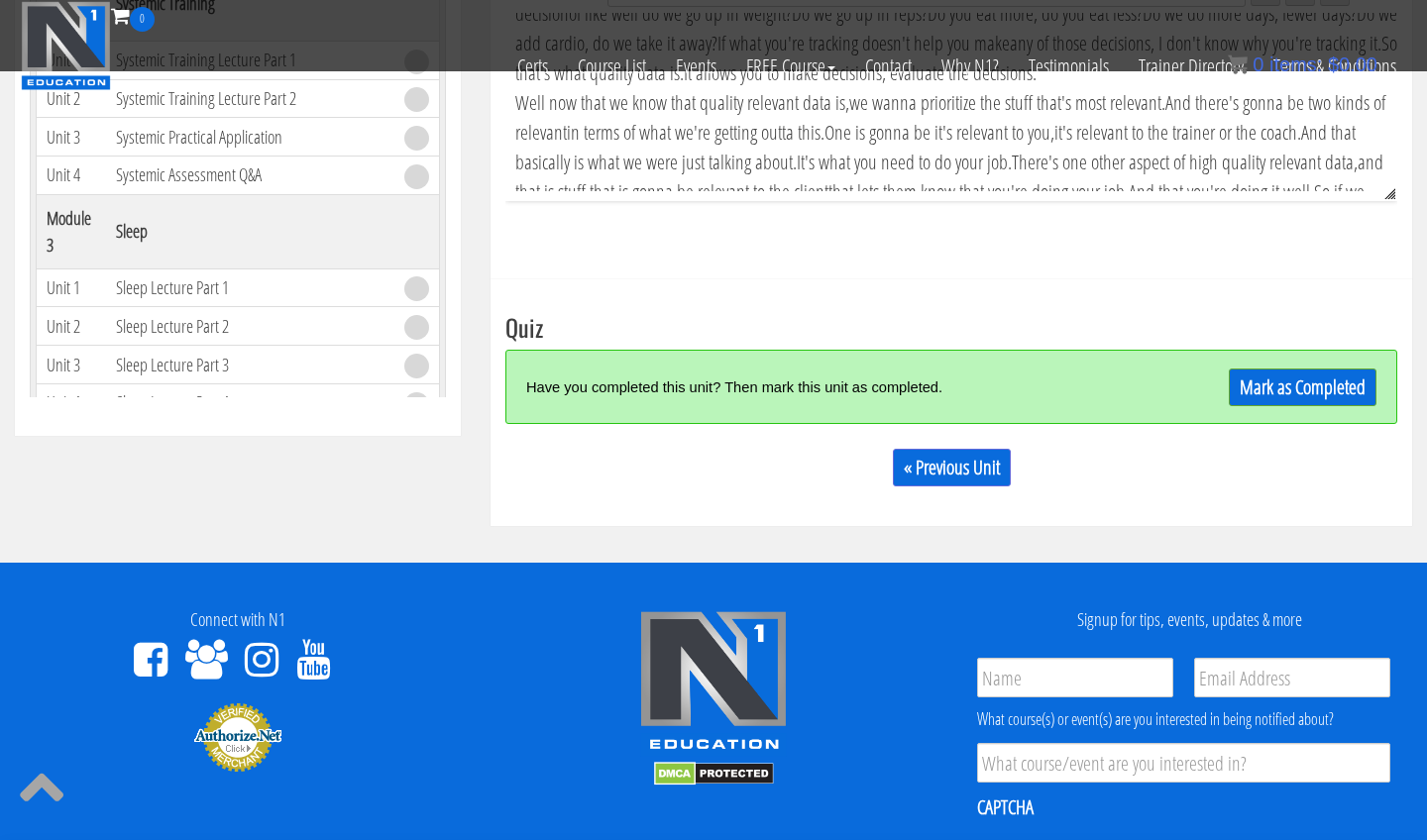 scroll, scrollTop: 775, scrollLeft: 0, axis: vertical 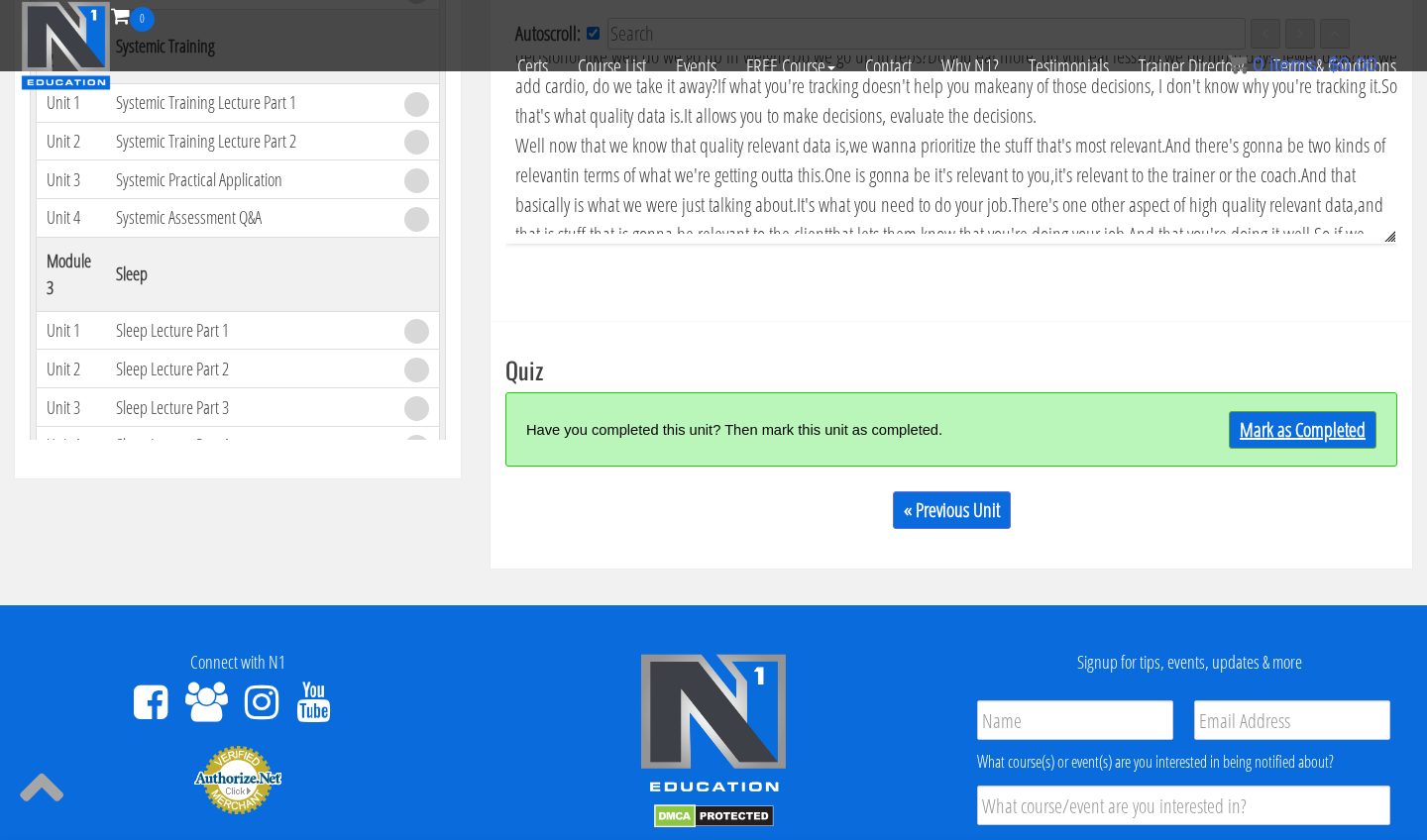 click on "Mark as Completed" at bounding box center (1302, 430) 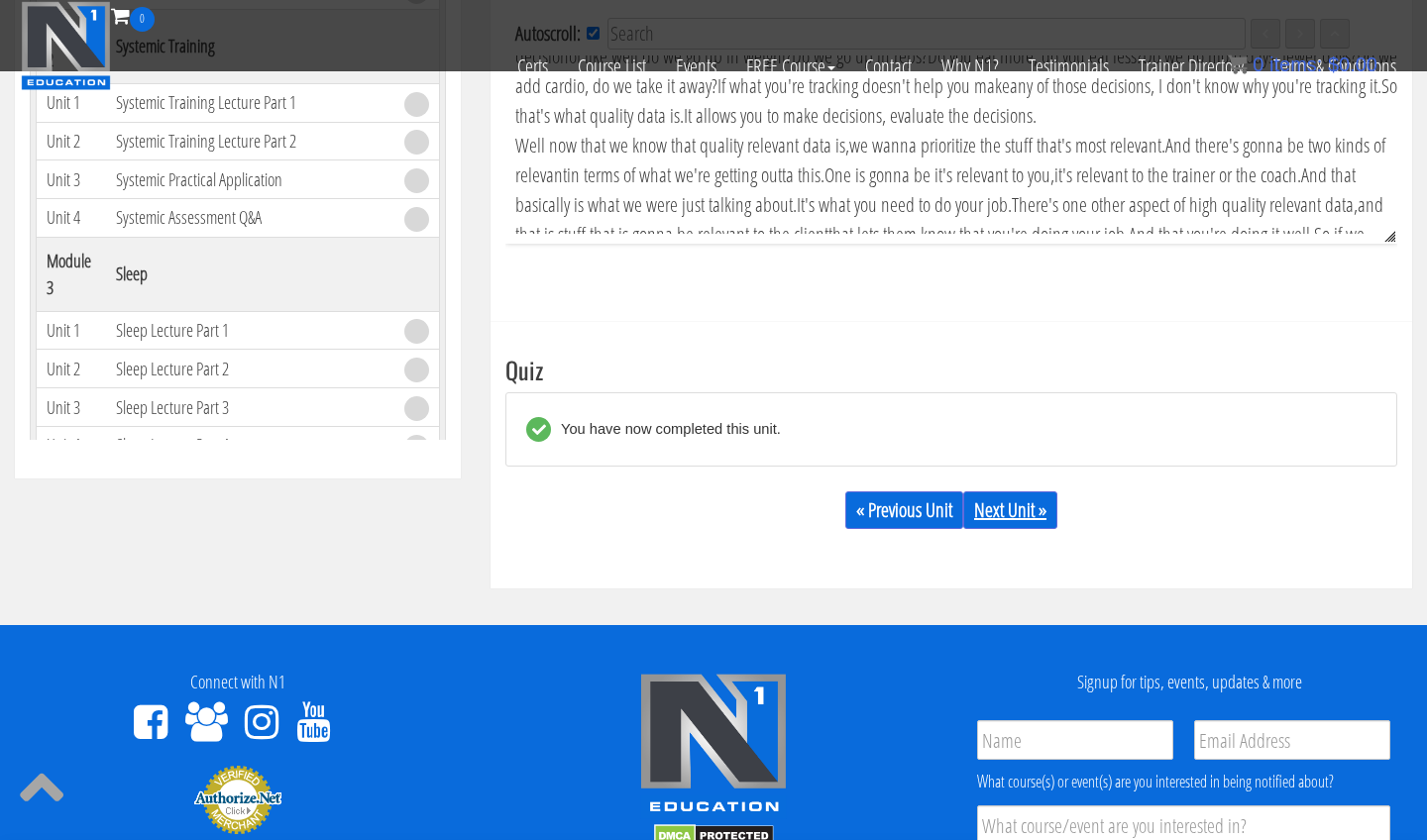 click on "Next Unit »" at bounding box center [1010, 510] 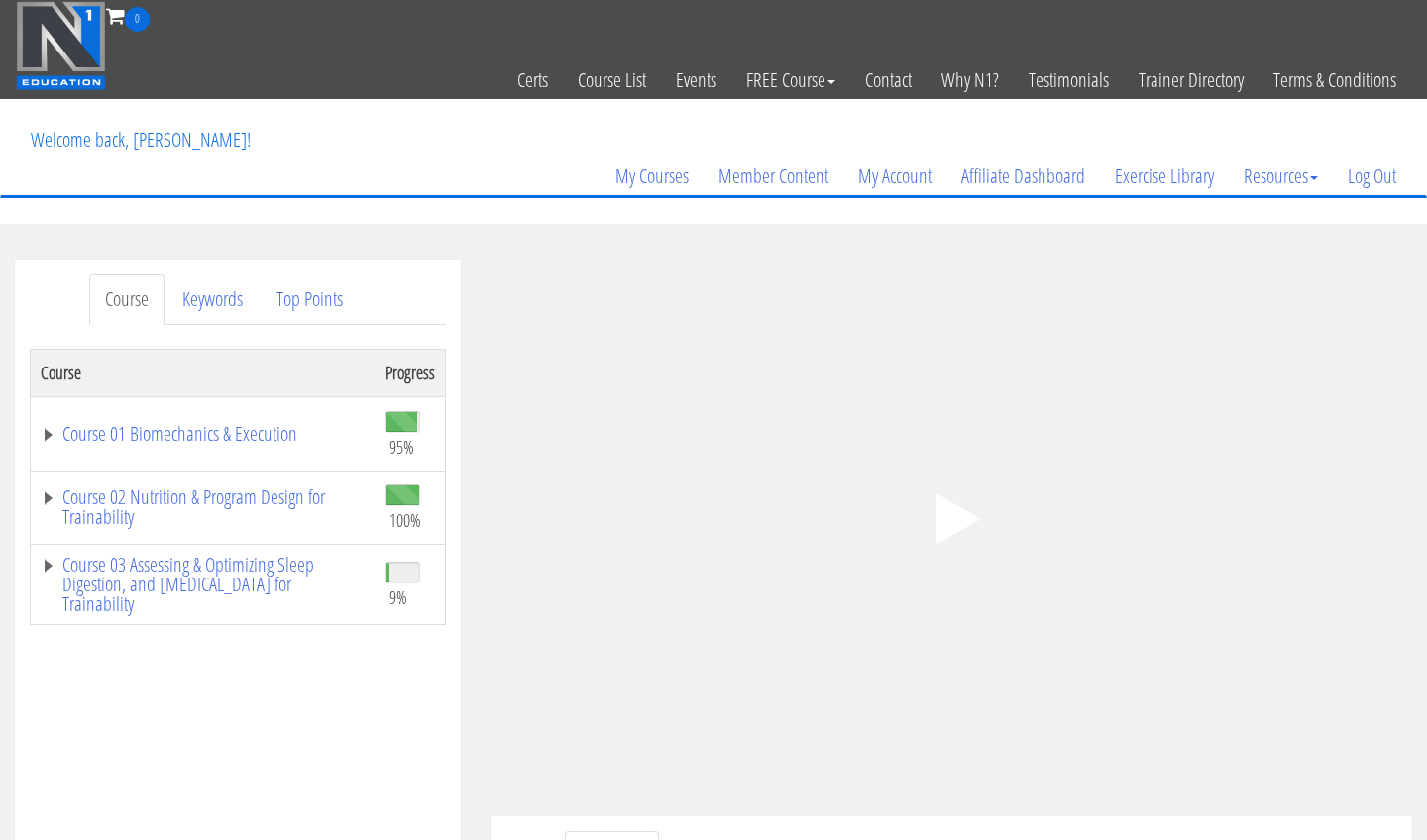 scroll, scrollTop: 0, scrollLeft: 0, axis: both 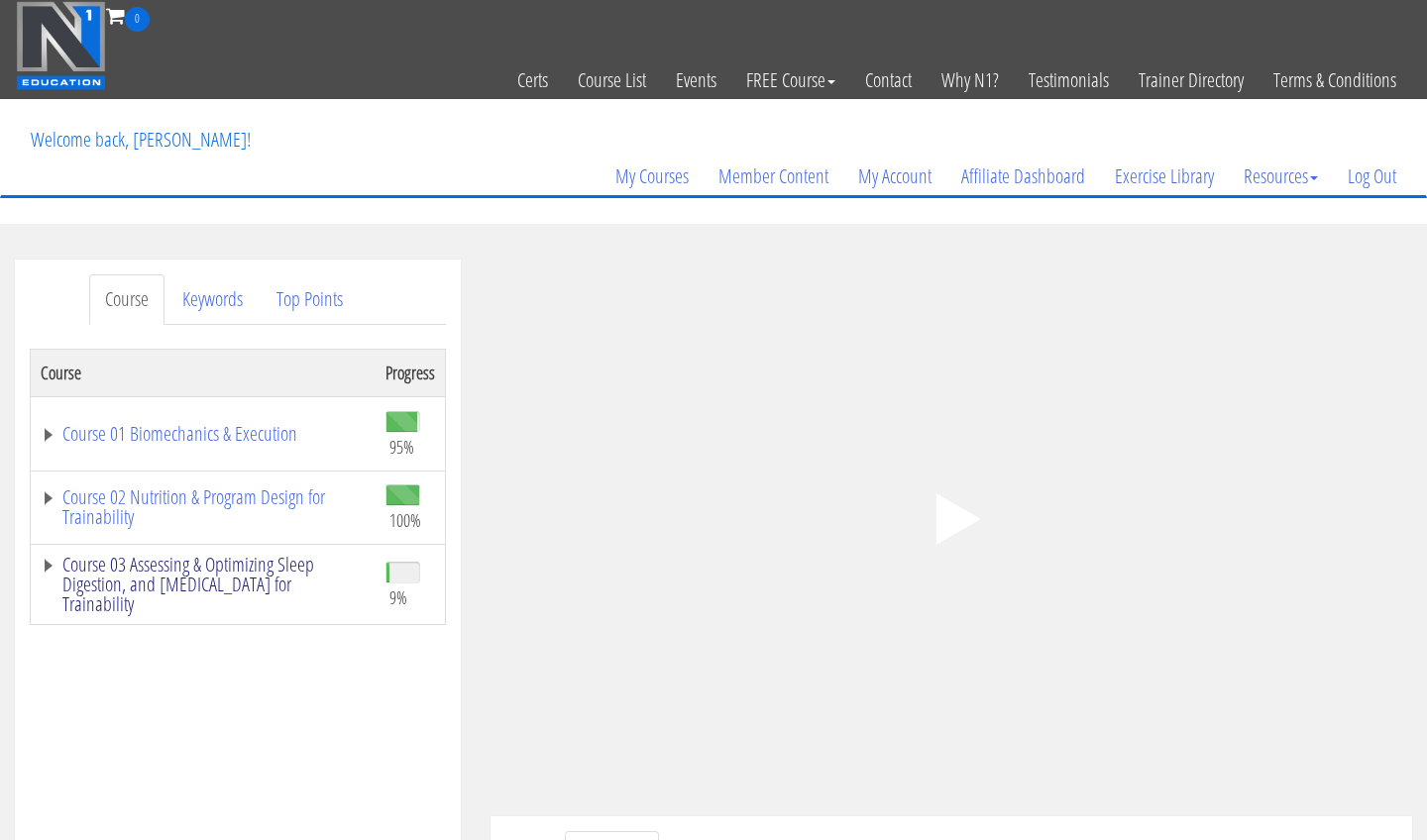 click on "Course 03 Assessing & Optimizing Sleep Digestion, and Stress Management for Trainability" at bounding box center (203, 584) 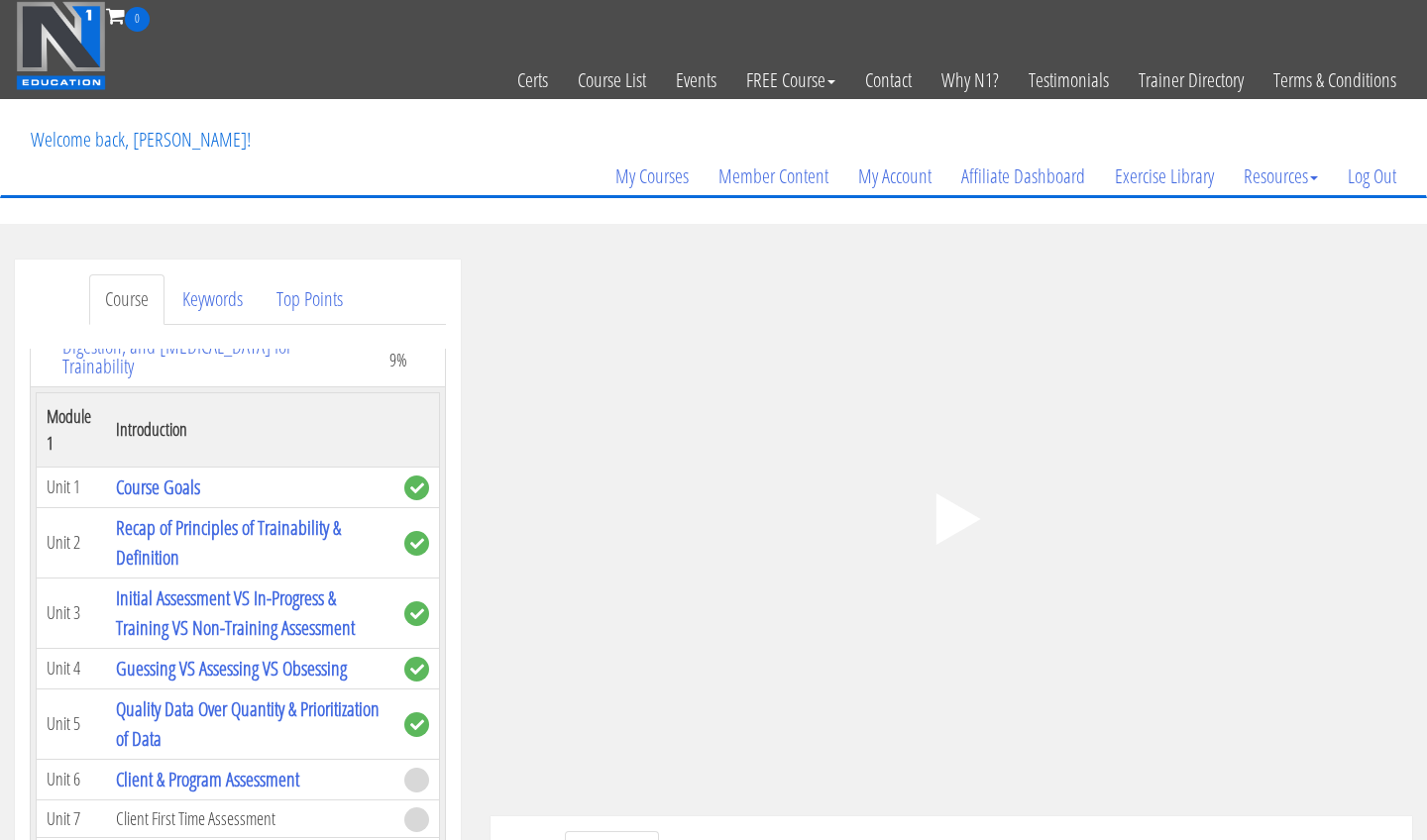 scroll, scrollTop: 387, scrollLeft: 0, axis: vertical 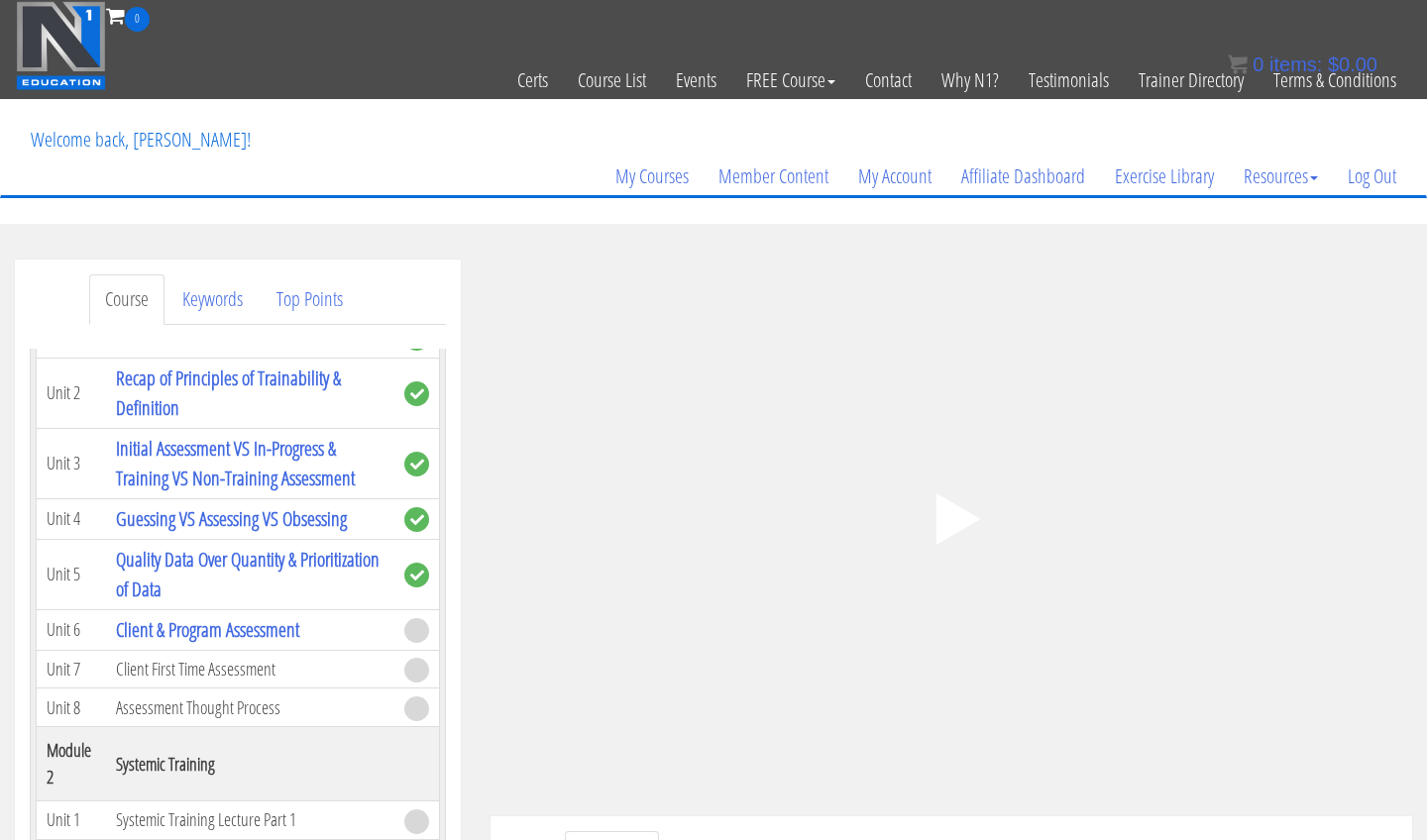 click on ".fp-color-play{opacity:0.65;}.controlbutton{fill:#fff;}" 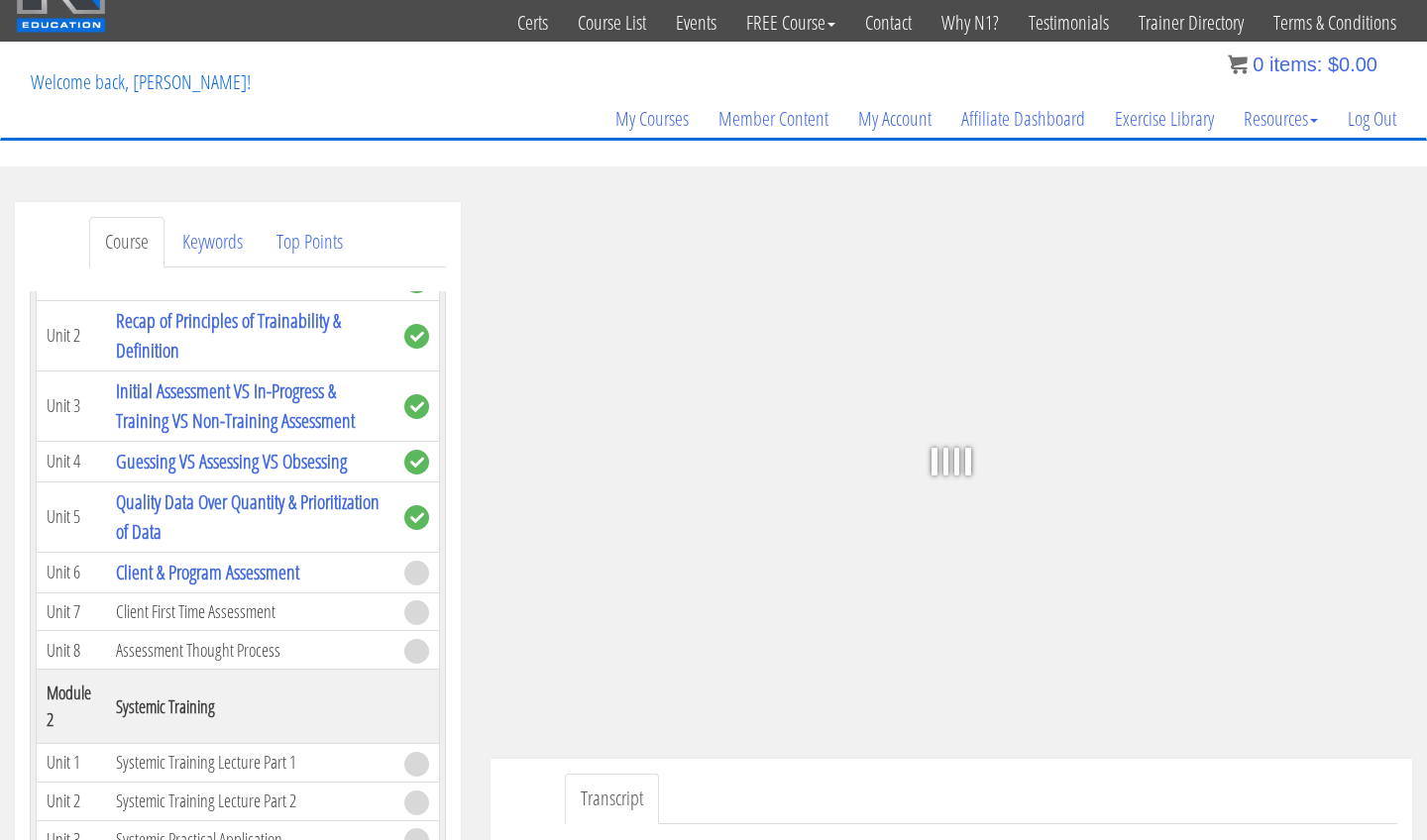 scroll, scrollTop: 50, scrollLeft: 0, axis: vertical 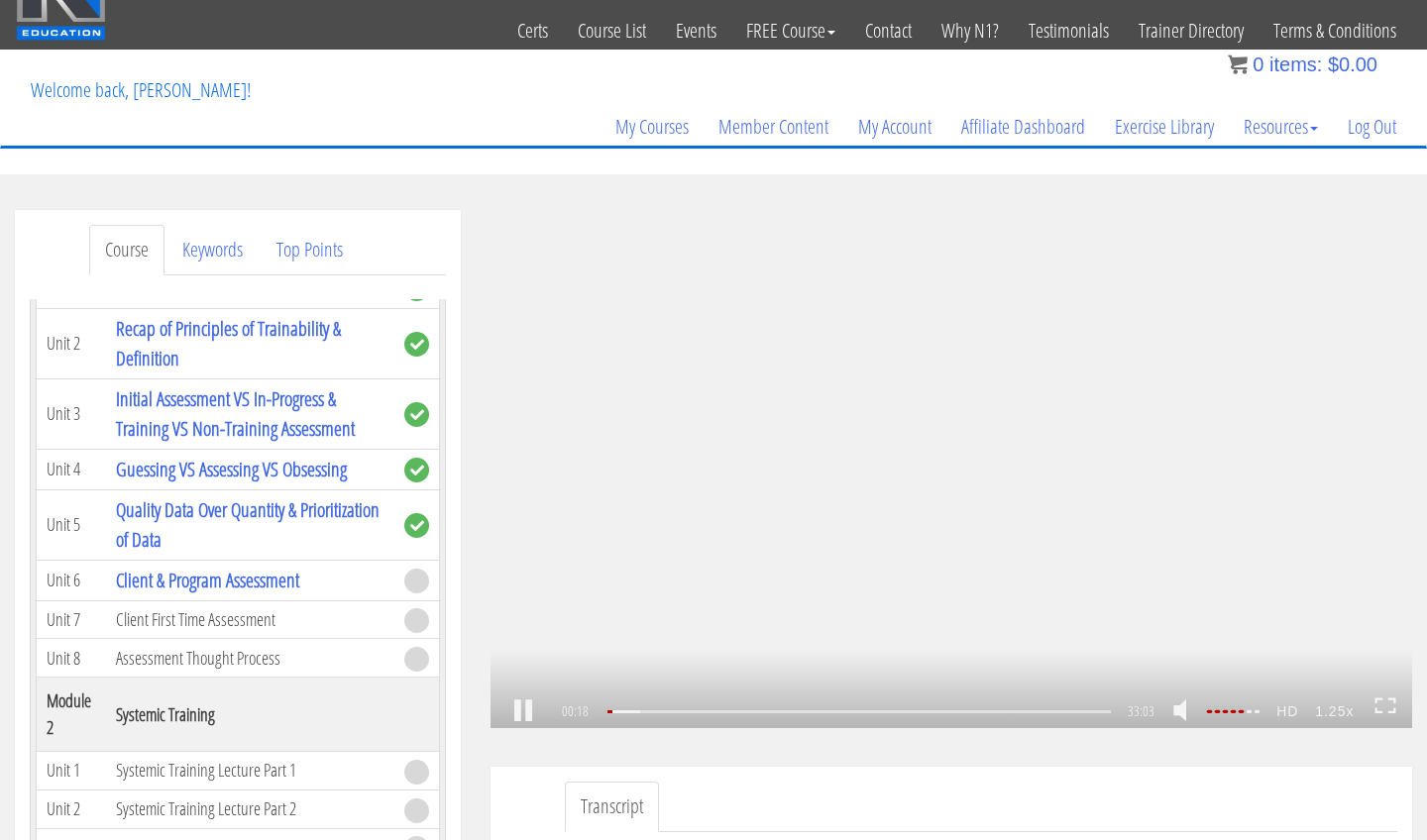 click on ".a{fill:#000;opacity:0.65;}.b{fill:#fff;opacity:1.0;}
.fp-color-play{opacity:0.65;}.controlbutton{fill:#fff;}
.fp-color-play{opacity:0.65;}.controlbutton{fill:#fff;}
.controlbuttonbg{opacity:0.65;}.controlbutton{fill:#fff;}
.fp-color-play{opacity:0.65;}.rect{fill:#fff;}
.fp-color-play{opacity:0.65;}.rect{fill:#fff;}
.fp-color-play{opacity:0.65;}.rect{fill:#fff;}
.fp-color-play{opacity:0.65;}.rect{fill:#fff;}
00:18                              07:40                                           33:03              32:45" at bounding box center [951, 469] 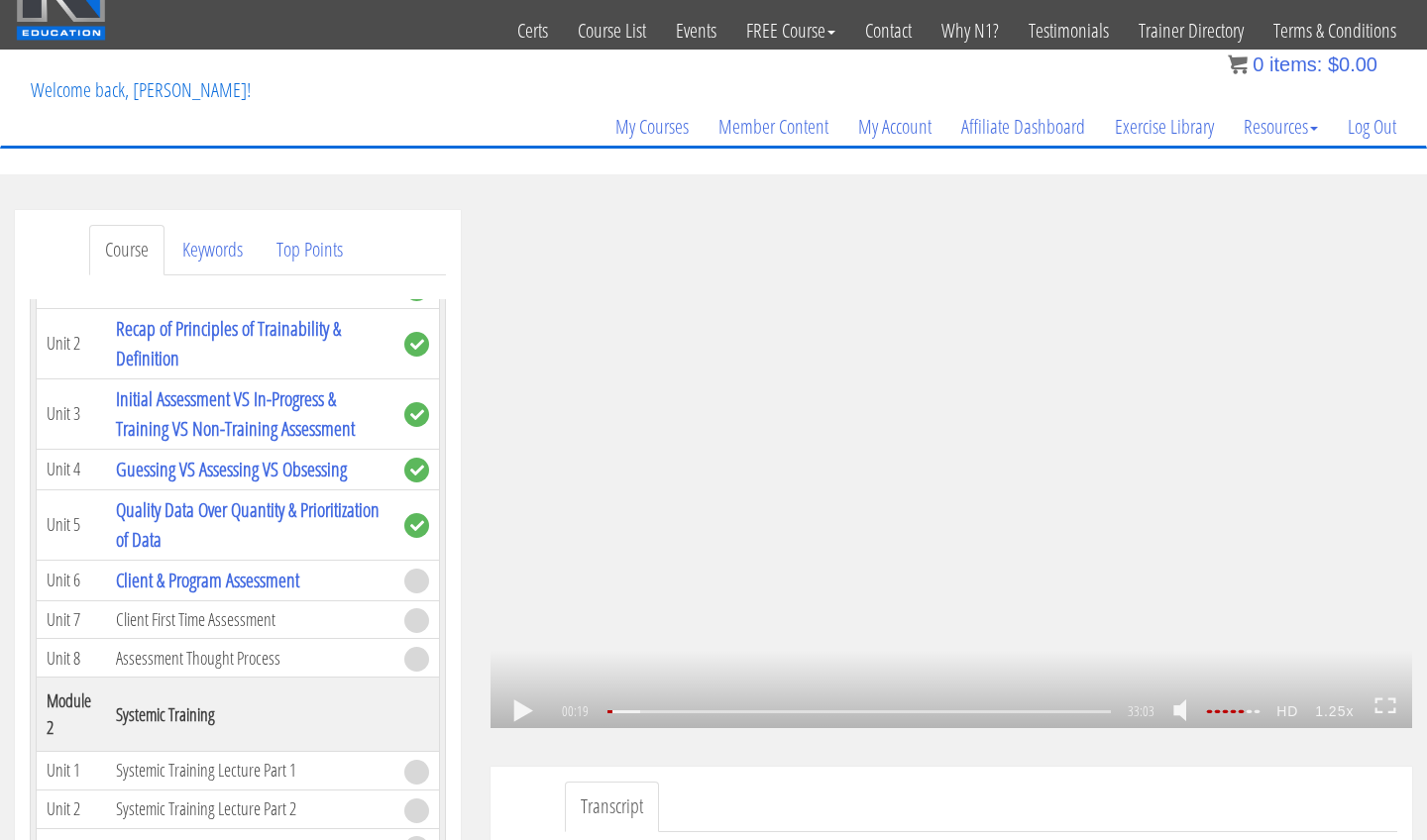 click 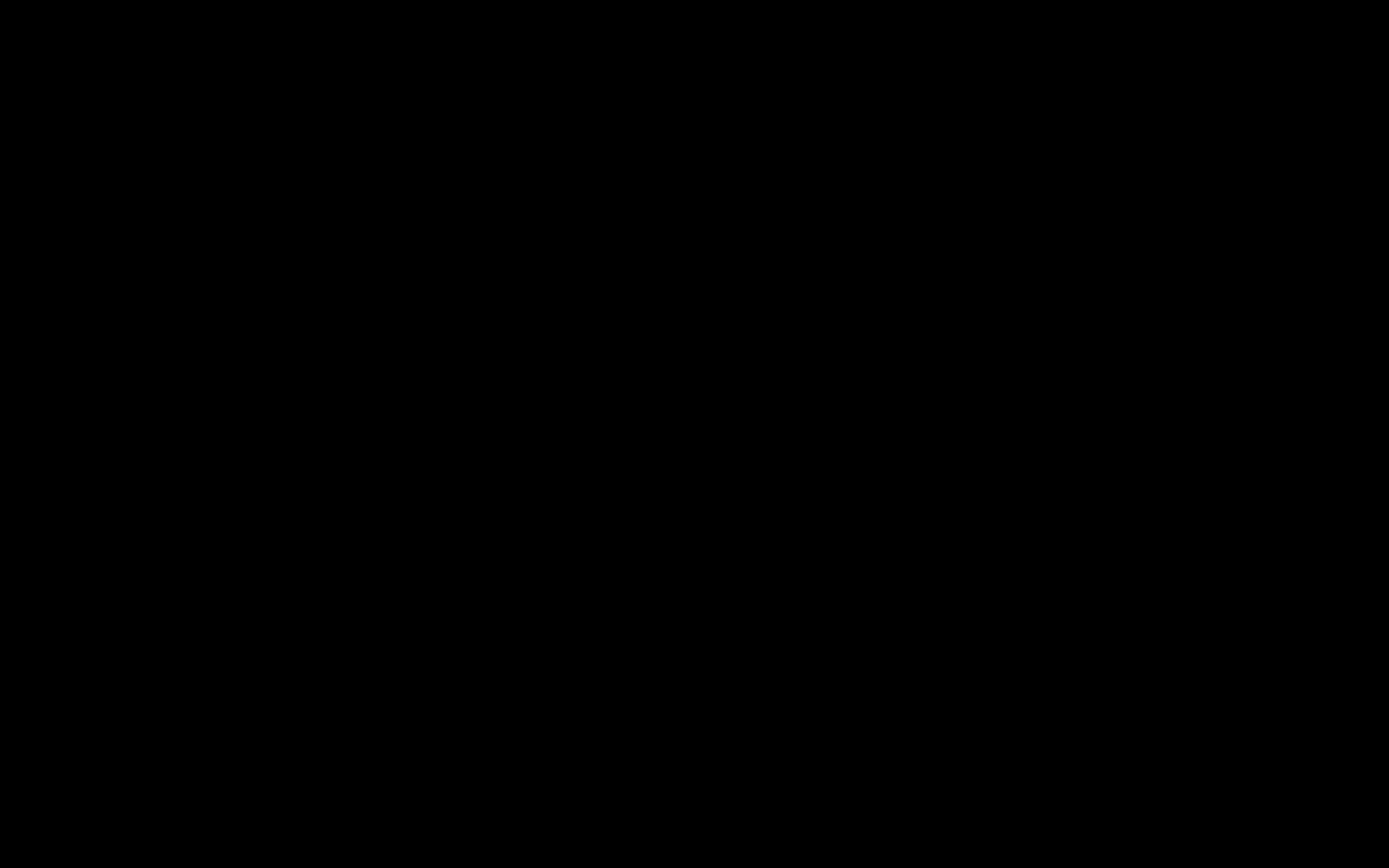 click on ".a{fill:#000;opacity:0.65;}.b{fill:#fff;opacity:1.0;}
.fp-color-play{opacity:0.65;}.controlbutton{fill:#fff;}
.fp-color-play{opacity:0.65;}.controlbutton{fill:#fff;}
.controlbuttonbg{opacity:0.65;}.controlbutton{fill:#fff;}
.fp-color-play{opacity:0.65;}.rect{fill:#fff;}
.fp-color-play{opacity:0.65;}.rect{fill:#fff;}
.fp-color-play{opacity:0.65;}.rect{fill:#fff;}
.fp-color-play{opacity:0.65;}.rect{fill:#fff;}
00:19                              10:37                                           33:03              32:44" at bounding box center [694, 434] 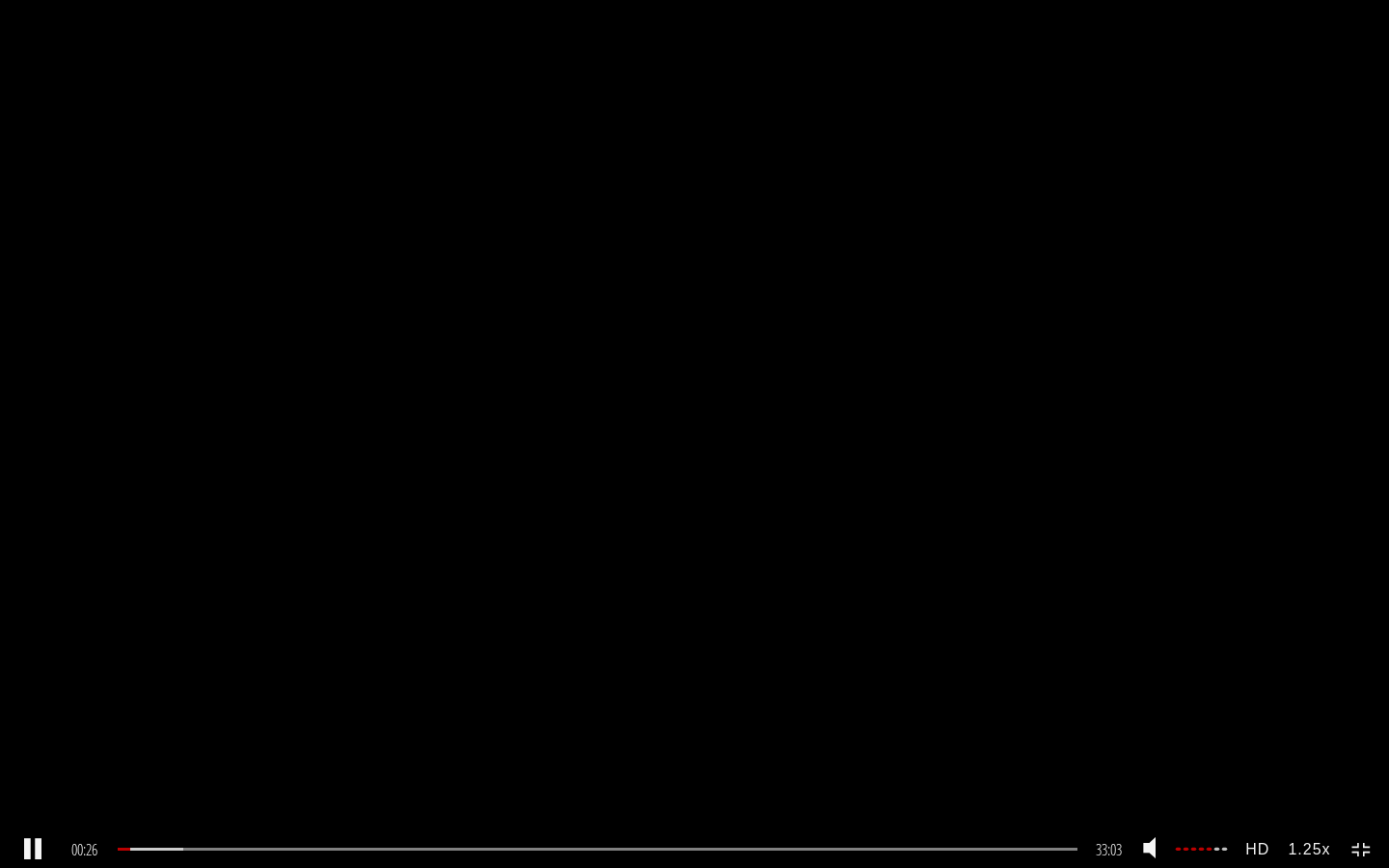 click 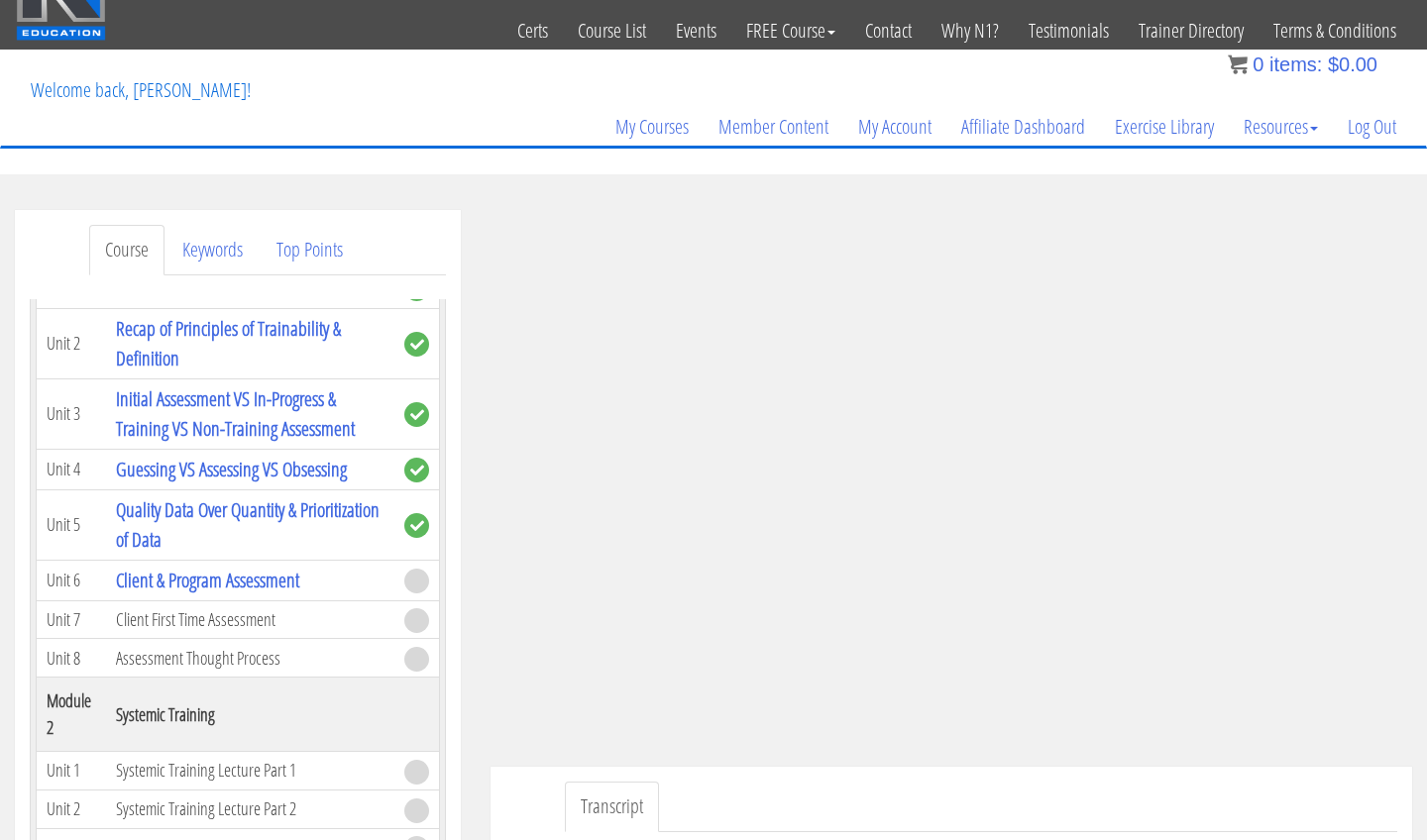 scroll, scrollTop: 89, scrollLeft: 0, axis: vertical 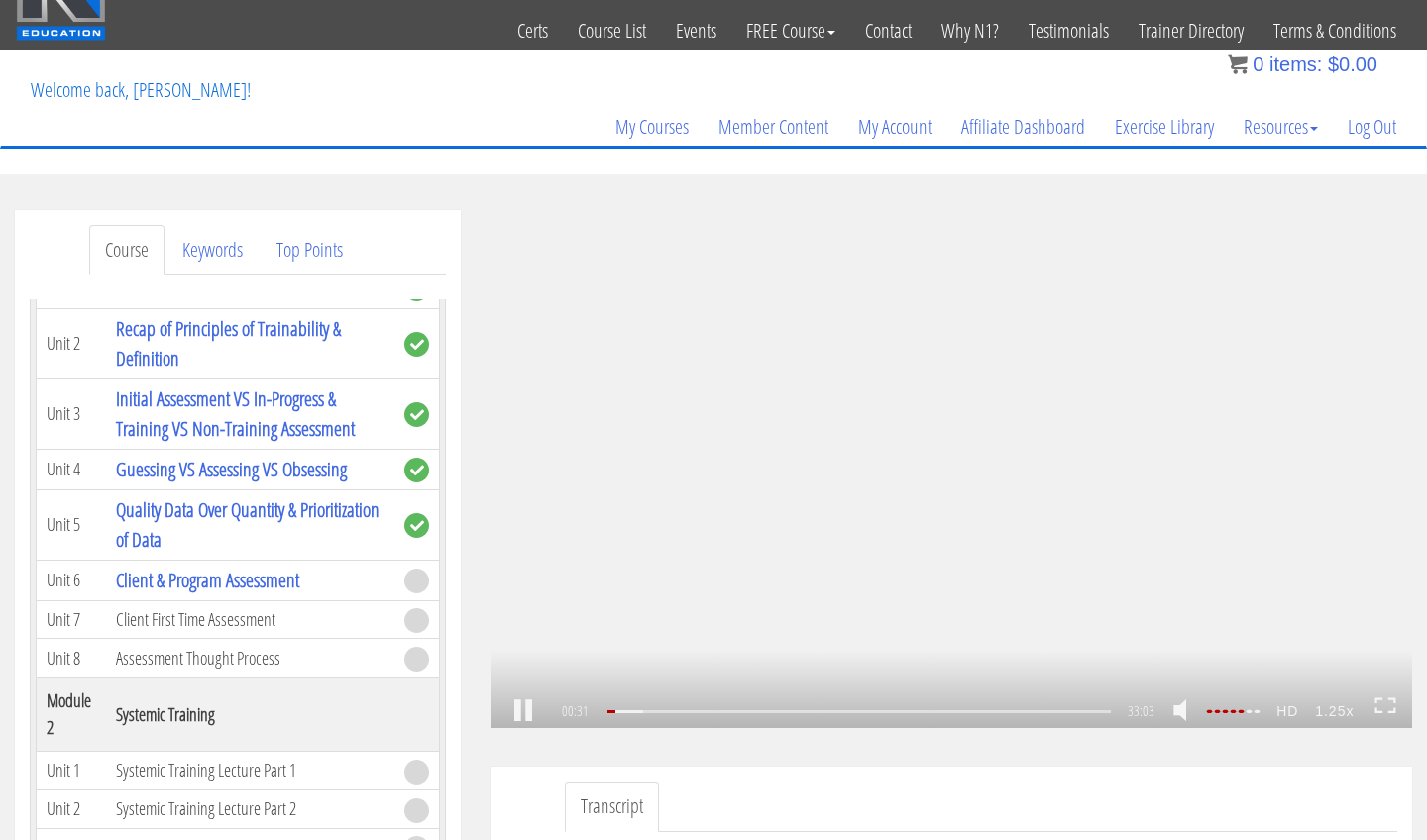 click 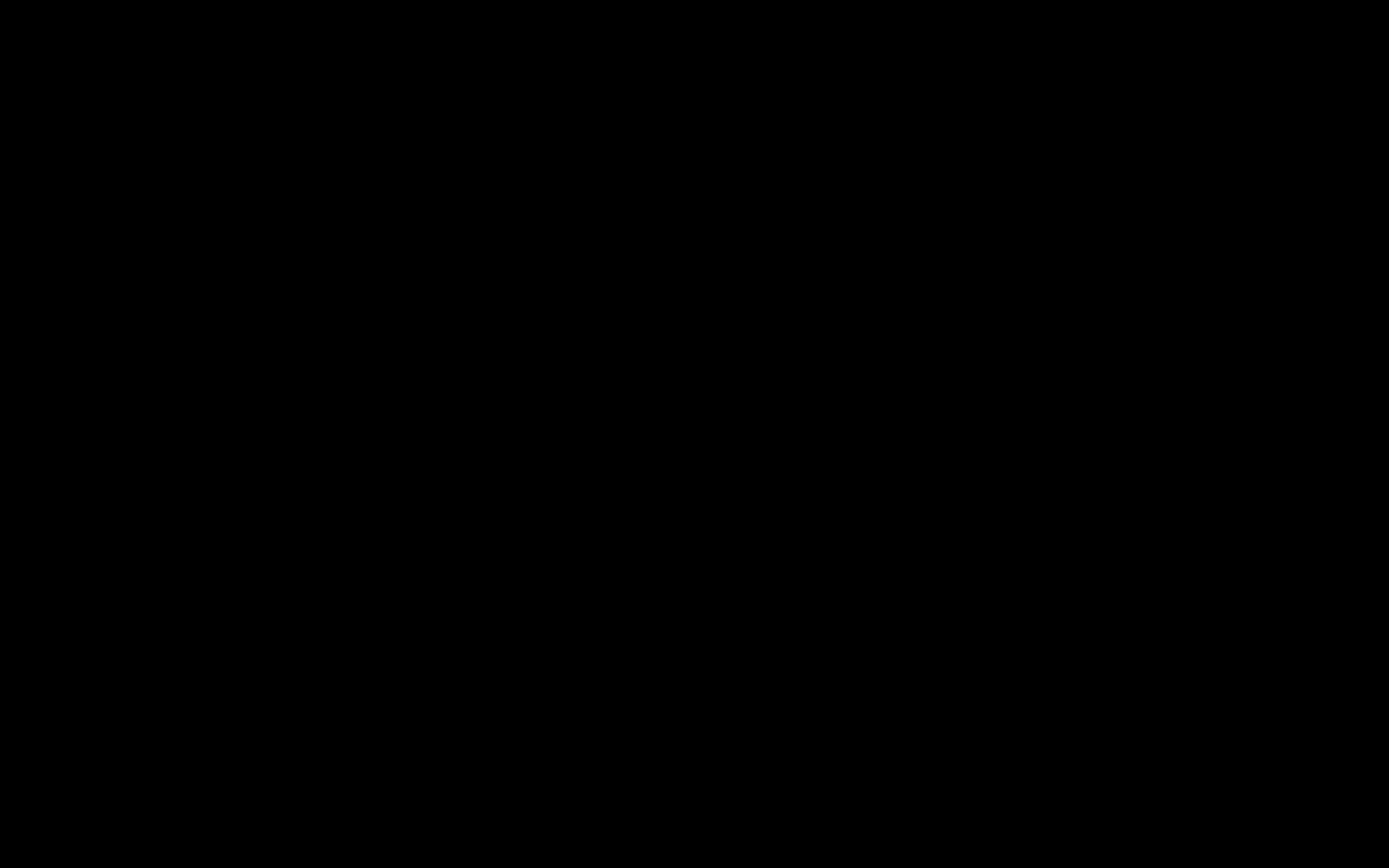 click on ".a{fill:#000;opacity:0.65;}.b{fill:#fff;opacity:1.0;}
.fp-color-play{opacity:0.65;}.controlbutton{fill:#fff;}
.fp-color-play{opacity:0.65;}.controlbutton{fill:#fff;}
.controlbuttonbg{opacity:0.65;}.controlbutton{fill:#fff;}
.fp-color-play{opacity:0.65;}.rect{fill:#fff;}
.fp-color-play{opacity:0.65;}.rect{fill:#fff;}
.fp-color-play{opacity:0.65;}.rect{fill:#fff;}
.fp-color-play{opacity:0.65;}.rect{fill:#fff;}
01:00                              10:37                                           33:03              32:03" at bounding box center (694, 434) 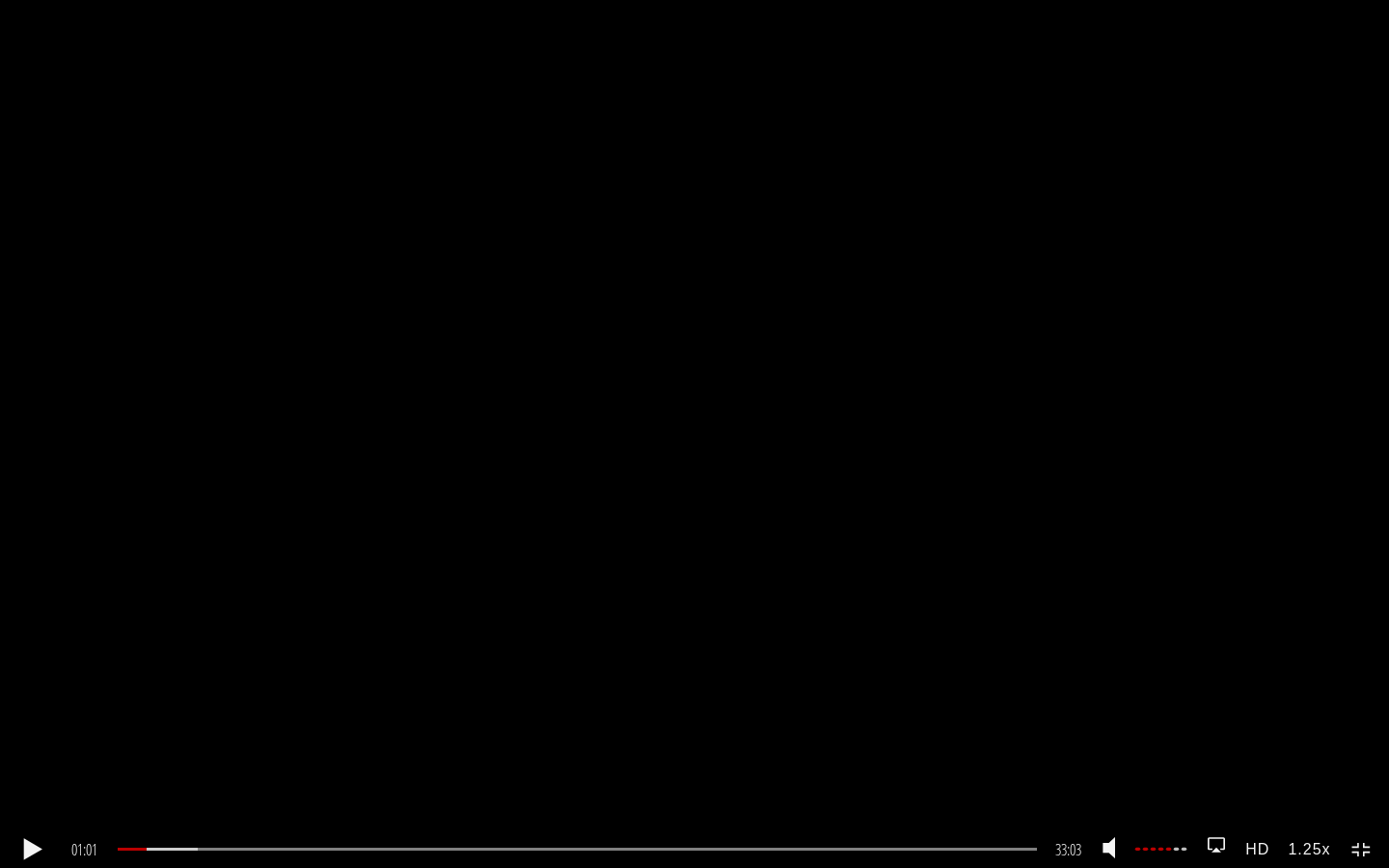 click at bounding box center (33, 850) 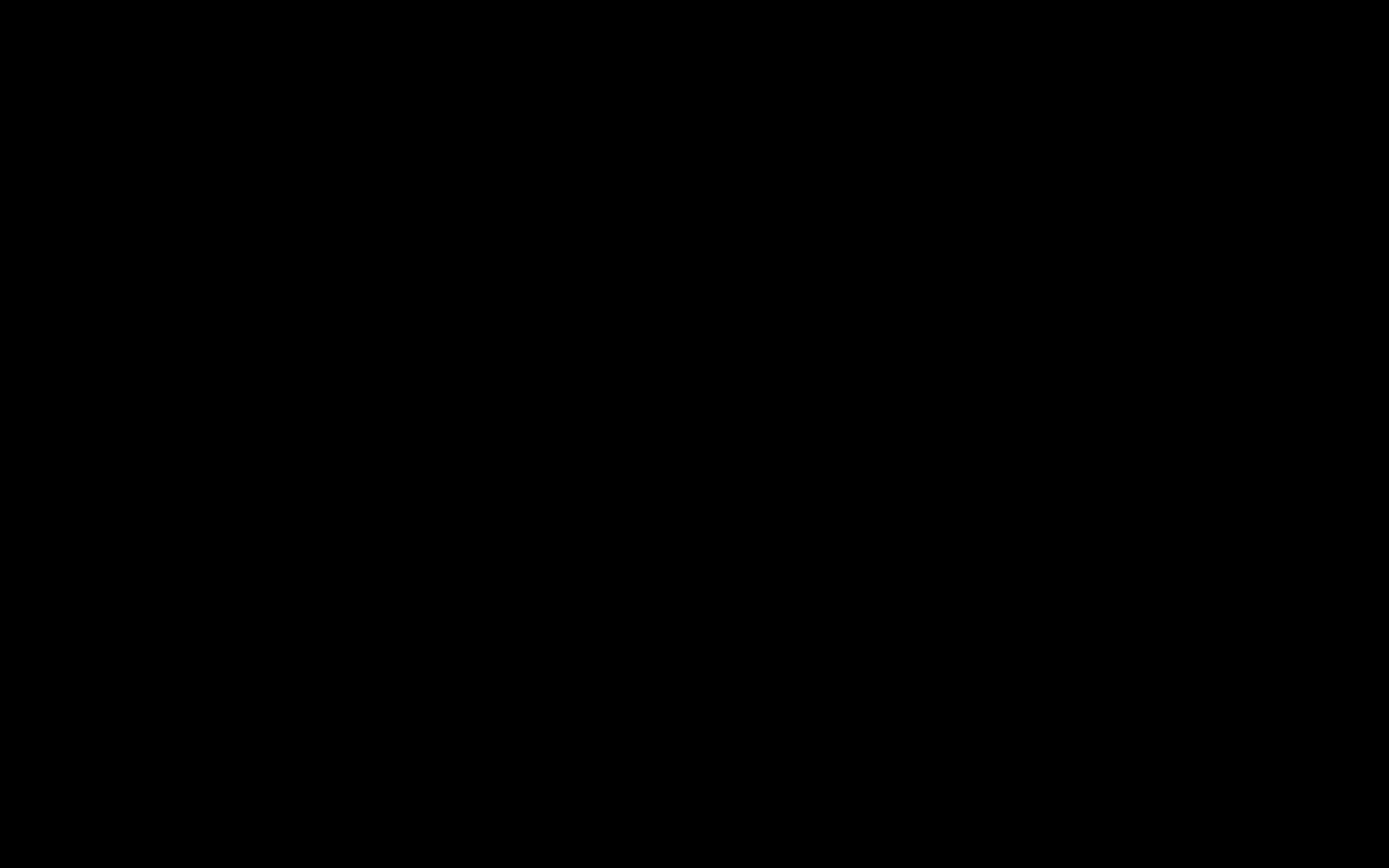 click on ".a{fill:#000;opacity:0.65;}.b{fill:#fff;opacity:1.0;}
.fp-color-play{opacity:0.65;}.controlbutton{fill:#fff;}
.fp-color-play{opacity:0.65;}.controlbutton{fill:#fff;}
.controlbuttonbg{opacity:0.65;}.controlbutton{fill:#fff;}
.fp-color-play{opacity:0.65;}.rect{fill:#fff;}
.fp-color-play{opacity:0.65;}.rect{fill:#fff;}
.fp-color-play{opacity:0.65;}.rect{fill:#fff;}
.fp-color-play{opacity:0.65;}.rect{fill:#fff;}
02:02                              18:17                                           33:03              31:02" at bounding box center (694, 434) 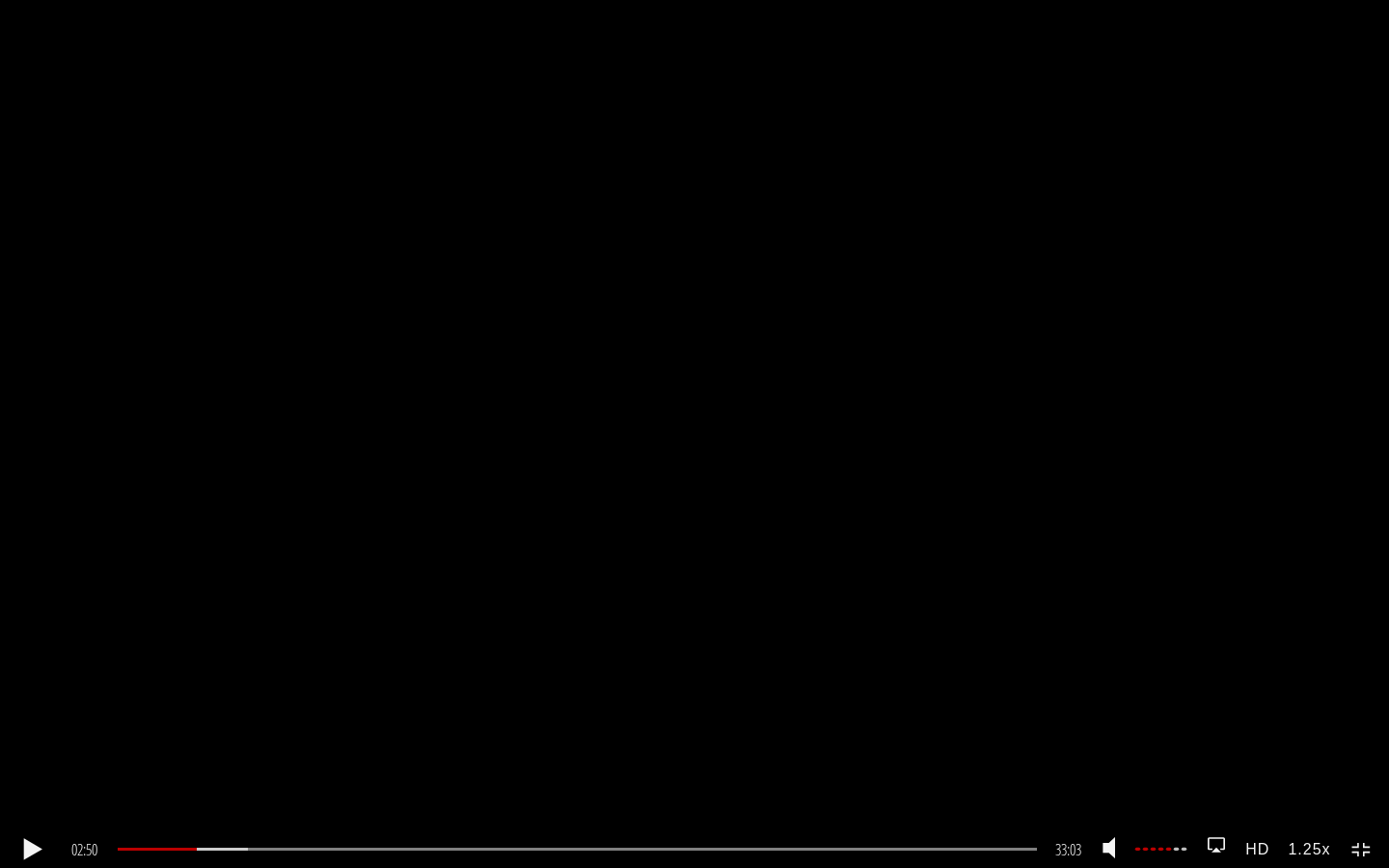 click at bounding box center (33, 850) 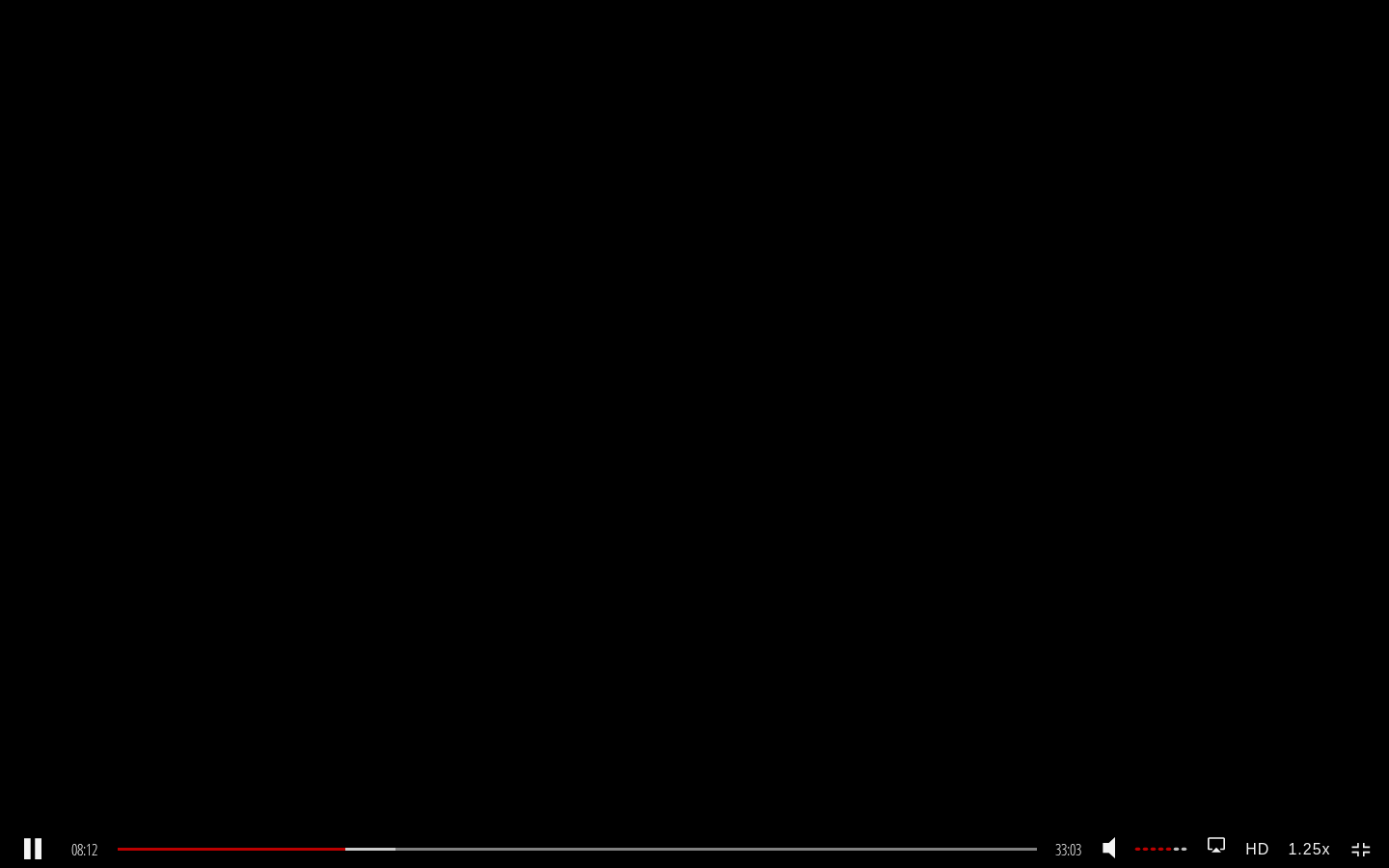 click on ".a{fill:#000;opacity:0.65;}.b{fill:#fff;opacity:1.0;}
.fp-color-play{opacity:0.65;}.controlbutton{fill:#fff;}
.fp-color-play{opacity:0.65;}.controlbutton{fill:#fff;}
.controlbuttonbg{opacity:0.65;}.controlbutton{fill:#fff;}
.fp-color-play{opacity:0.65;}.rect{fill:#fff;}
.fp-color-play{opacity:0.65;}.rect{fill:#fff;}
.fp-color-play{opacity:0.65;}.rect{fill:#fff;}
.fp-color-play{opacity:0.65;}.rect{fill:#fff;}
08:12                              04:05                                           33:03              24:52" at bounding box center (694, 434) 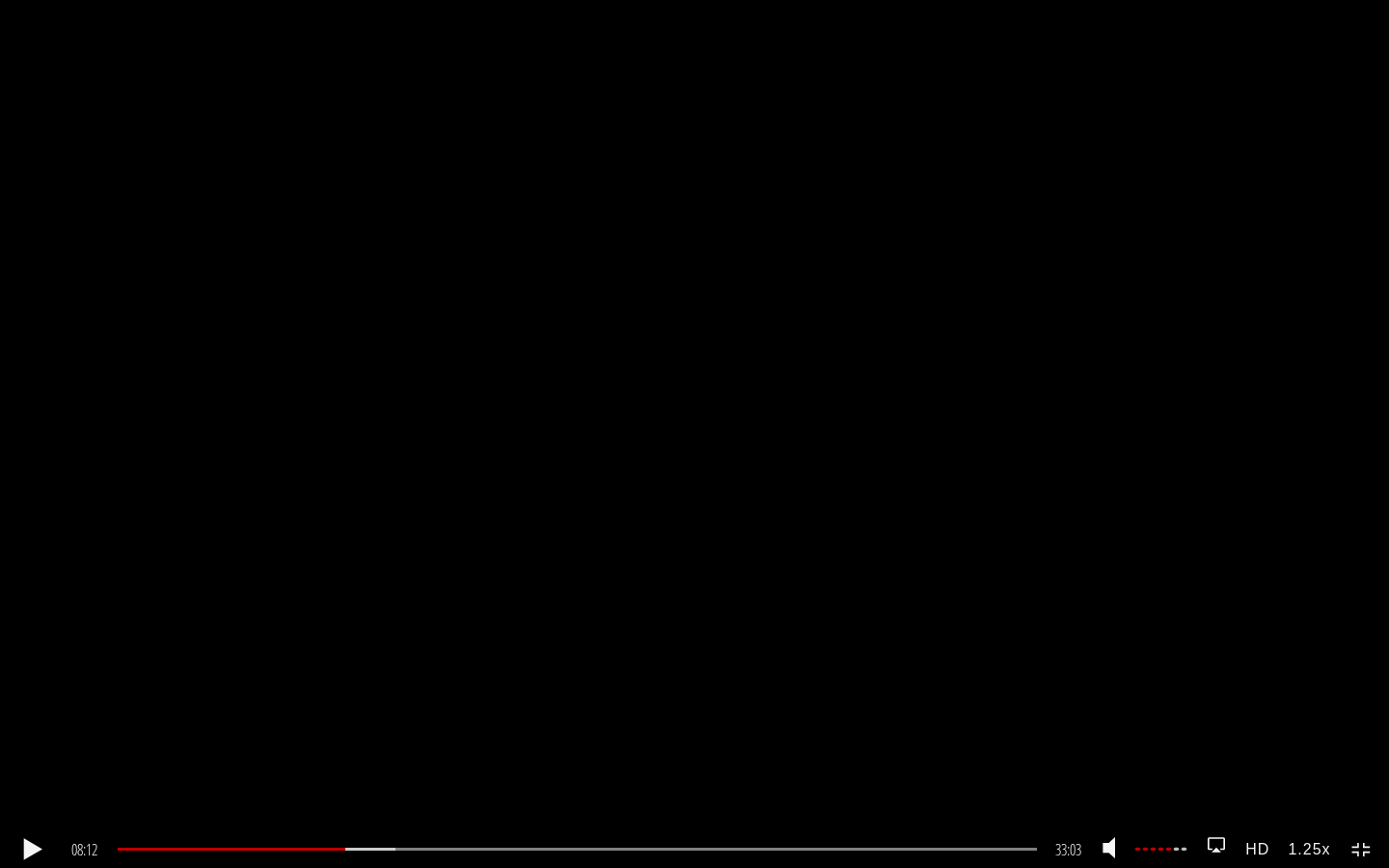 click on ".a{fill:#000;opacity:0.65;}.b{fill:#fff;opacity:1.0;}
.fp-color-play{opacity:0.65;}.controlbutton{fill:#fff;}
.fp-color-play{opacity:0.65;}.controlbutton{fill:#fff;}
.controlbuttonbg{opacity:0.65;}.controlbutton{fill:#fff;}
.fp-color-play{opacity:0.65;}.rect{fill:#fff;}
.fp-color-play{opacity:0.65;}.rect{fill:#fff;}
.fp-color-play{opacity:0.65;}.rect{fill:#fff;}
.fp-color-play{opacity:0.65;}.rect{fill:#fff;}
08:12                              04:05                                           33:03              24:51" at bounding box center (694, 434) 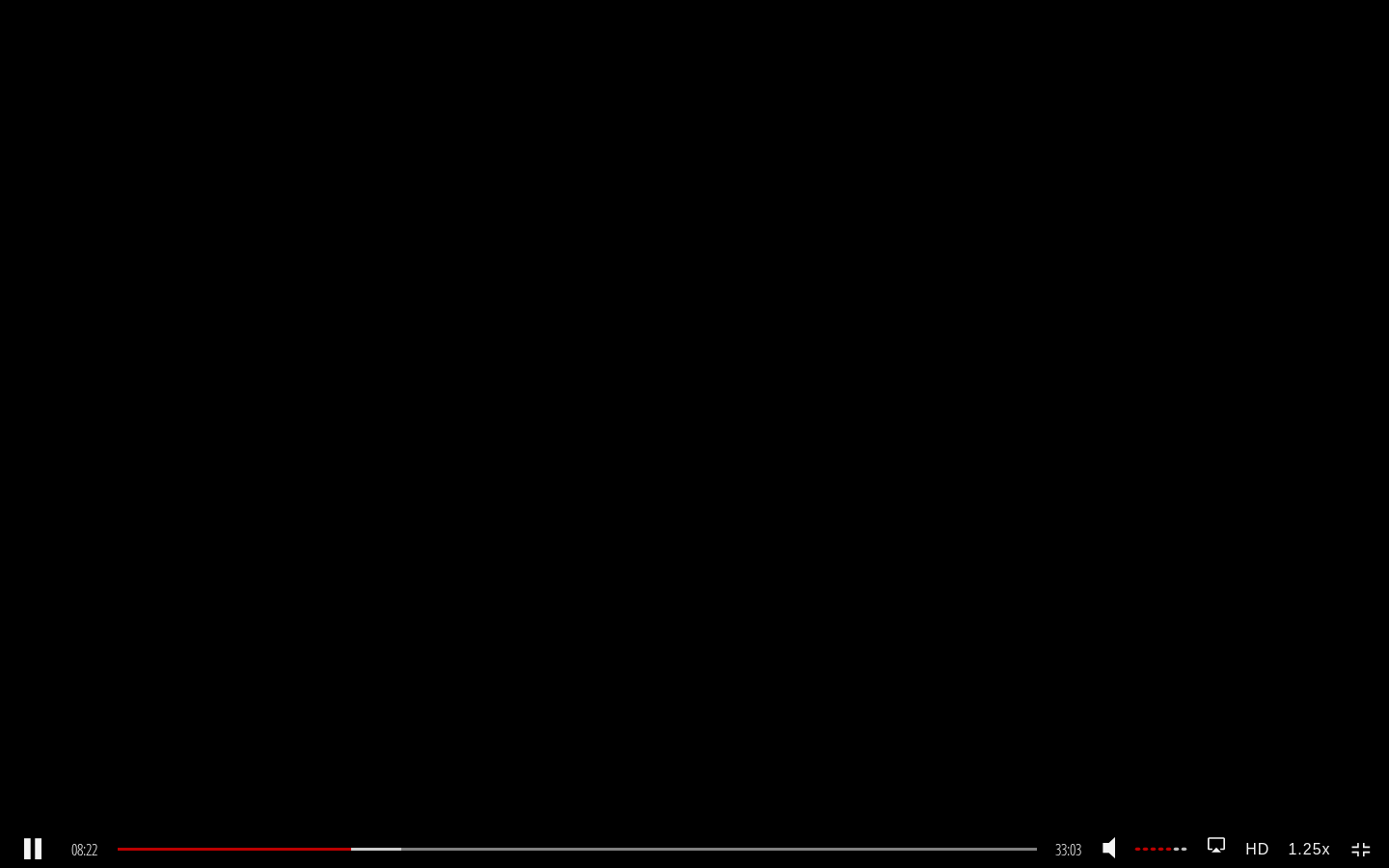 click on "1.25x" at bounding box center (1309, 849) 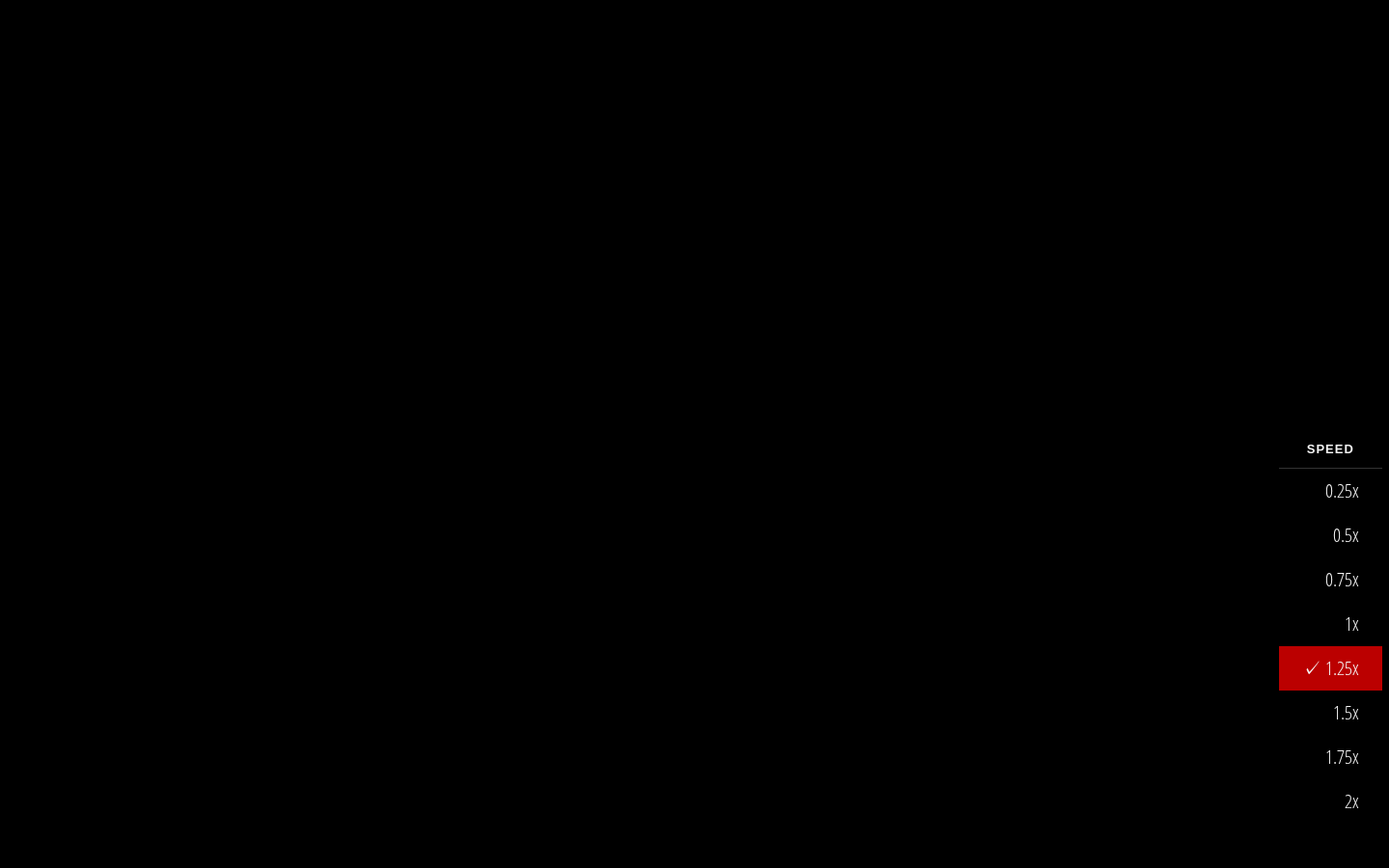 click on "0.75x" at bounding box center [1330, 580] 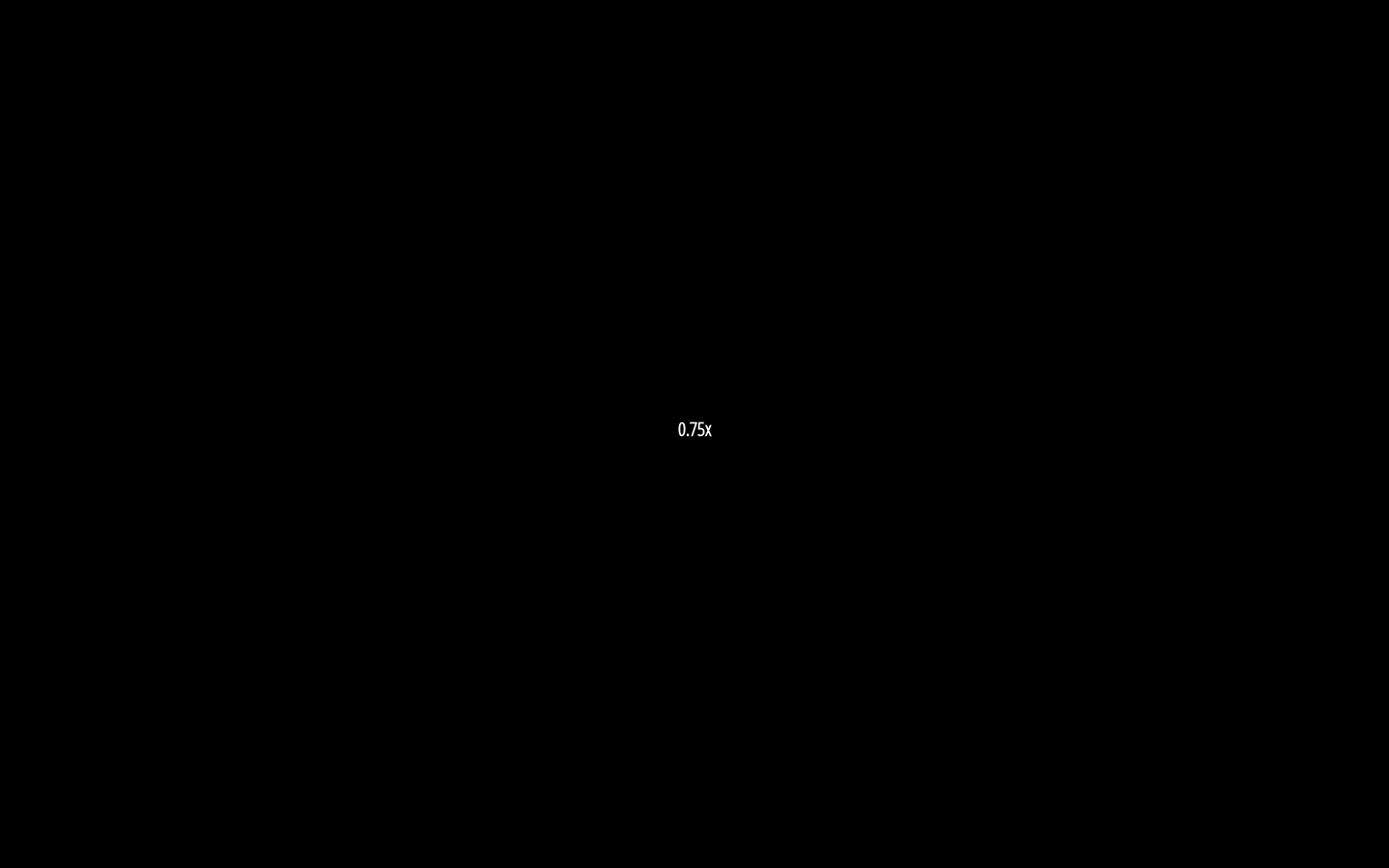 click on "0.75x
.a{fill:#000;opacity:0.65;}.b{fill:#fff;opacity:1.0;}
.fp-color-play{opacity:0.65;}.controlbutton{fill:#fff;}
.fp-color-play{opacity:0.65;}.controlbutton{fill:#fff;}
.controlbuttonbg{opacity:0.65;}.controlbutton{fill:#fff;}
.fp-color-play{opacity:0.65;}.rect{fill:#fff;}
.fp-color-play{opacity:0.65;}.rect{fill:#fff;}
.fp-color-play{opacity:0.65;}.rect{fill:#fff;}
.fp-color-play{opacity:0.65;}.rect{fill:#fff;}
08:24                              04:05                                           33:03              24:40                                                                                                                                                                    CC HD" at bounding box center [694, 434] 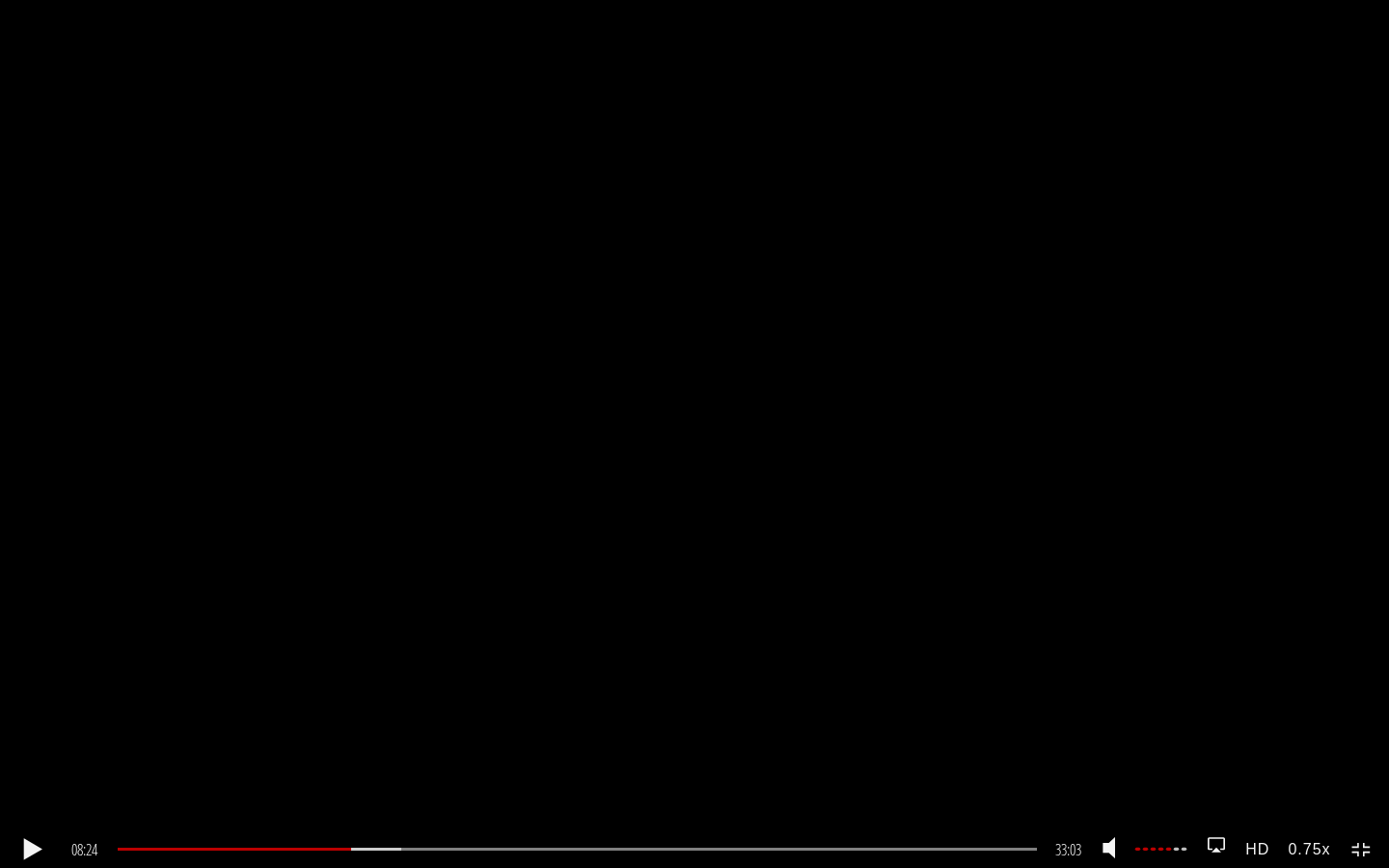 click on "0.75x
.a{fill:#000;opacity:0.65;}.b{fill:#fff;opacity:1.0;}
.fp-color-play{opacity:0.65;}.controlbutton{fill:#fff;}
.fp-color-play{opacity:0.65;}.controlbutton{fill:#fff;}
.controlbuttonbg{opacity:0.65;}.controlbutton{fill:#fff;}
.fp-color-play{opacity:0.65;}.rect{fill:#fff;}
.fp-color-play{opacity:0.65;}.rect{fill:#fff;}
.fp-color-play{opacity:0.65;}.rect{fill:#fff;}
.fp-color-play{opacity:0.65;}.rect{fill:#fff;}
08:24                              04:05                                           33:03              24:39                                                                                                                                                                    CC HD" at bounding box center (694, 434) 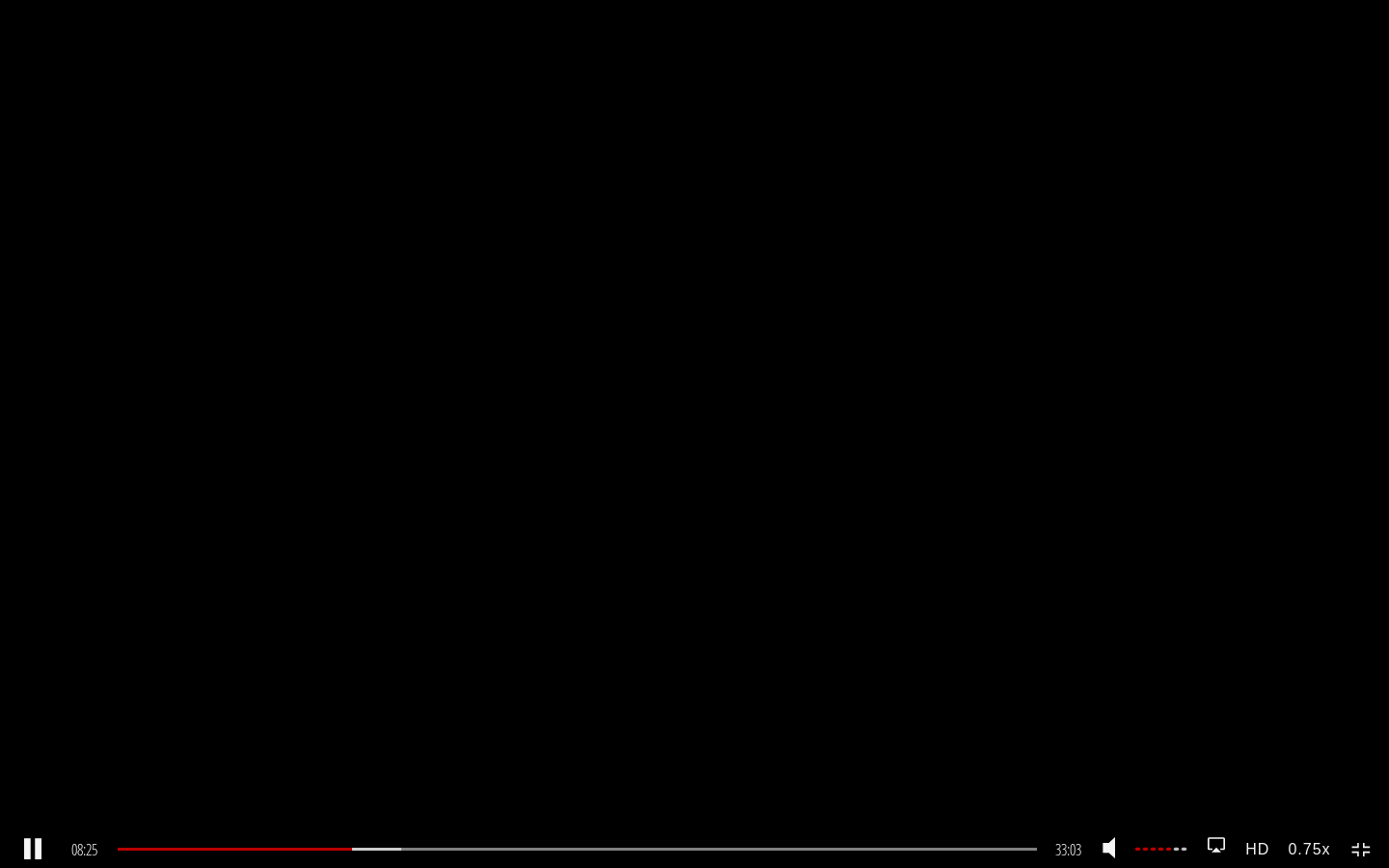 click on "0.75x" at bounding box center (1309, 849) 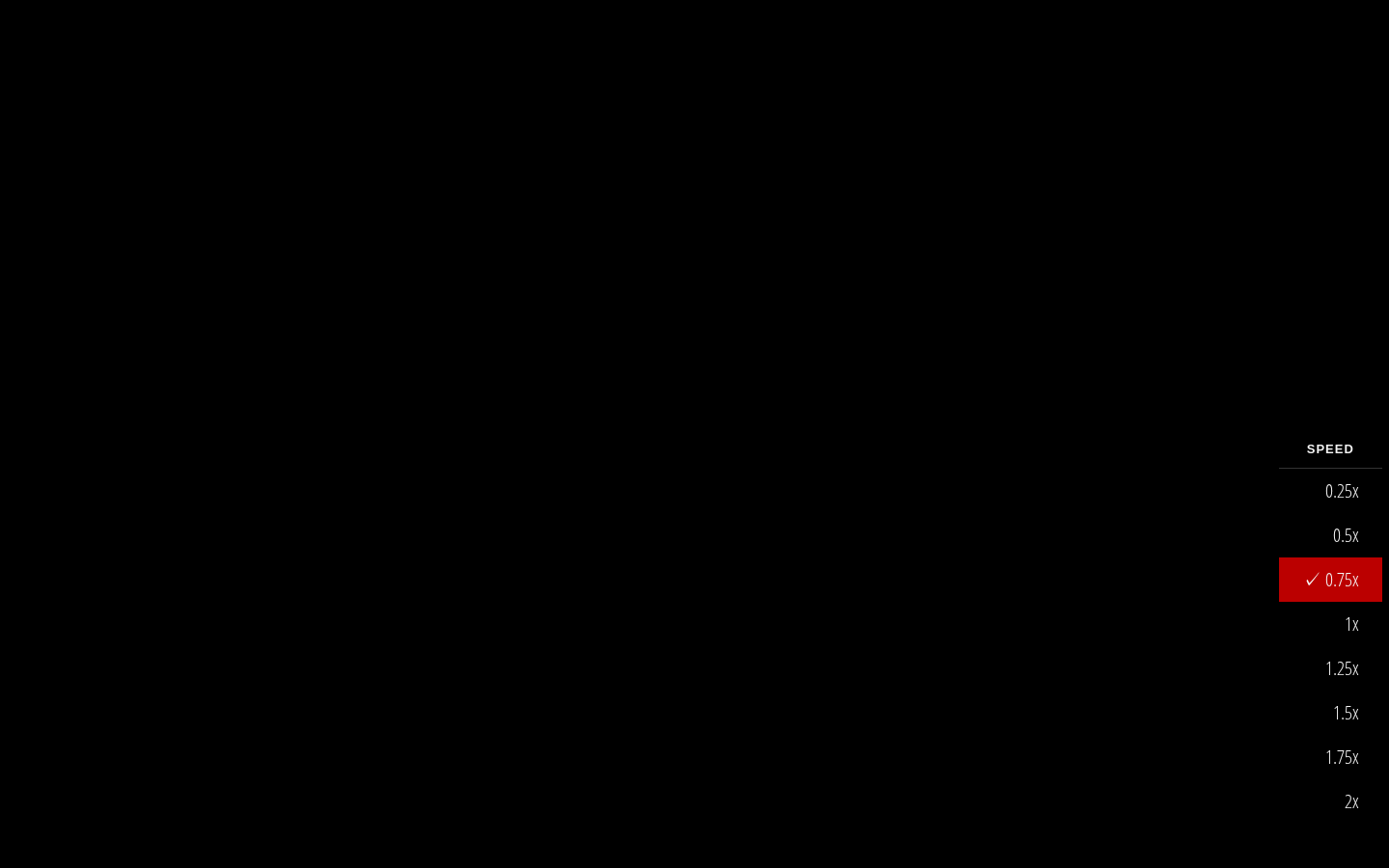 click on "1x" at bounding box center (1330, 624) 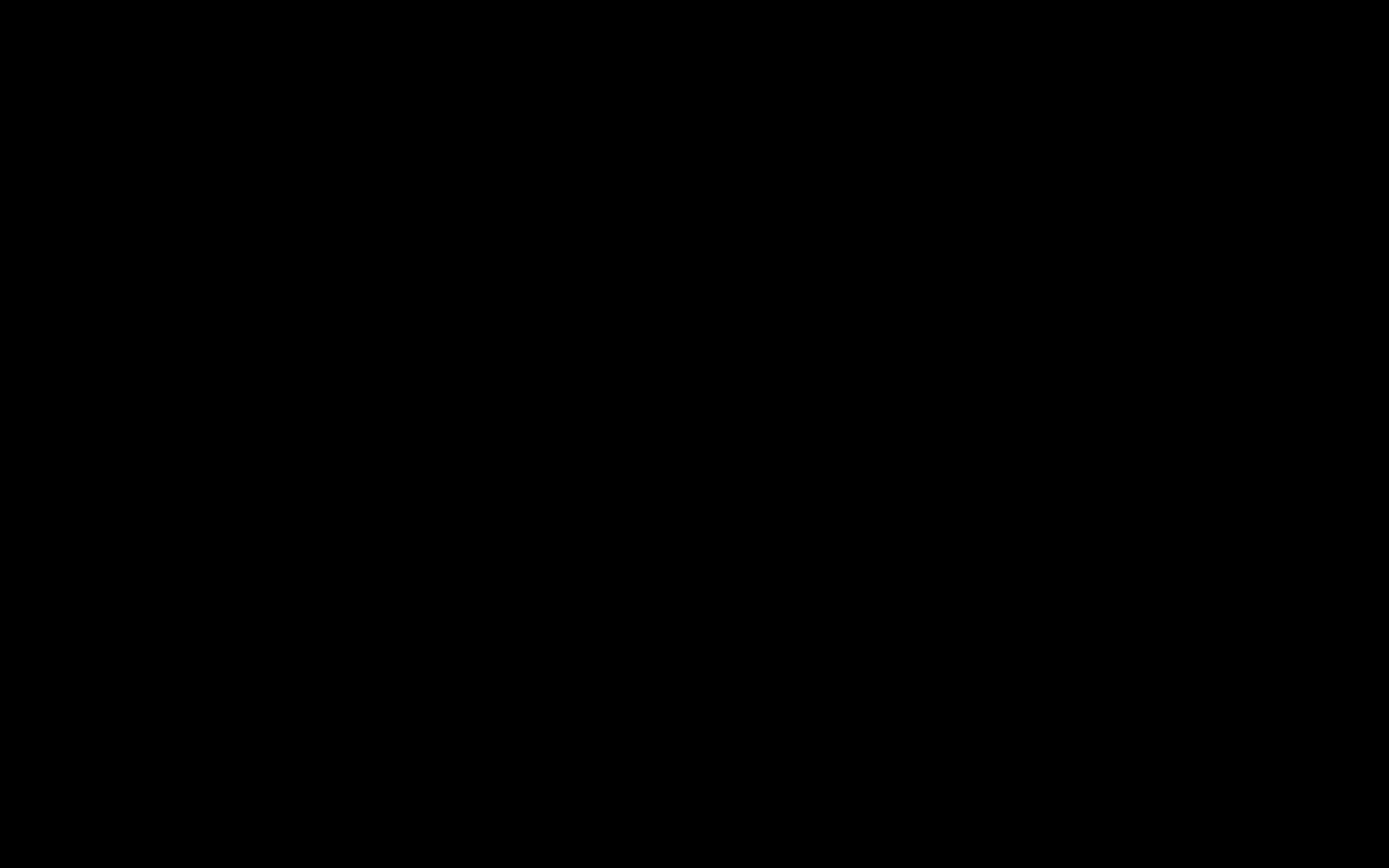 click on "1x
.a{fill:#000;opacity:0.65;}.b{fill:#fff;opacity:1.0;}
.fp-color-play{opacity:0.65;}.controlbutton{fill:#fff;}
.fp-color-play{opacity:0.65;}.controlbutton{fill:#fff;}
.controlbuttonbg{opacity:0.65;}.controlbutton{fill:#fff;}
.fp-color-play{opacity:0.65;}.rect{fill:#fff;}
.fp-color-play{opacity:0.65;}.rect{fill:#fff;}
.fp-color-play{opacity:0.65;}.rect{fill:#fff;}
.fp-color-play{opacity:0.65;}.rect{fill:#fff;}
08:59                              04:05                                           33:03              24:05" at bounding box center [694, 434] 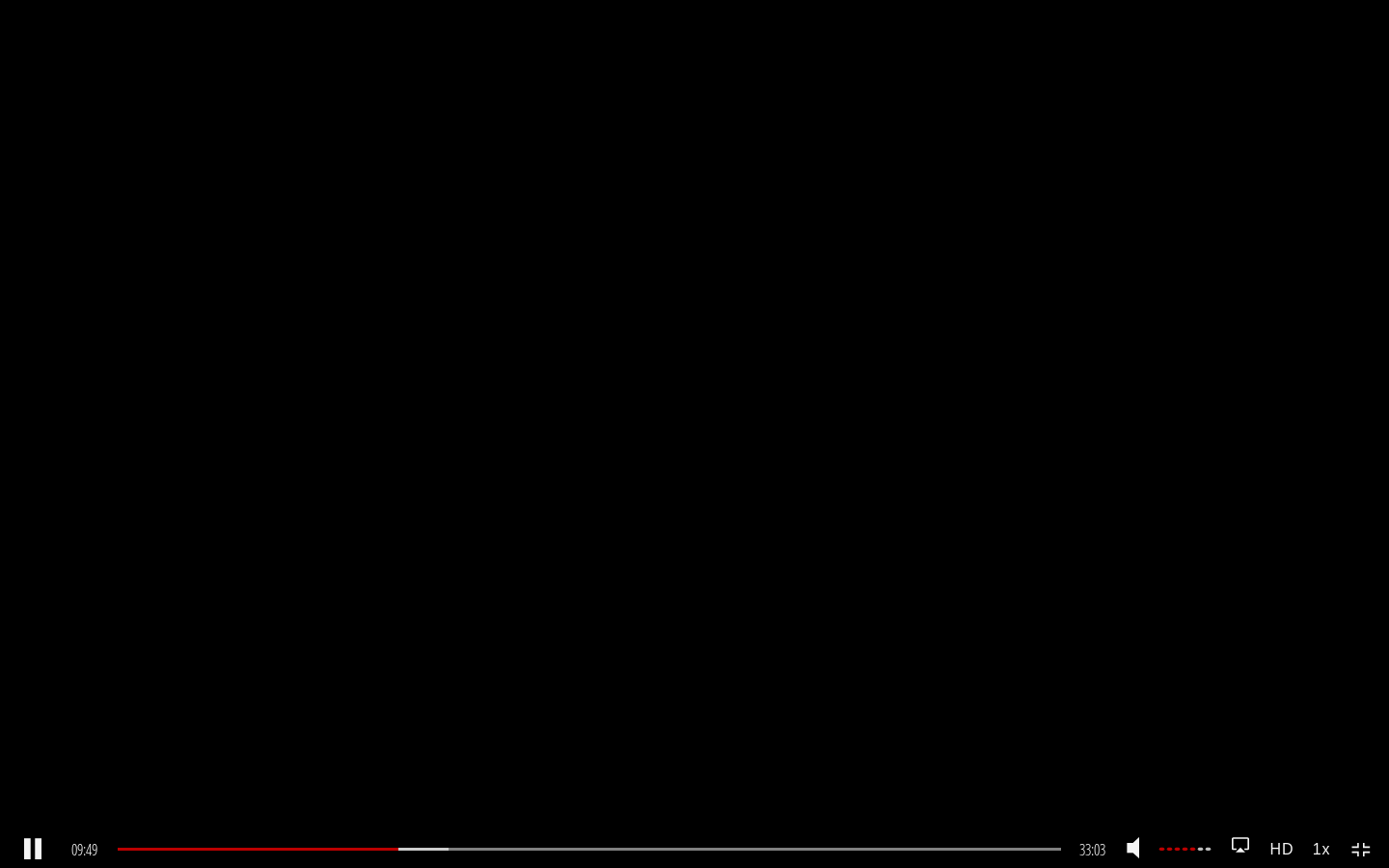 click on "1x" at bounding box center [1321, 849] 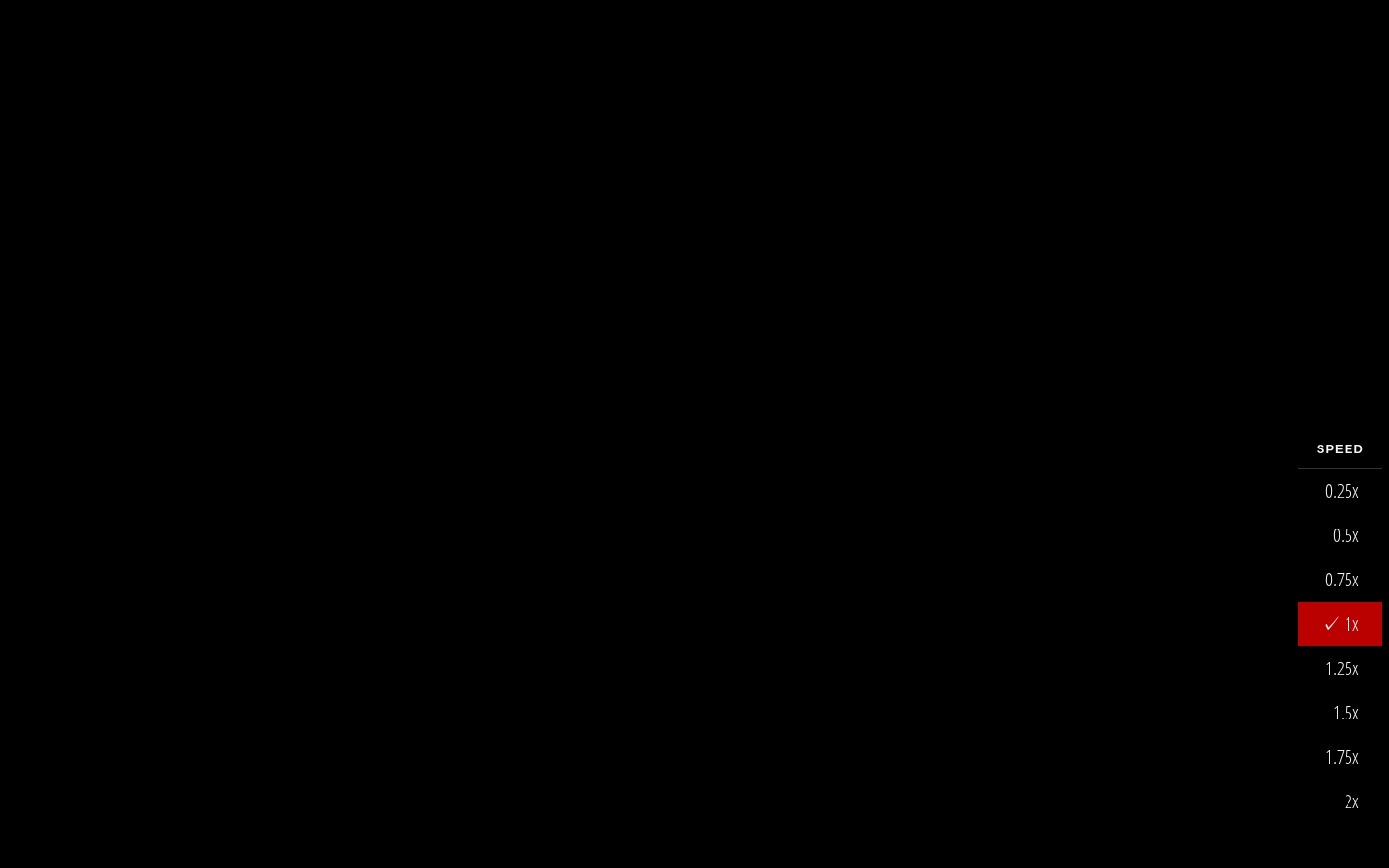 click on "1.25x" at bounding box center [1340, 668] 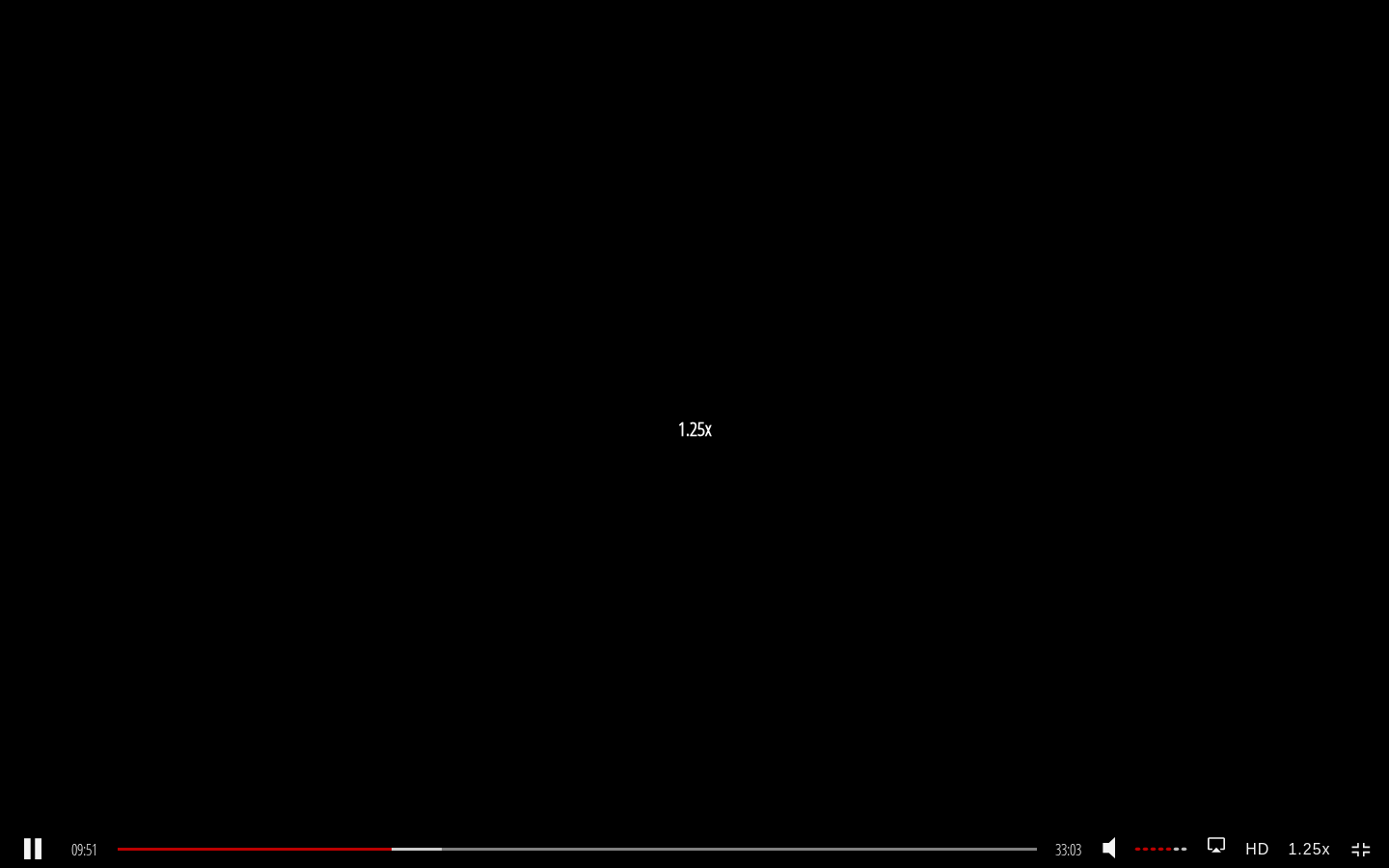 click 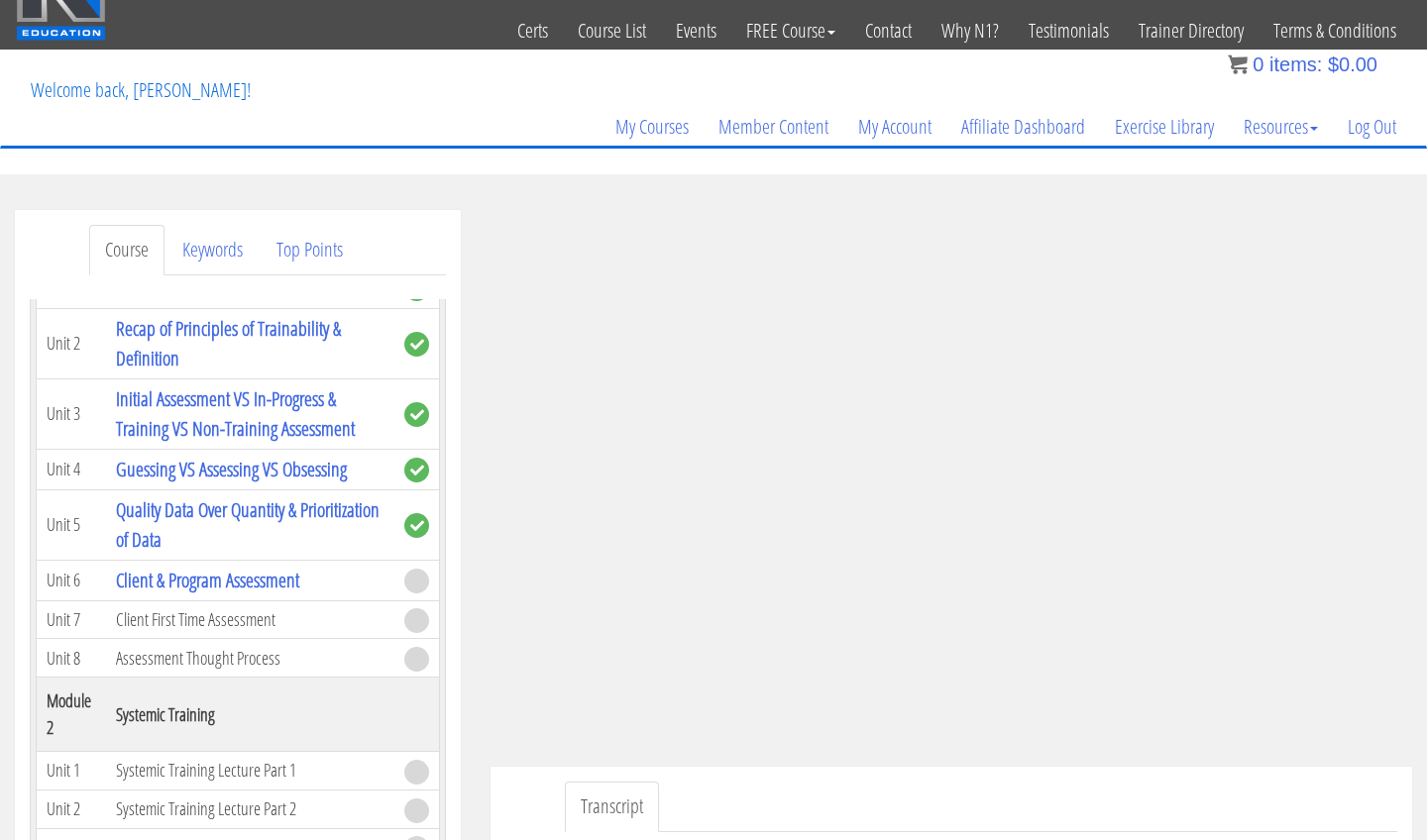 scroll, scrollTop: 2730, scrollLeft: 0, axis: vertical 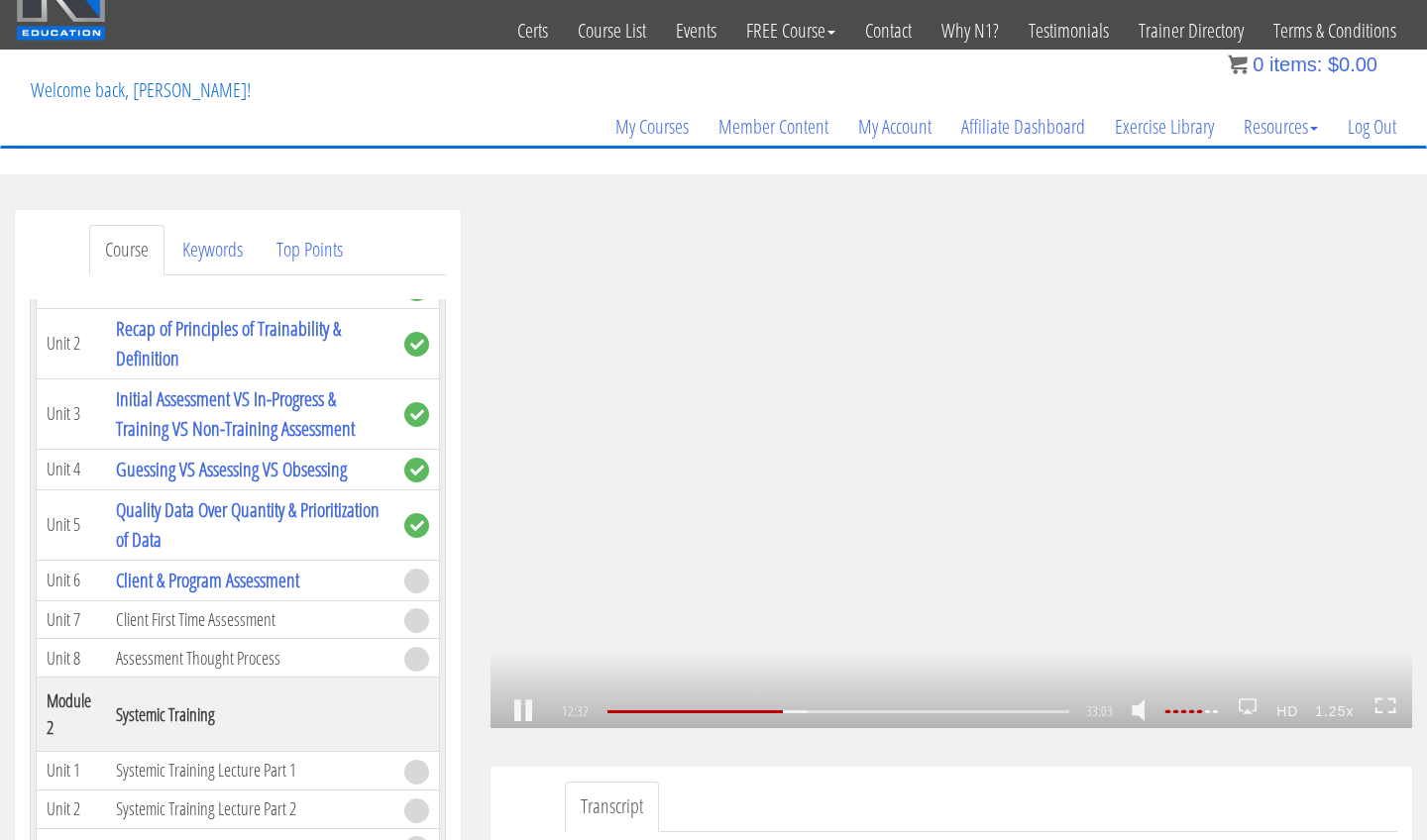 click on "1.25x
.a{fill:#000;opacity:0.65;}.b{fill:#fff;opacity:1.0;}
.fp-color-play{opacity:0.65;}.controlbutton{fill:#fff;}
.fp-color-play{opacity:0.65;}.controlbutton{fill:#fff;}
.controlbuttonbg{opacity:0.65;}.controlbutton{fill:#fff;}
.fp-color-play{opacity:0.65;}.rect{fill:#fff;}
.fp-color-play{opacity:0.65;}.rect{fill:#fff;}
.fp-color-play{opacity:0.65;}.rect{fill:#fff;}
.fp-color-play{opacity:0.65;}.rect{fill:#fff;}
12:32                              17:45                                           33:03              20:31                                                                                                                                                                    CC HD" at bounding box center (951, 469) 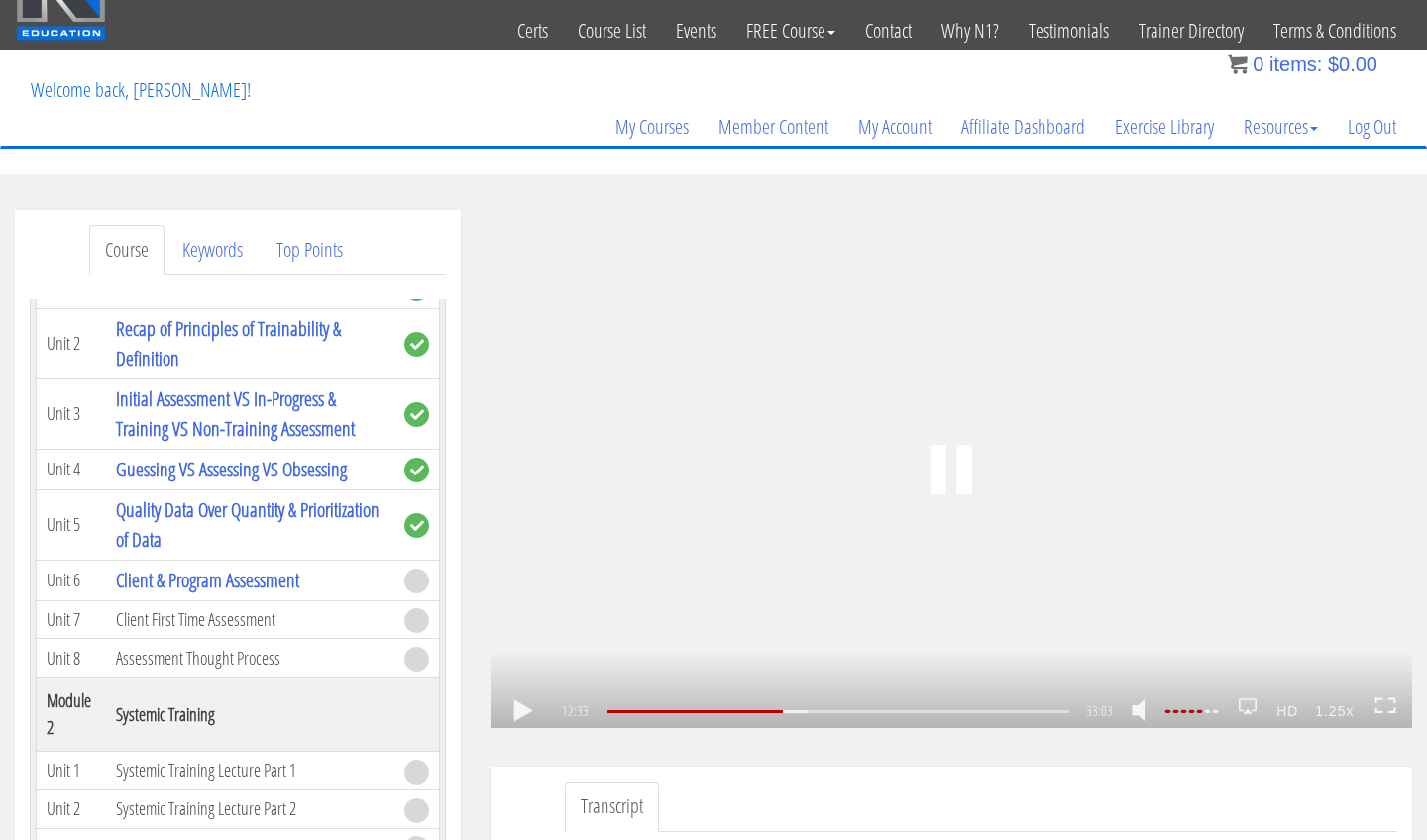 scroll, scrollTop: 2761, scrollLeft: 0, axis: vertical 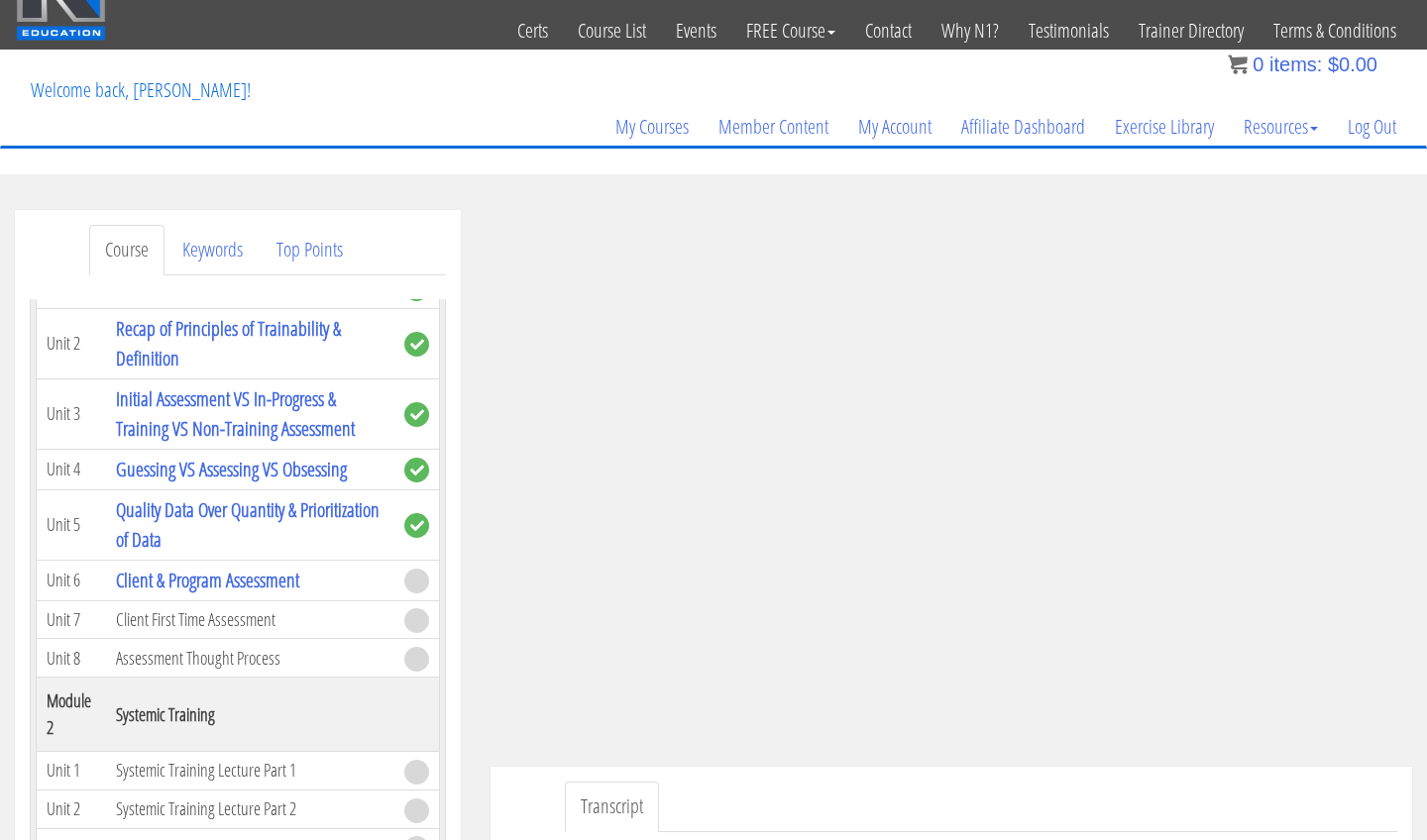 click on ".fp-color-play{opacity:0.65;}.rect{fill:#fff;}" 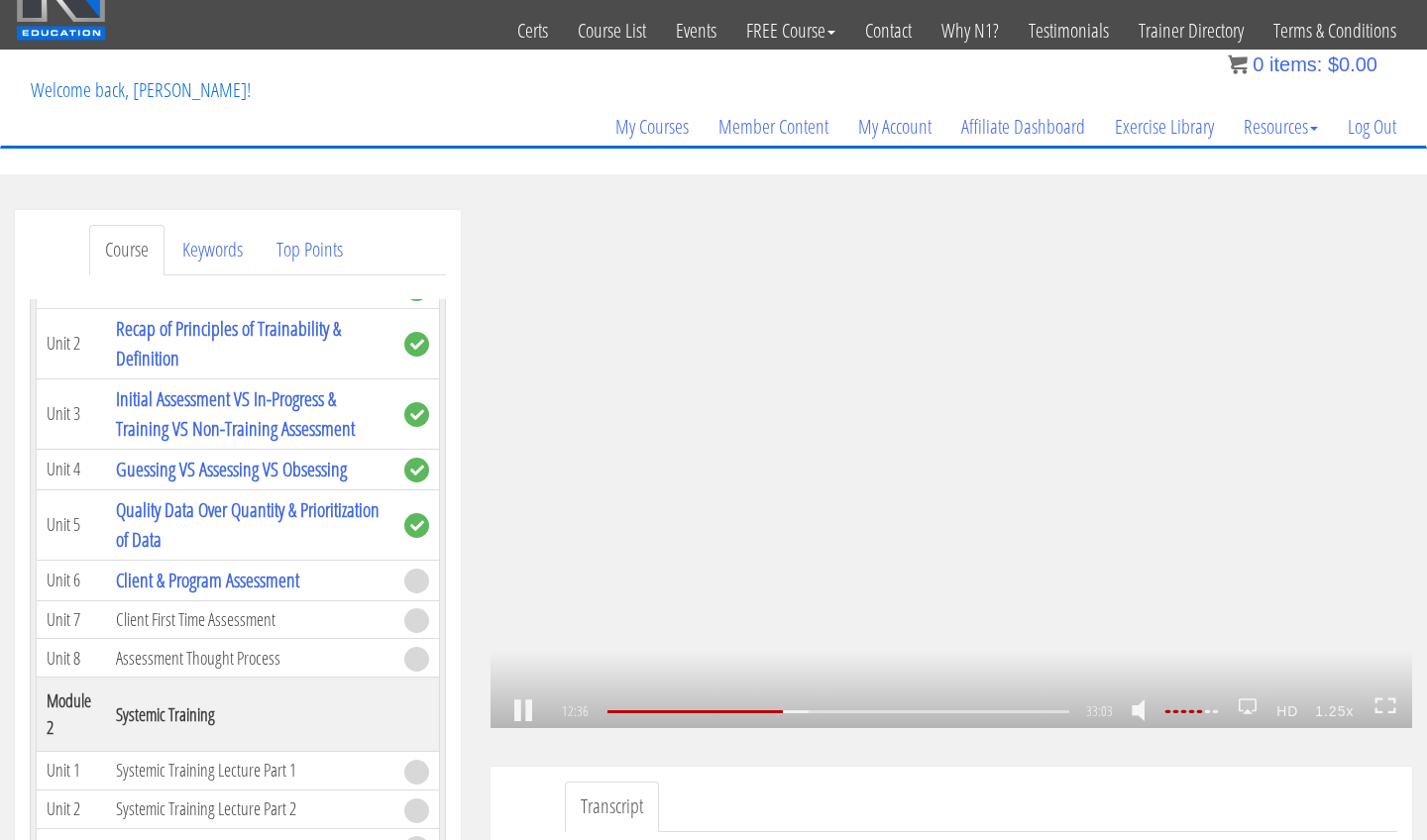 click 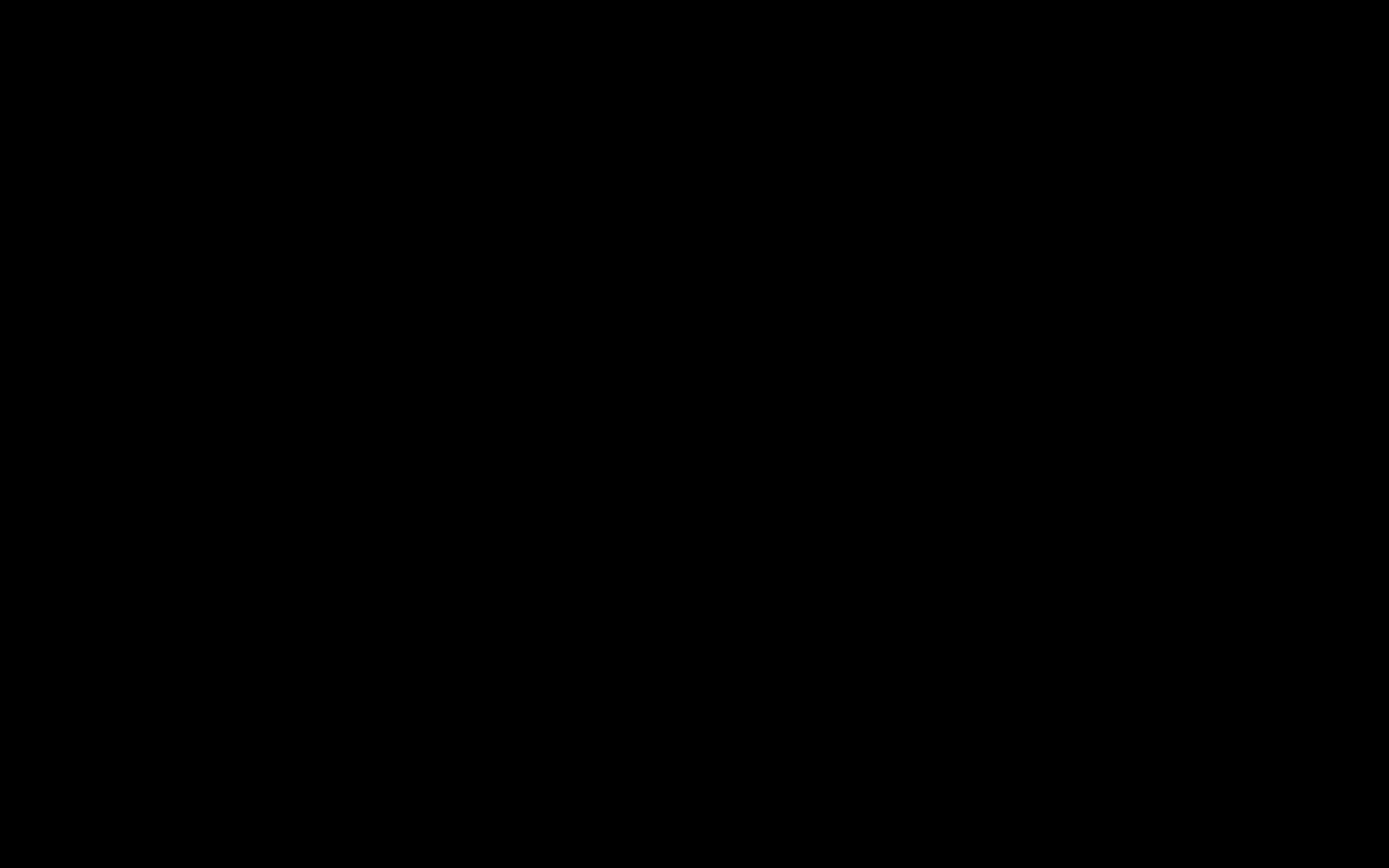 click on "1.25x
.a{fill:#000;opacity:0.65;}.b{fill:#fff;opacity:1.0;}
.fp-color-play{opacity:0.65;}.controlbutton{fill:#fff;}
.fp-color-play{opacity:0.65;}.controlbutton{fill:#fff;}
.controlbuttonbg{opacity:0.65;}.controlbutton{fill:#fff;}
.fp-color-play{opacity:0.65;}.rect{fill:#fff;}
.fp-color-play{opacity:0.65;}.rect{fill:#fff;}
.fp-color-play{opacity:0.65;}.rect{fill:#fff;}
.fp-color-play{opacity:0.65;}.rect{fill:#fff;}
15:07                              17:45                                           33:03              17:56                                                                                                                                                                    CC HD" at bounding box center [694, 434] 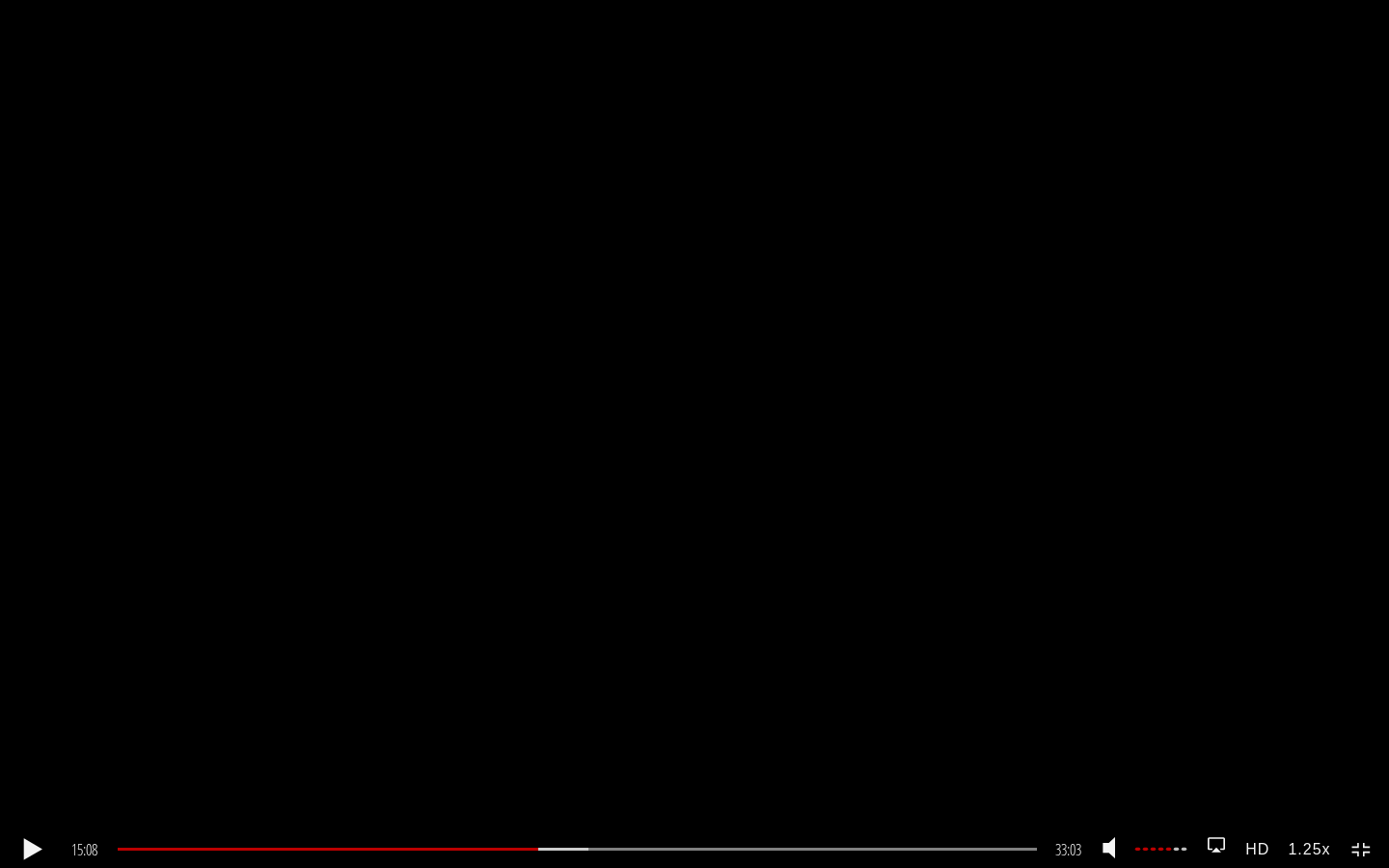 click on "1.25x
.a{fill:#000;opacity:0.65;}.b{fill:#fff;opacity:1.0;}
.fp-color-play{opacity:0.65;}.controlbutton{fill:#fff;}
.fp-color-play{opacity:0.65;}.controlbutton{fill:#fff;}
.controlbuttonbg{opacity:0.65;}.controlbutton{fill:#fff;}
.fp-color-play{opacity:0.65;}.rect{fill:#fff;}
.fp-color-play{opacity:0.65;}.rect{fill:#fff;}
.fp-color-play{opacity:0.65;}.rect{fill:#fff;}
.fp-color-play{opacity:0.65;}.rect{fill:#fff;}
15:08                              17:45                                           33:03              17:55                                                                                                                                                                    CC HD" at bounding box center [694, 434] 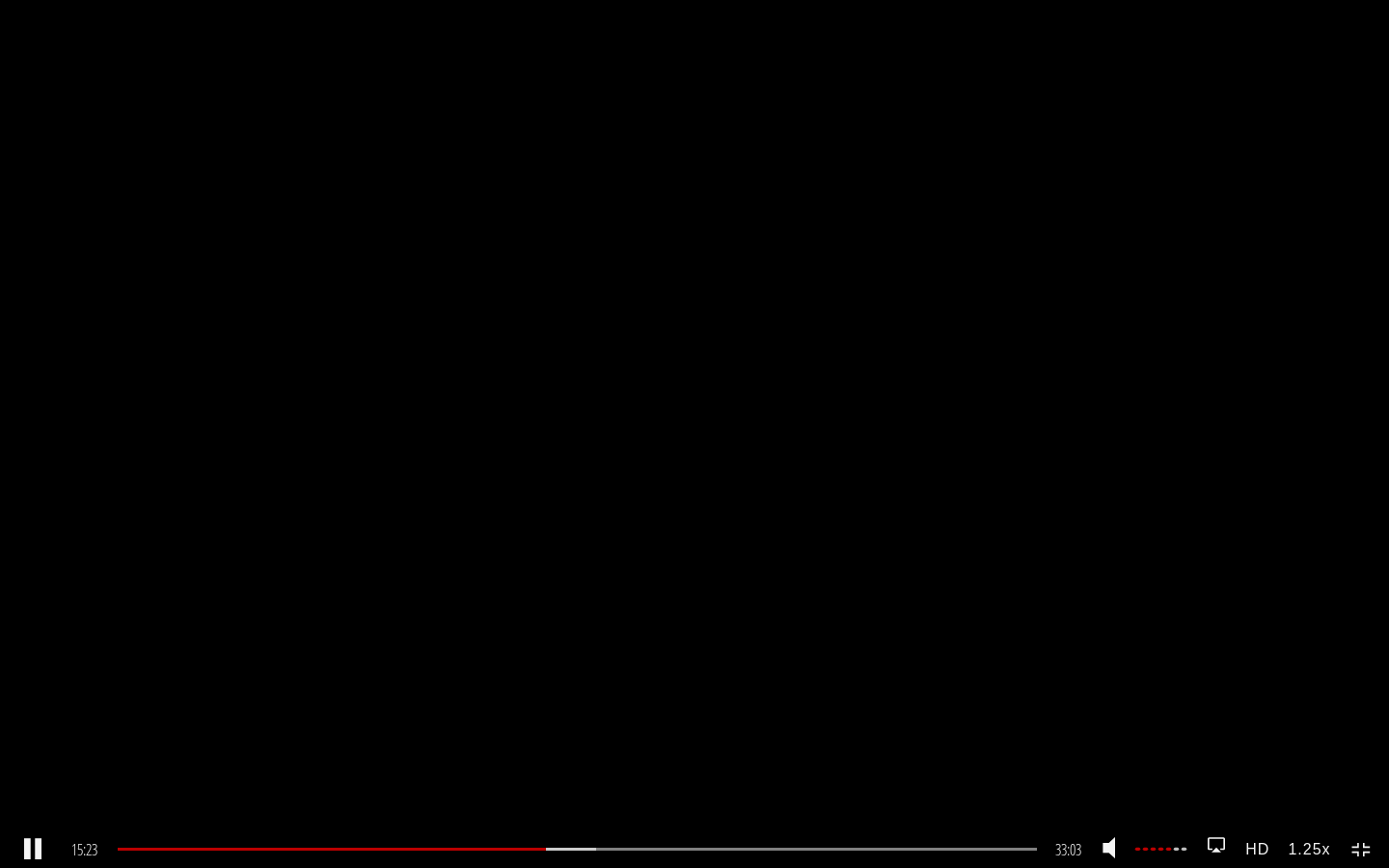 click on "1.25x
.a{fill:#000;opacity:0.65;}.b{fill:#fff;opacity:1.0;}
.fp-color-play{opacity:0.65;}.controlbutton{fill:#fff;}
.fp-color-play{opacity:0.65;}.controlbutton{fill:#fff;}
.controlbuttonbg{opacity:0.65;}.controlbutton{fill:#fff;}
.fp-color-play{opacity:0.65;}.rect{fill:#fff;}
.fp-color-play{opacity:0.65;}.rect{fill:#fff;}
.fp-color-play{opacity:0.65;}.rect{fill:#fff;}
.fp-color-play{opacity:0.65;}.rect{fill:#fff;}
15:23                              17:45                                           33:03              17:40                                                                                                                                                                    CC HD" at bounding box center [694, 434] 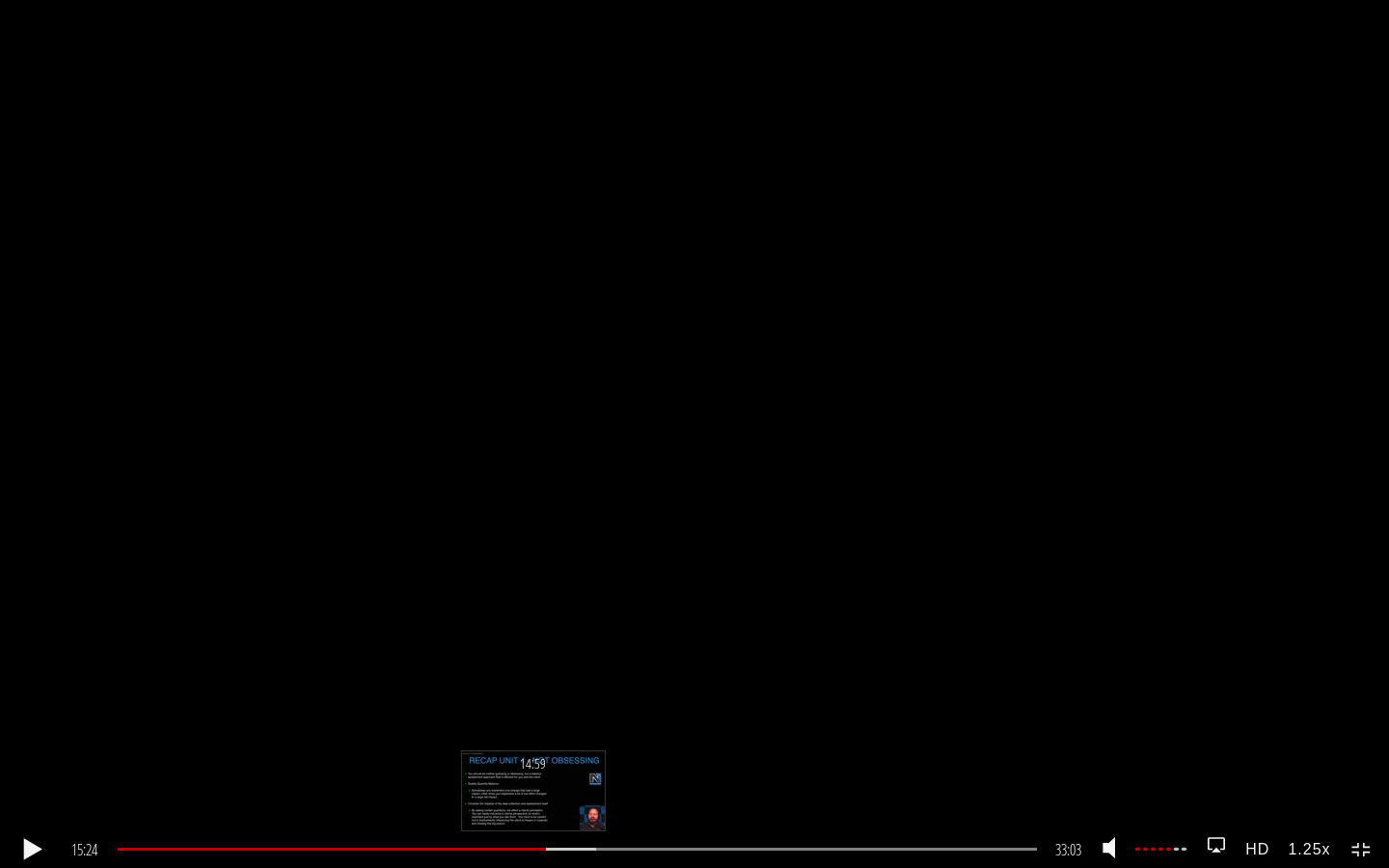 click on "14:59" at bounding box center (577, 849) 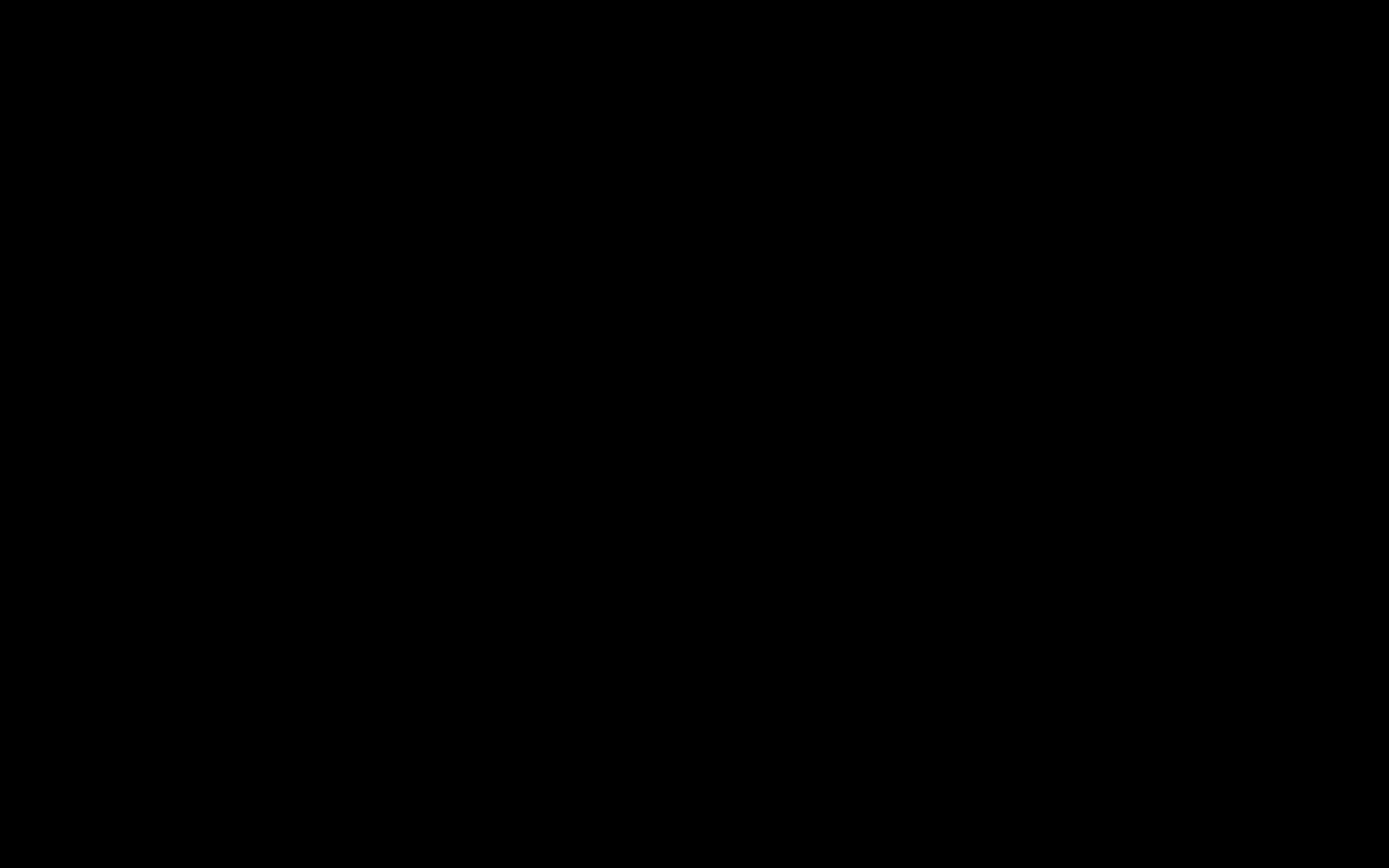 click on "1.25x
.a{fill:#000;opacity:0.65;}.b{fill:#fff;opacity:1.0;}
.fp-color-play{opacity:0.65;}.controlbutton{fill:#fff;}
.fp-color-play{opacity:0.65;}.controlbutton{fill:#fff;}
.controlbuttonbg{opacity:0.65;}.controlbutton{fill:#fff;}
.fp-color-play{opacity:0.65;}.rect{fill:#fff;}
.fp-color-play{opacity:0.65;}.rect{fill:#fff;}
.fp-color-play{opacity:0.65;}.rect{fill:#fff;}
.fp-color-play{opacity:0.65;}.rect{fill:#fff;}
14:59                              16:33                                           33:03              18:05                                                                                                                                                                    CC HD" at bounding box center (694, 434) 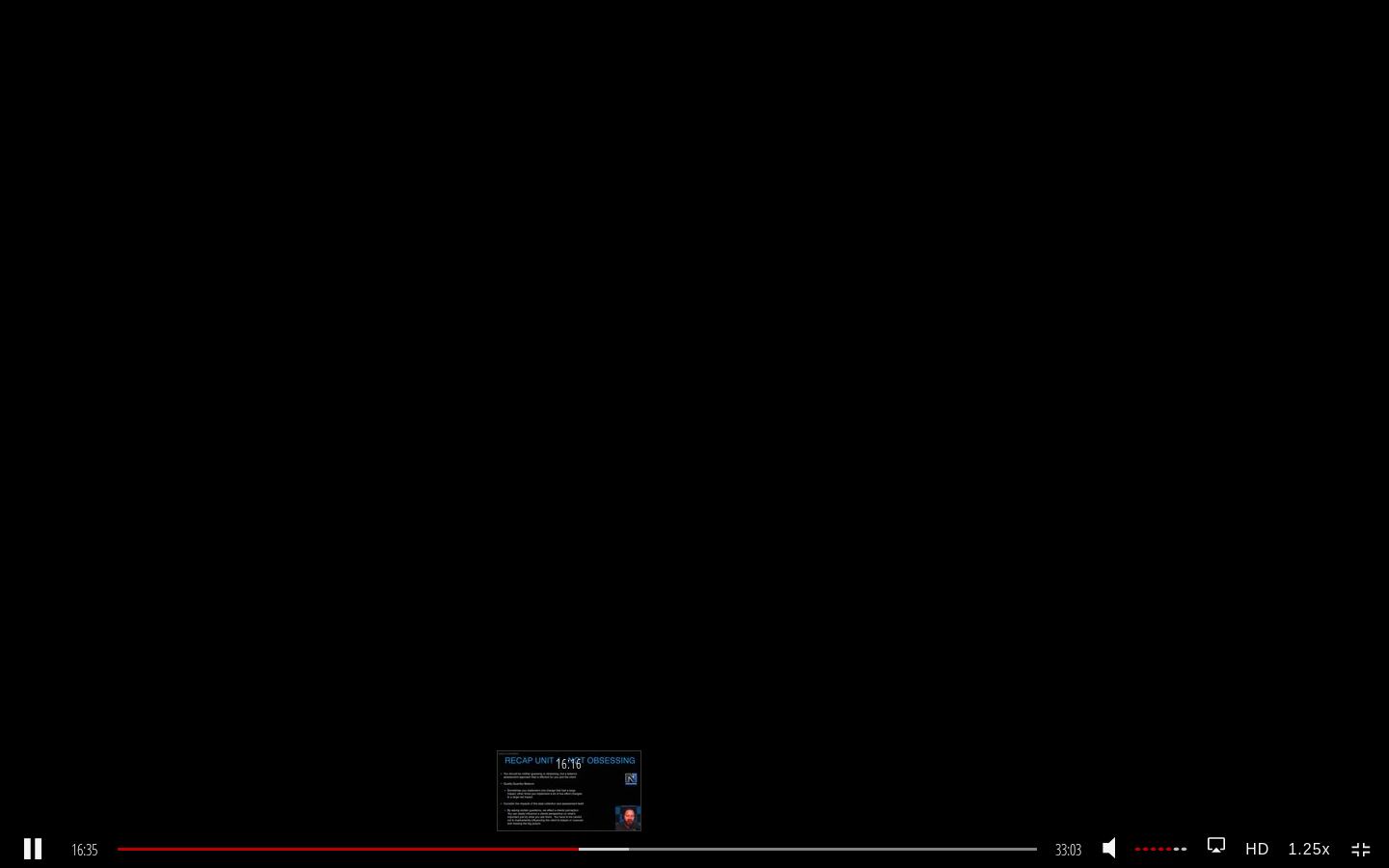 click at bounding box center (348, 849) 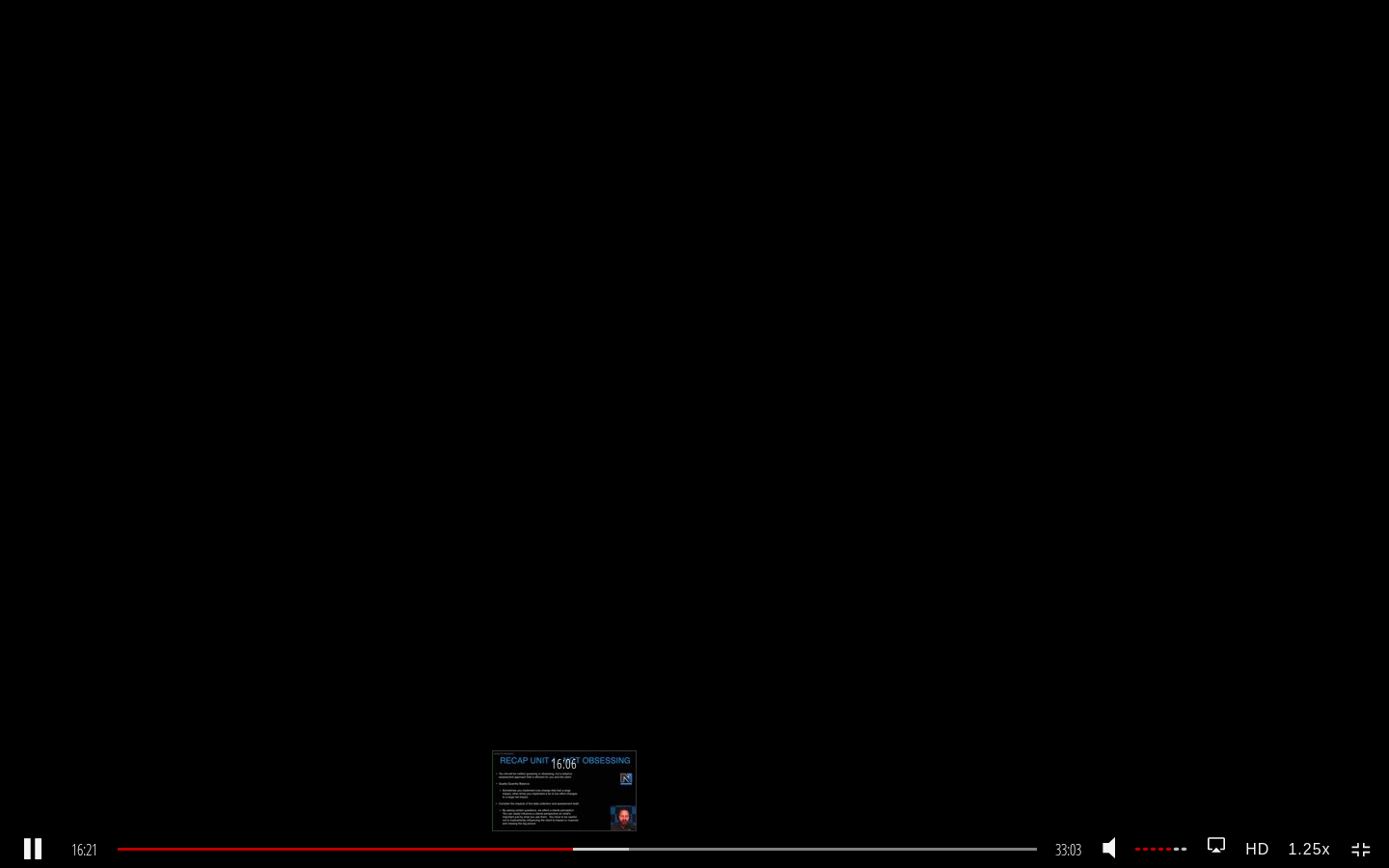 click on "16:06" at bounding box center (577, 849) 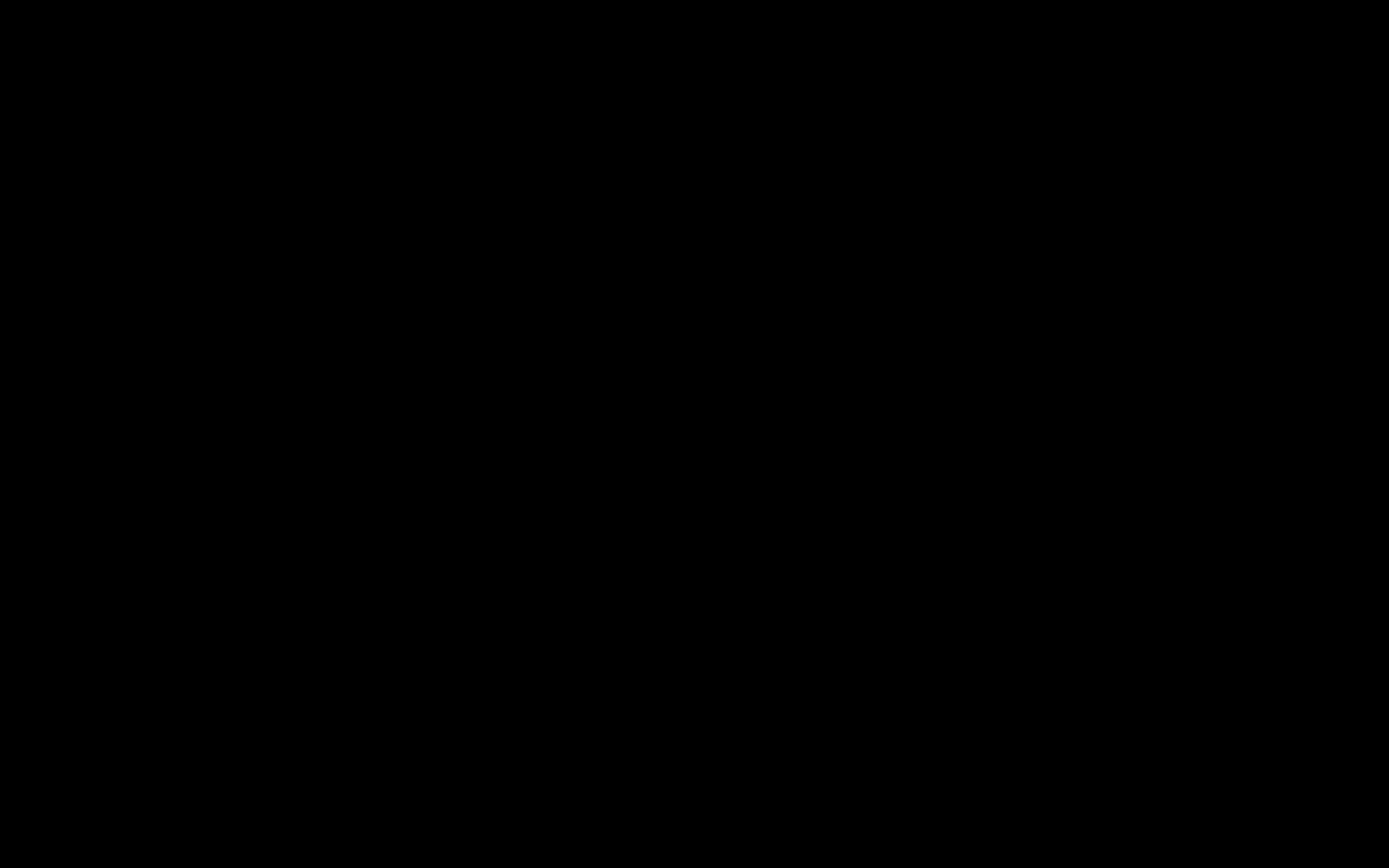 click on "1.25x
.a{fill:#000;opacity:0.65;}.b{fill:#fff;opacity:1.0;}
.fp-color-play{opacity:0.65;}.controlbutton{fill:#fff;}
.fp-color-play{opacity:0.65;}.controlbutton{fill:#fff;}
.controlbuttonbg{opacity:0.65;}.controlbutton{fill:#fff;}
.fp-color-play{opacity:0.65;}.rect{fill:#fff;}
.fp-color-play{opacity:0.65;}.rect{fill:#fff;}
.fp-color-play{opacity:0.65;}.rect{fill:#fff;}
.fp-color-play{opacity:0.65;}.rect{fill:#fff;}
19:46                              26:28                                           33:03              13:17                                                                                                                                                                    CC HD" at bounding box center (694, 434) 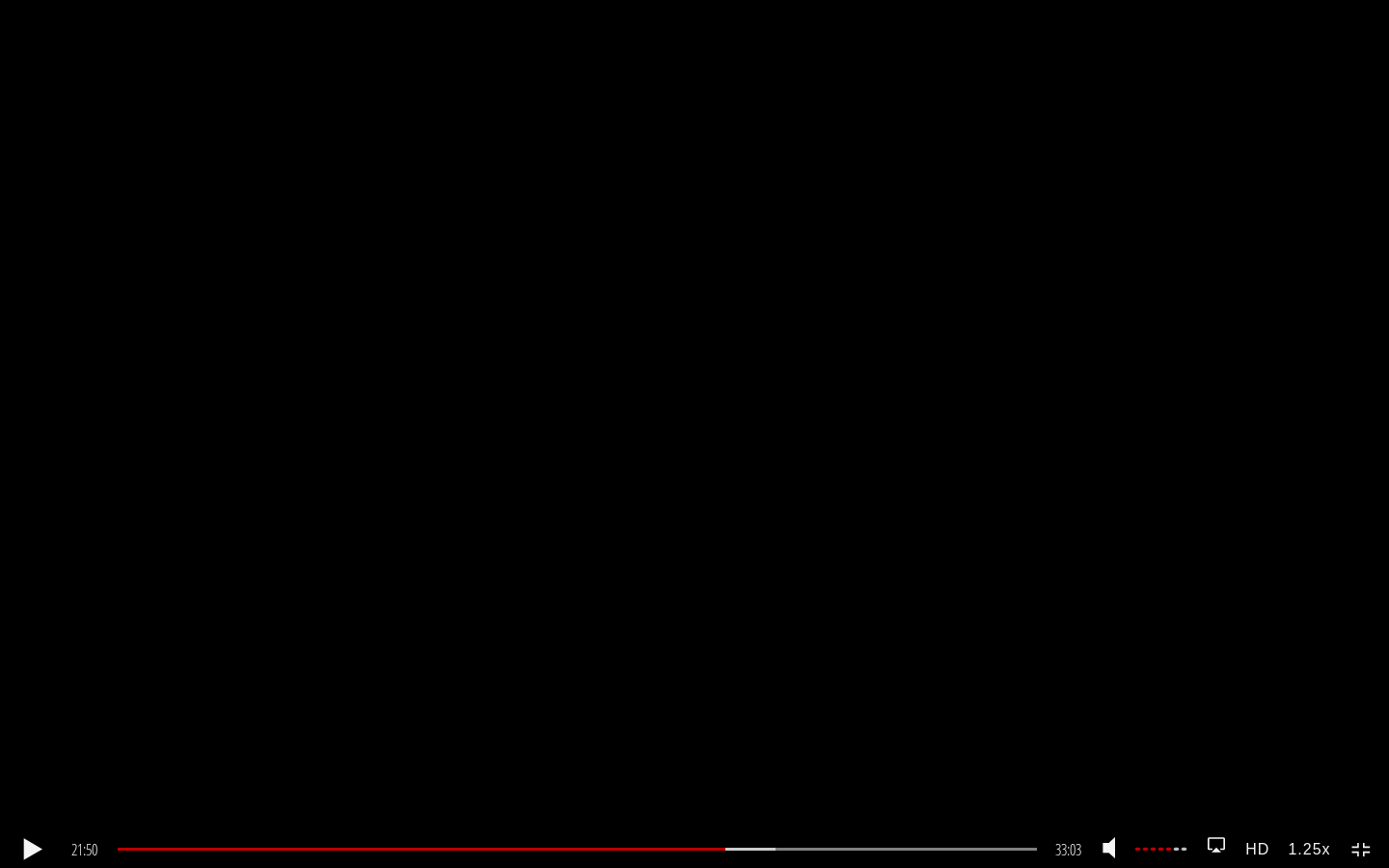 click at bounding box center [33, 850] 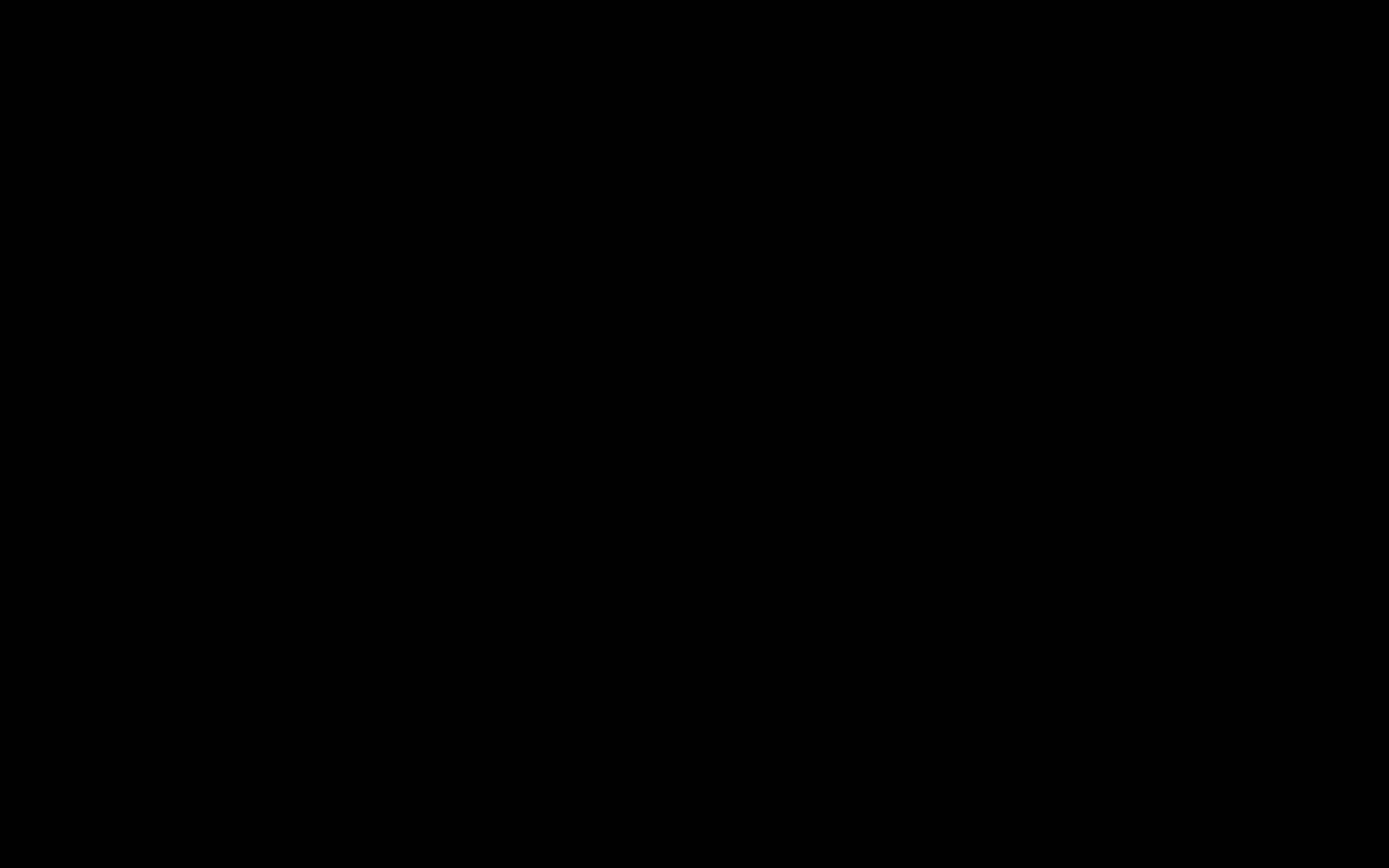 click on "1.25x
.a{fill:#000;opacity:0.65;}.b{fill:#fff;opacity:1.0;}
.fp-color-play{opacity:0.65;}.controlbutton{fill:#fff;}
.fp-color-play{opacity:0.65;}.controlbutton{fill:#fff;}
.controlbuttonbg{opacity:0.65;}.controlbutton{fill:#fff;}
.fp-color-play{opacity:0.65;}.rect{fill:#fff;}
.fp-color-play{opacity:0.65;}.rect{fill:#fff;}
.fp-color-play{opacity:0.65;}.rect{fill:#fff;}
.fp-color-play{opacity:0.65;}.rect{fill:#fff;}
26:06                              22:17                                           33:03              06:58                                                                                                                                                                    CC HD" at bounding box center [694, 434] 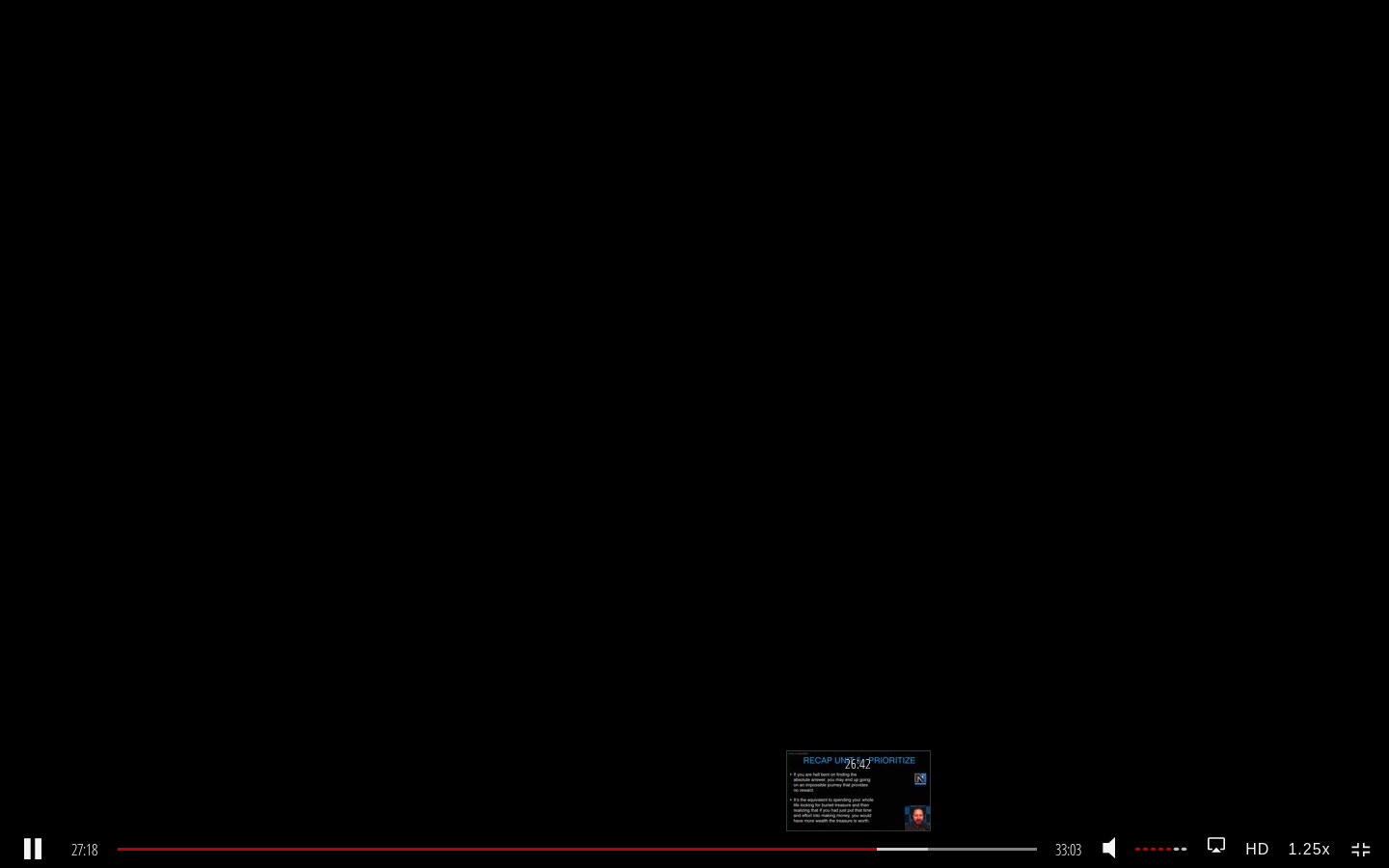 click on "26:42" at bounding box center (577, 849) 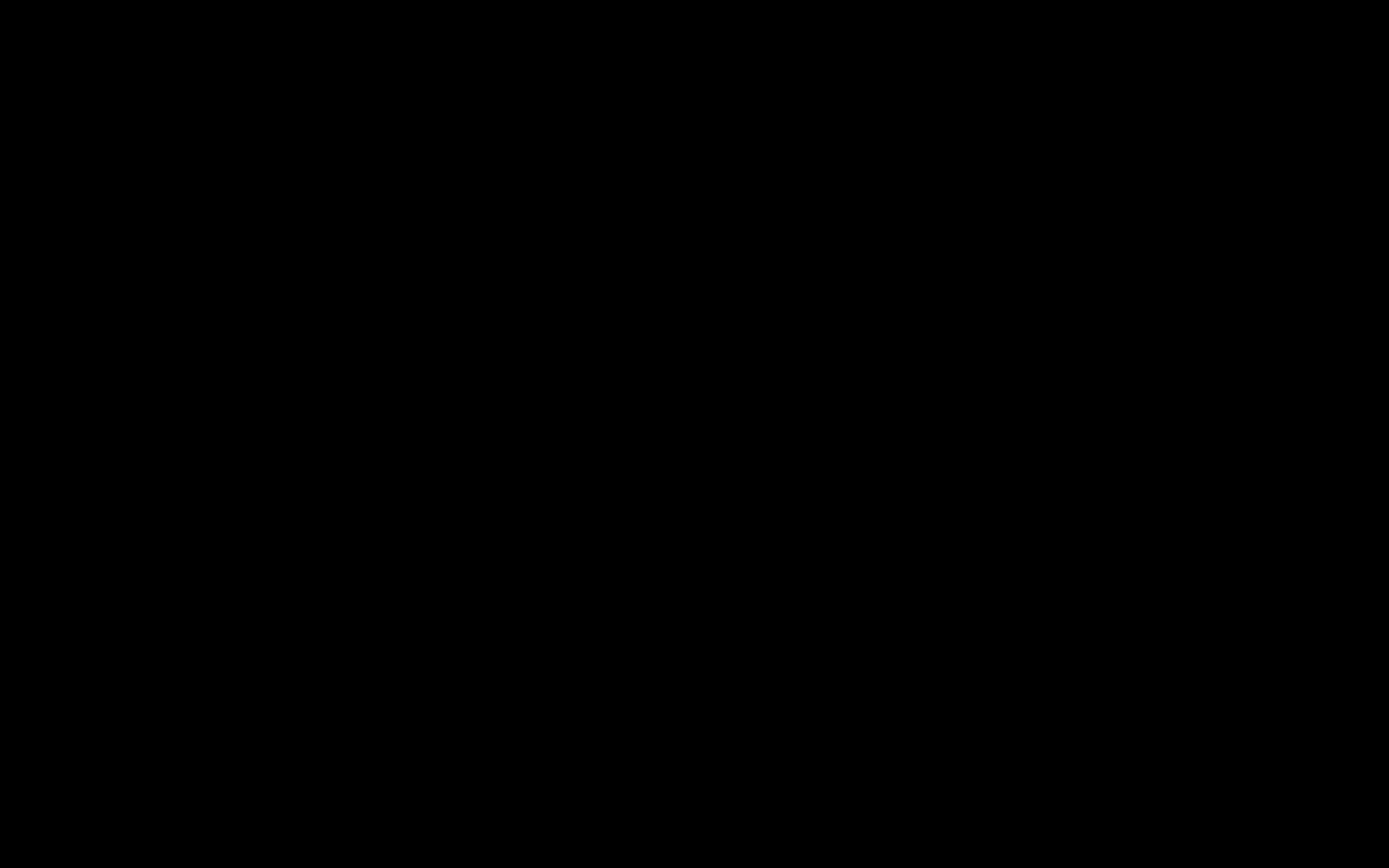 click on "1.25x
.a{fill:#000;opacity:0.65;}.b{fill:#fff;opacity:1.0;}
.fp-color-play{opacity:0.65;}.controlbutton{fill:#fff;}
.fp-color-play{opacity:0.65;}.controlbutton{fill:#fff;}
.controlbuttonbg{opacity:0.65;}.controlbutton{fill:#fff;}
.fp-color-play{opacity:0.65;}.rect{fill:#fff;}
.fp-color-play{opacity:0.65;}.rect{fill:#fff;}
.fp-color-play{opacity:0.65;}.rect{fill:#fff;}
.fp-color-play{opacity:0.65;}.rect{fill:#fff;}
26:43                              25:31                                           33:03              06:21                                                                                                                                                                    CC HD" at bounding box center [694, 434] 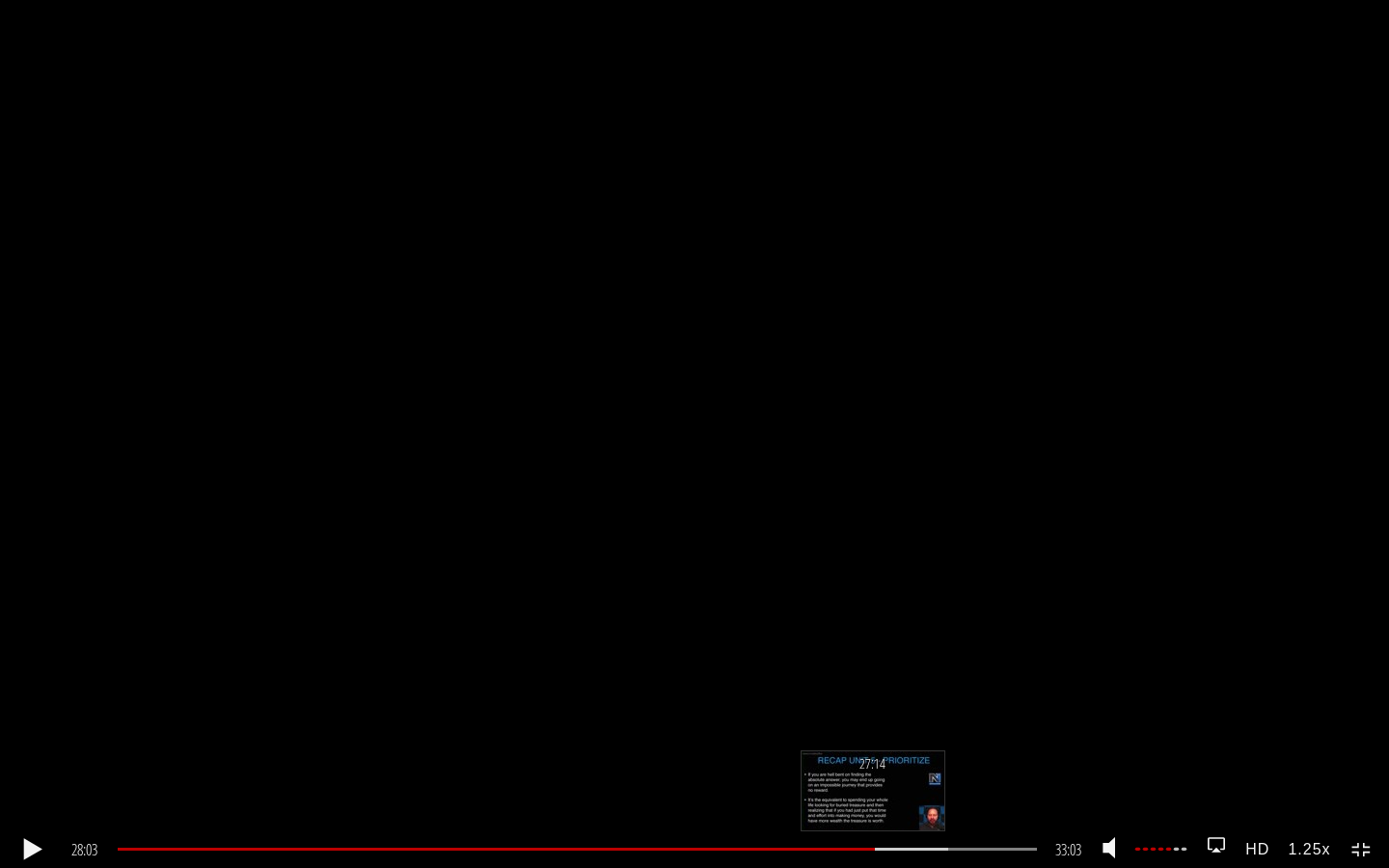 click on "27:14" at bounding box center [577, 849] 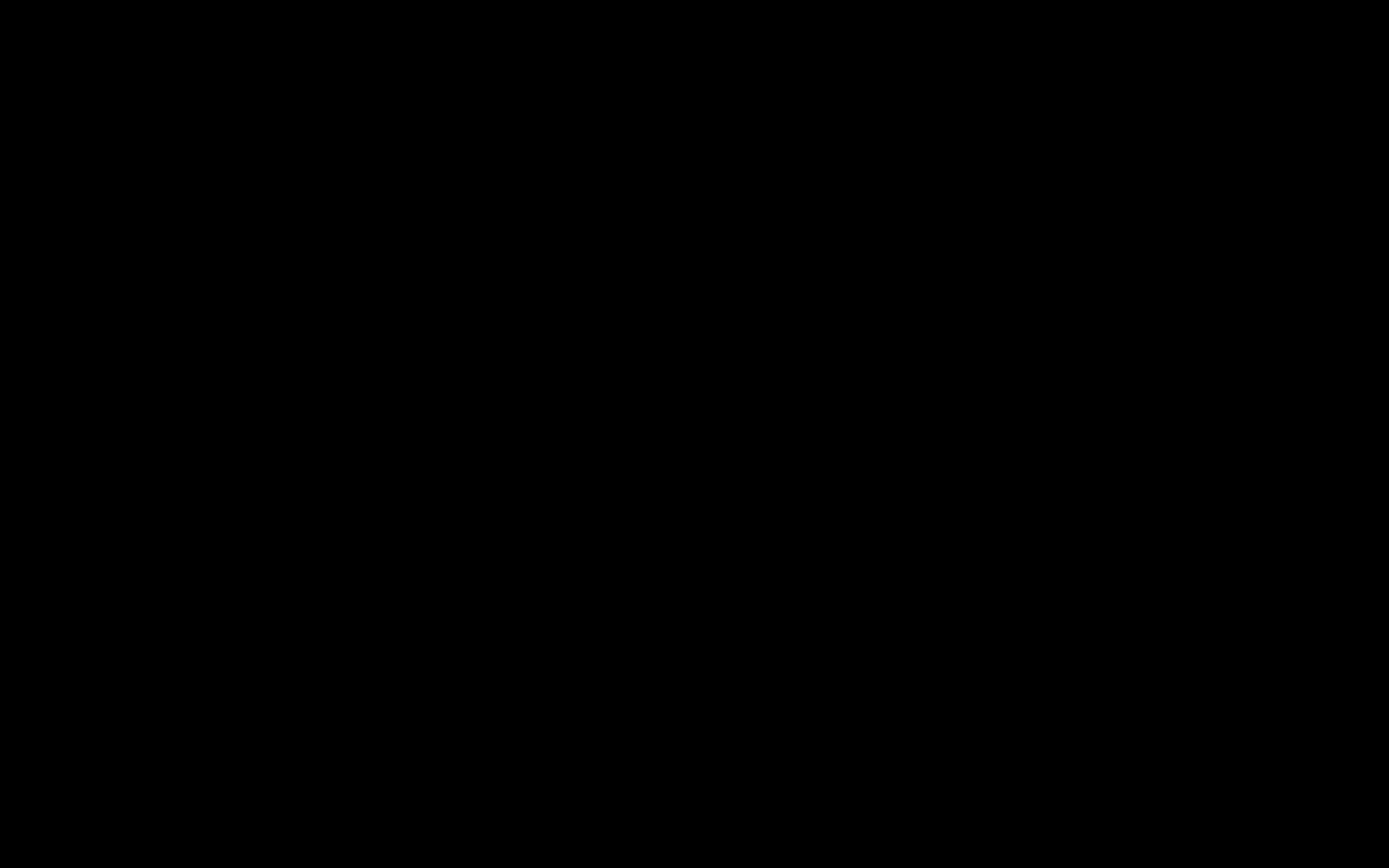 click on "1.25x
.a{fill:#000;opacity:0.65;}.b{fill:#fff;opacity:1.0;}
.fp-color-play{opacity:0.65;}.controlbutton{fill:#fff;}
.fp-color-play{opacity:0.65;}.controlbutton{fill:#fff;}
.controlbuttonbg{opacity:0.65;}.controlbutton{fill:#fff;}
.fp-color-play{opacity:0.65;}.rect{fill:#fff;}
.fp-color-play{opacity:0.65;}.rect{fill:#fff;}
.fp-color-play{opacity:0.65;}.rect{fill:#fff;}
.fp-color-play{opacity:0.65;}.rect{fill:#fff;}
27:14                              26:13                                           33:03              05:50                                                                                                                                                                    CC HD" at bounding box center [694, 434] 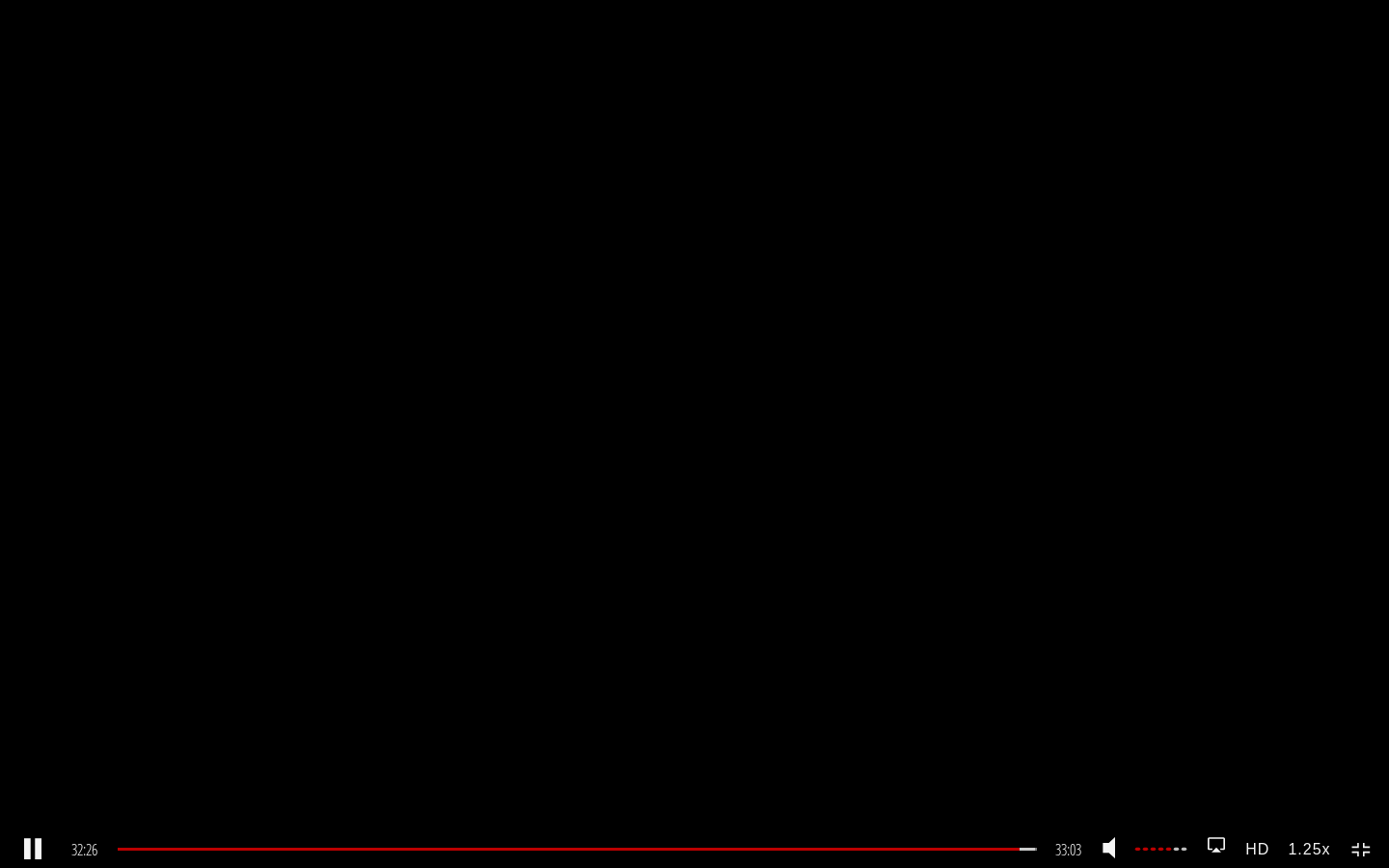 click on "1.25x" at bounding box center [1309, 849] 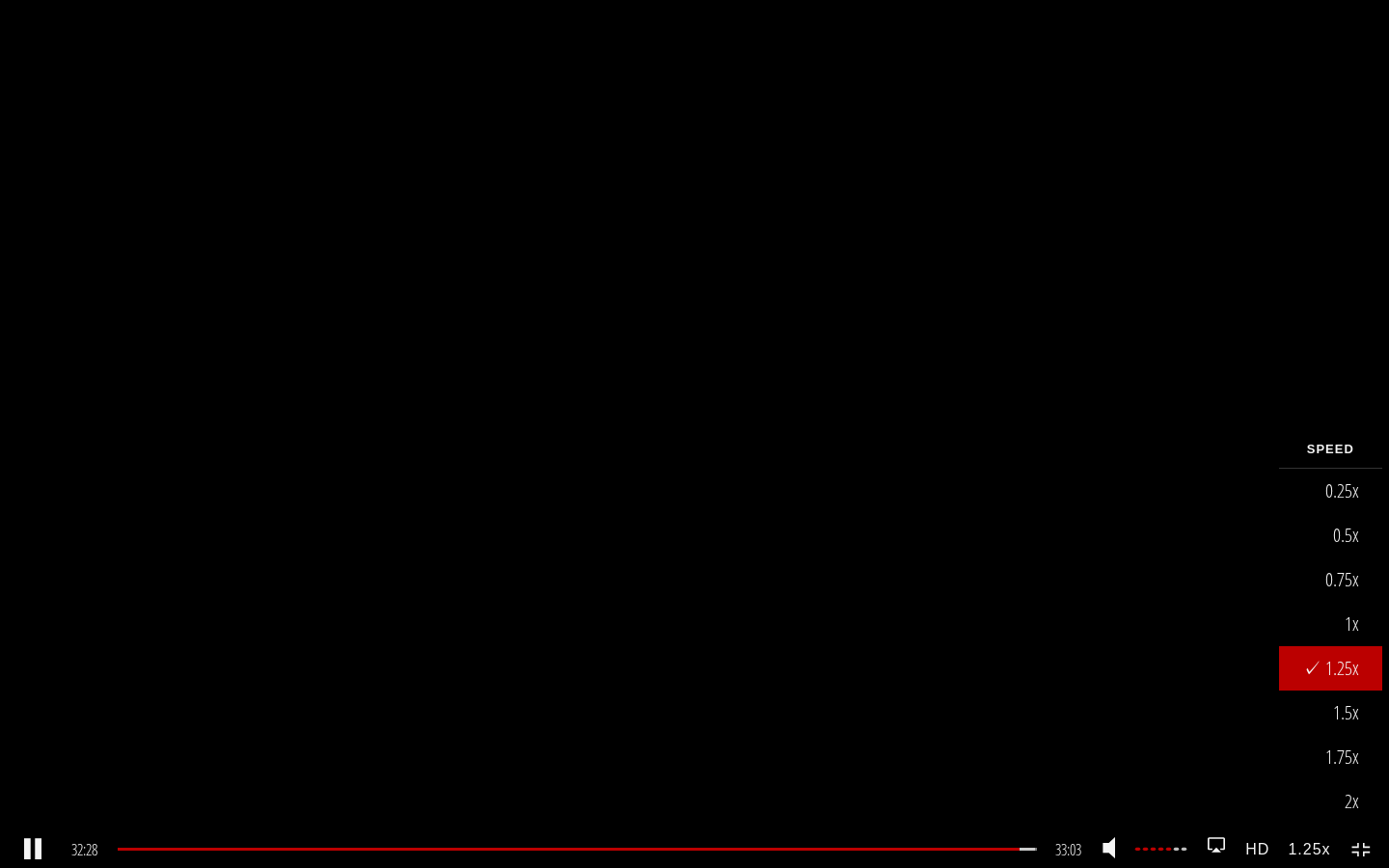 click on "1.25x
.a{fill:#000;opacity:0.65;}.b{fill:#fff;opacity:1.0;}
.fp-color-play{opacity:0.65;}.controlbutton{fill:#fff;}
.fp-color-play{opacity:0.65;}.controlbutton{fill:#fff;}
.controlbuttonbg{opacity:0.65;}.controlbutton{fill:#fff;}
.fp-color-play{opacity:0.65;}.rect{fill:#fff;}
.fp-color-play{opacity:0.65;}.rect{fill:#fff;}
.fp-color-play{opacity:0.65;}.rect{fill:#fff;}
.fp-color-play{opacity:0.65;}.rect{fill:#fff;}
32:28                              21:52                                           33:03              00:35                                                                                                                                                                    CC HD" at bounding box center (694, 434) 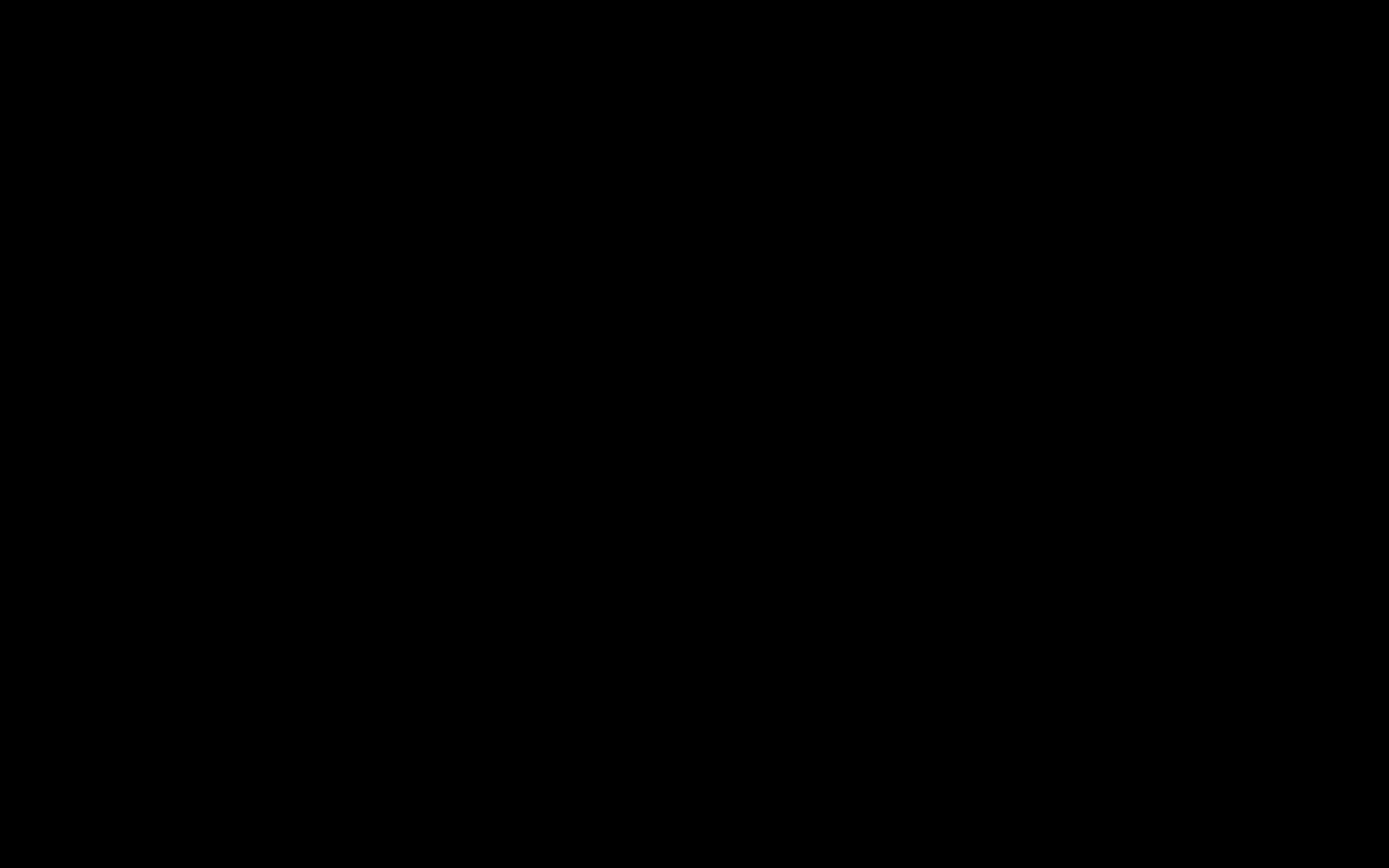 click on "1.25x
.a{fill:#000;opacity:0.65;}.b{fill:#fff;opacity:1.0;}
.fp-color-play{opacity:0.65;}.controlbutton{fill:#fff;}
.fp-color-play{opacity:0.65;}.controlbutton{fill:#fff;}
.controlbuttonbg{opacity:0.65;}.controlbutton{fill:#fff;}
.fp-color-play{opacity:0.65;}.rect{fill:#fff;}
.fp-color-play{opacity:0.65;}.rect{fill:#fff;}
.fp-color-play{opacity:0.65;}.rect{fill:#fff;}
.fp-color-play{opacity:0.65;}.rect{fill:#fff;}
32:28                              21:52                                           33:03              00:35                                                                                                                                                                    CC HD" at bounding box center [694, 434] 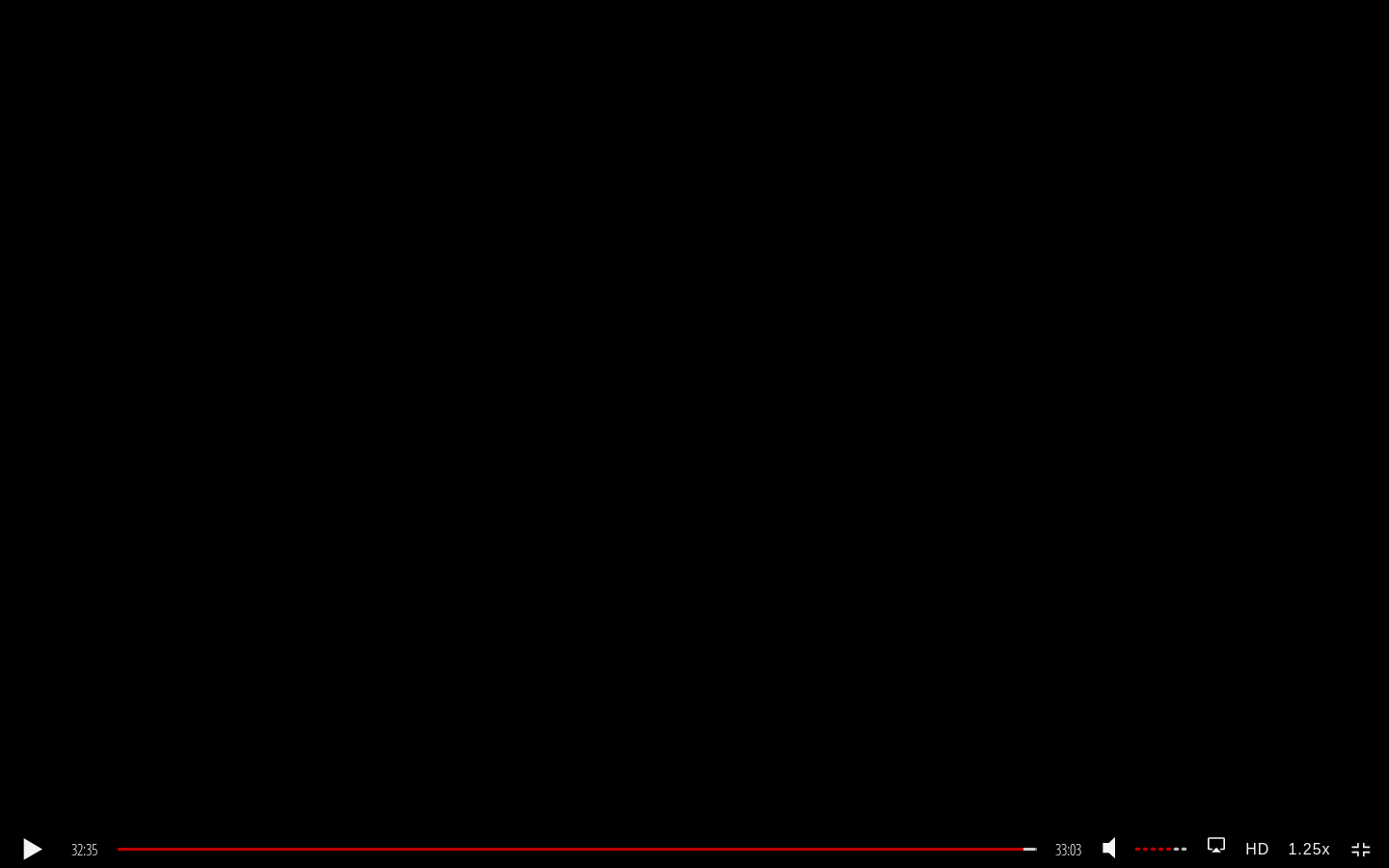click on "1.25x
.a{fill:#000;opacity:0.65;}.b{fill:#fff;opacity:1.0;}
.fp-color-play{opacity:0.65;}.controlbutton{fill:#fff;}
.fp-color-play{opacity:0.65;}.controlbutton{fill:#fff;}
.controlbuttonbg{opacity:0.65;}.controlbutton{fill:#fff;}
.fp-color-play{opacity:0.65;}.rect{fill:#fff;}
.fp-color-play{opacity:0.65;}.rect{fill:#fff;}
.fp-color-play{opacity:0.65;}.rect{fill:#fff;}
.fp-color-play{opacity:0.65;}.rect{fill:#fff;}
32:35                              21:52                                           33:03              00:28                                                                                                                                                                    CC HD" at bounding box center (694, 434) 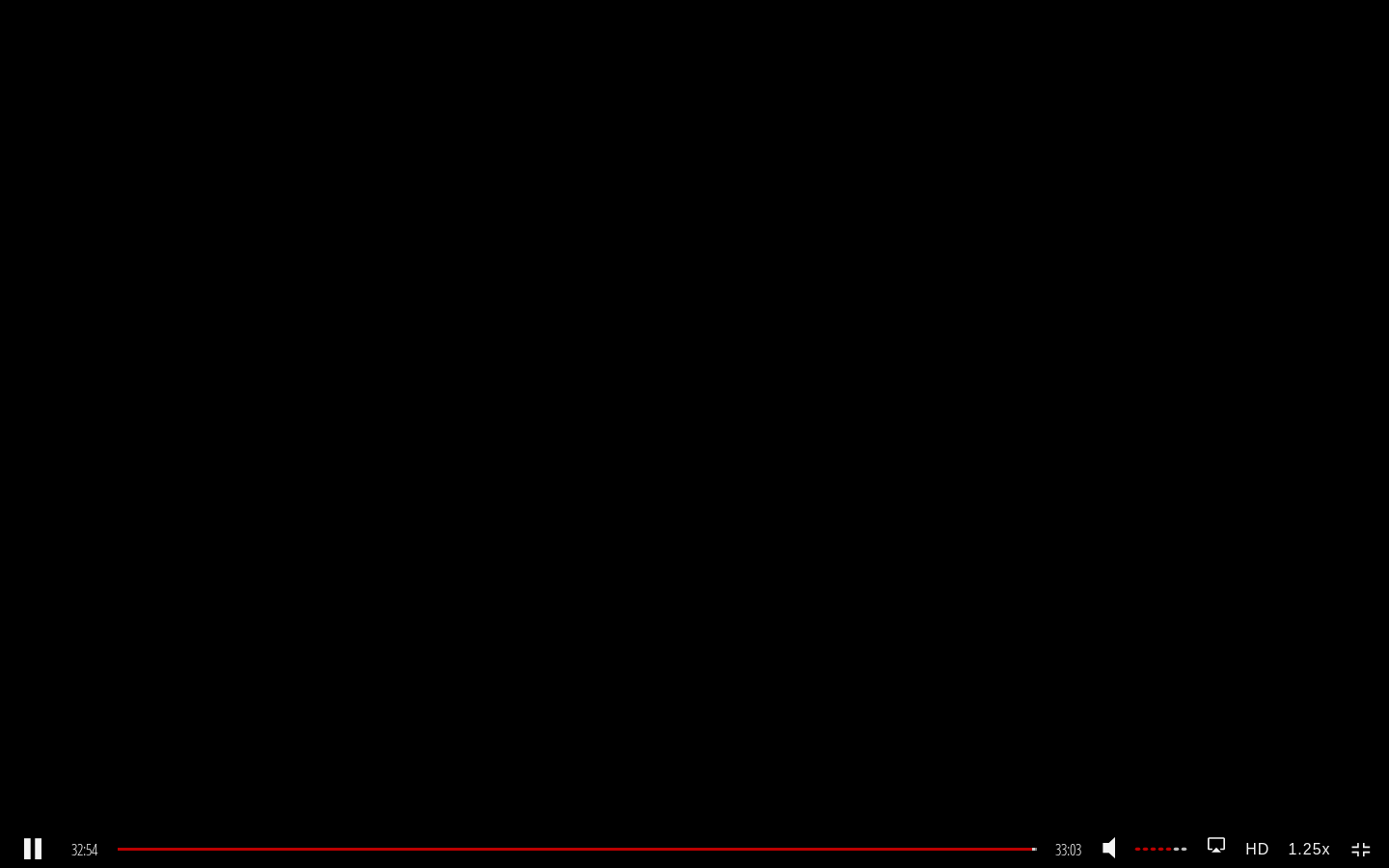 click 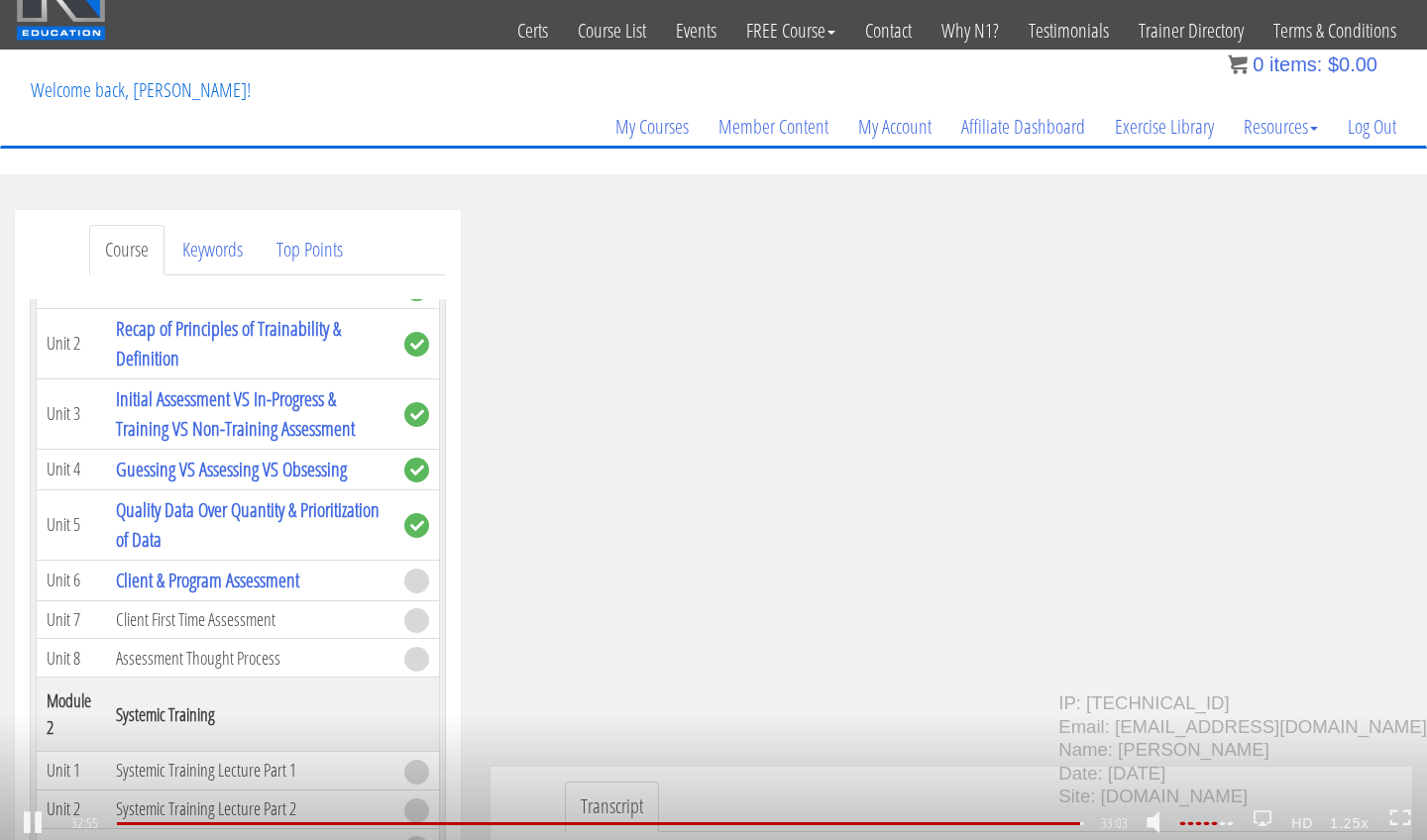 scroll, scrollTop: 7253, scrollLeft: 0, axis: vertical 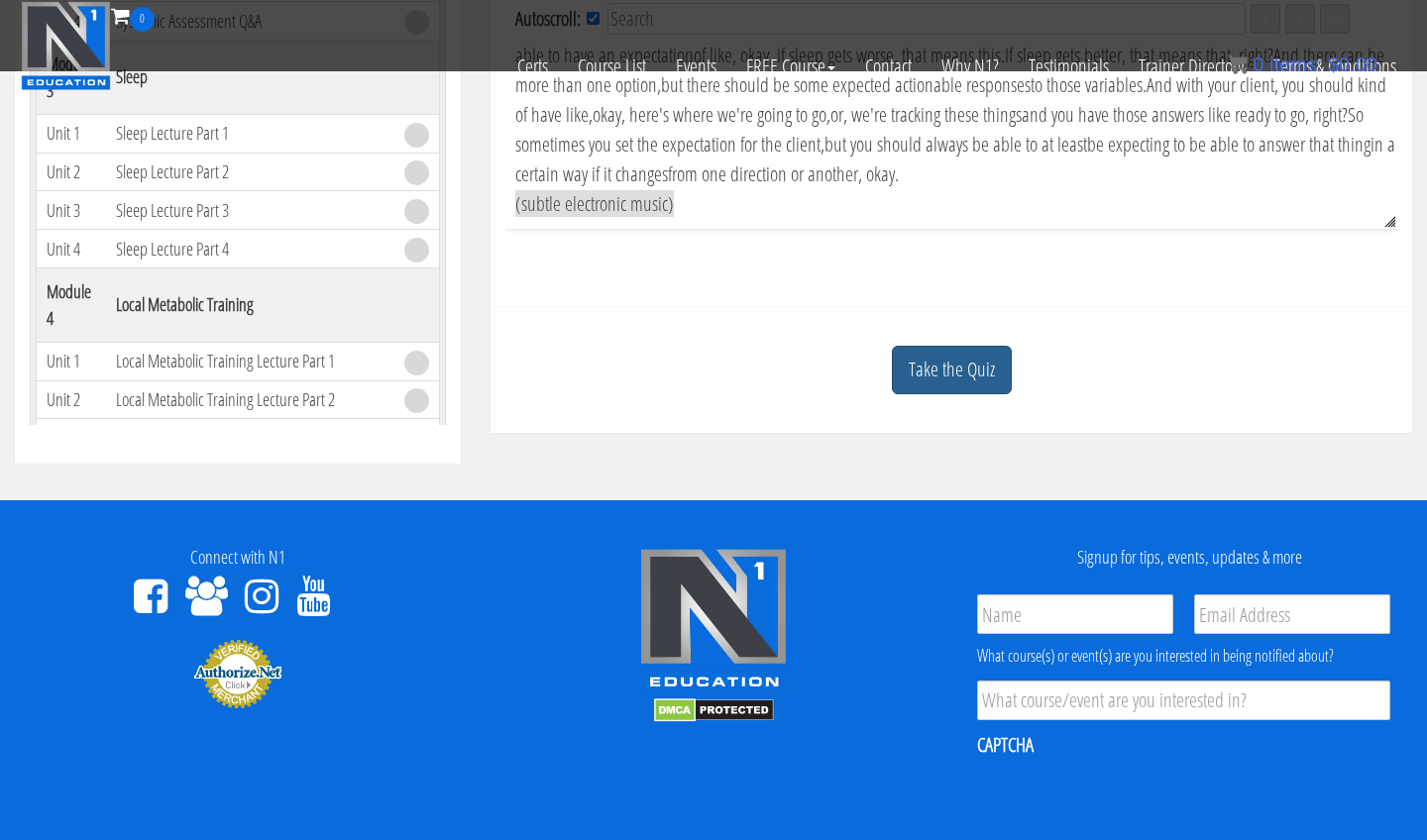 click on "Take the Quiz" at bounding box center (951, 369) 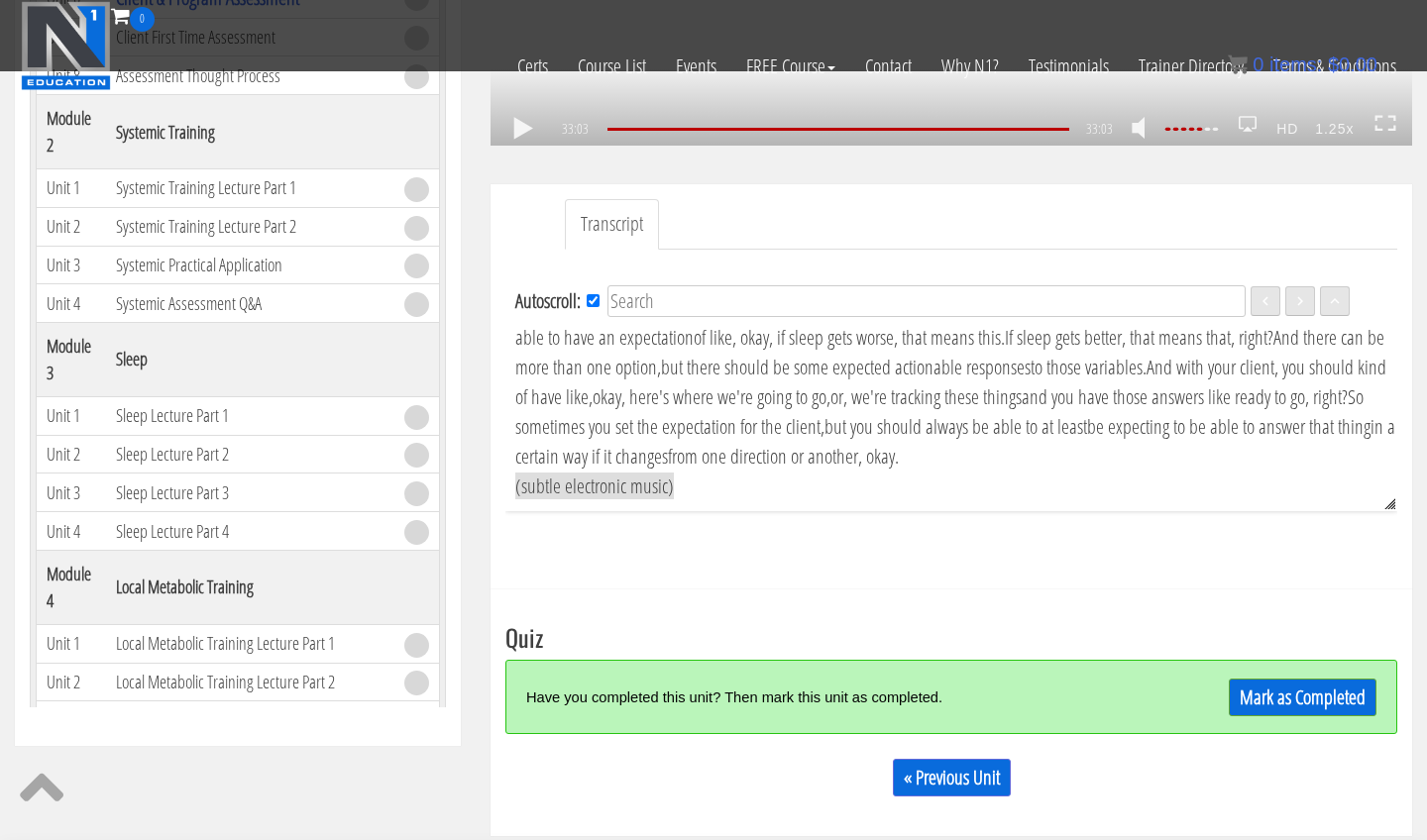 scroll, scrollTop: 547, scrollLeft: 0, axis: vertical 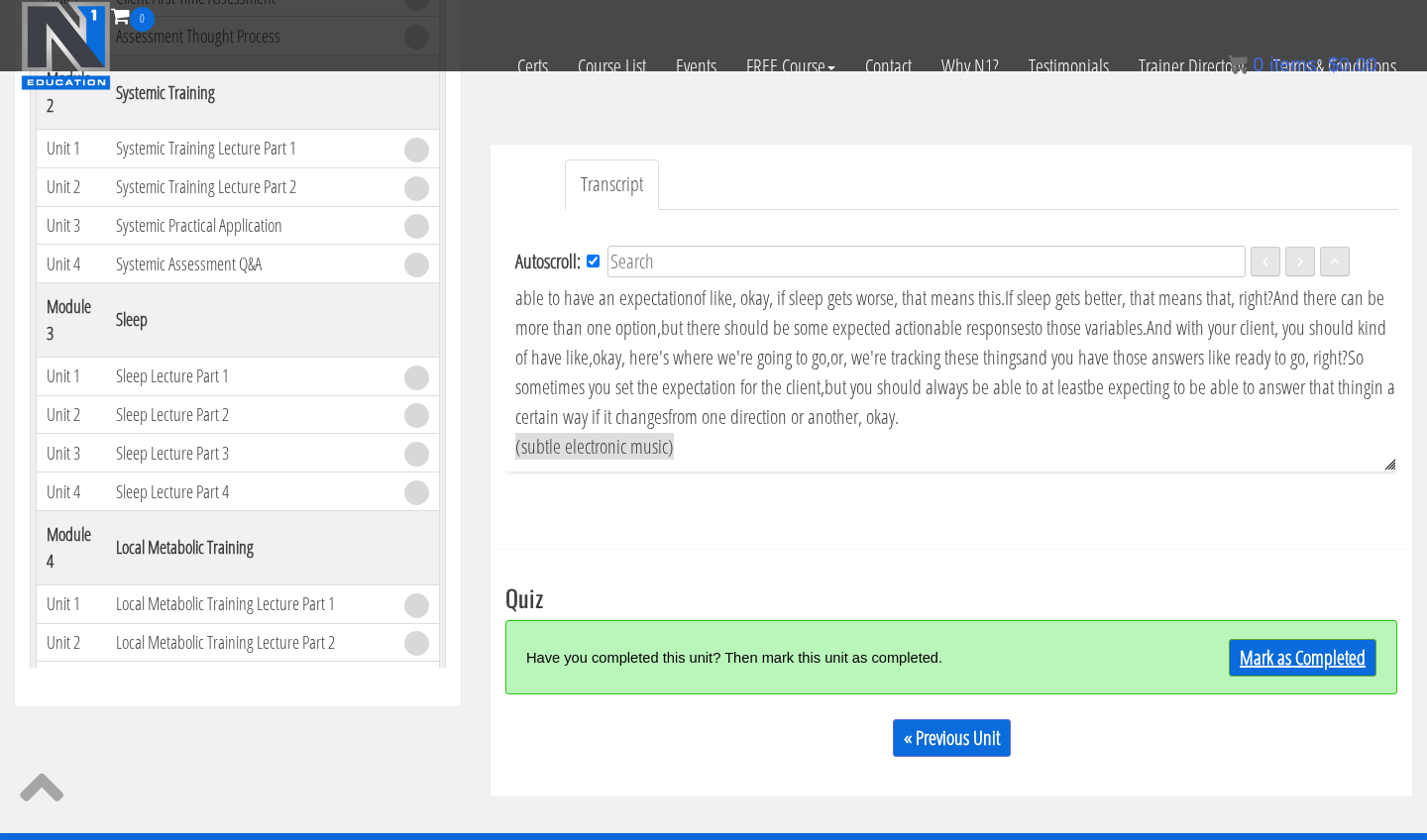 click on "Mark as Completed" at bounding box center [1302, 658] 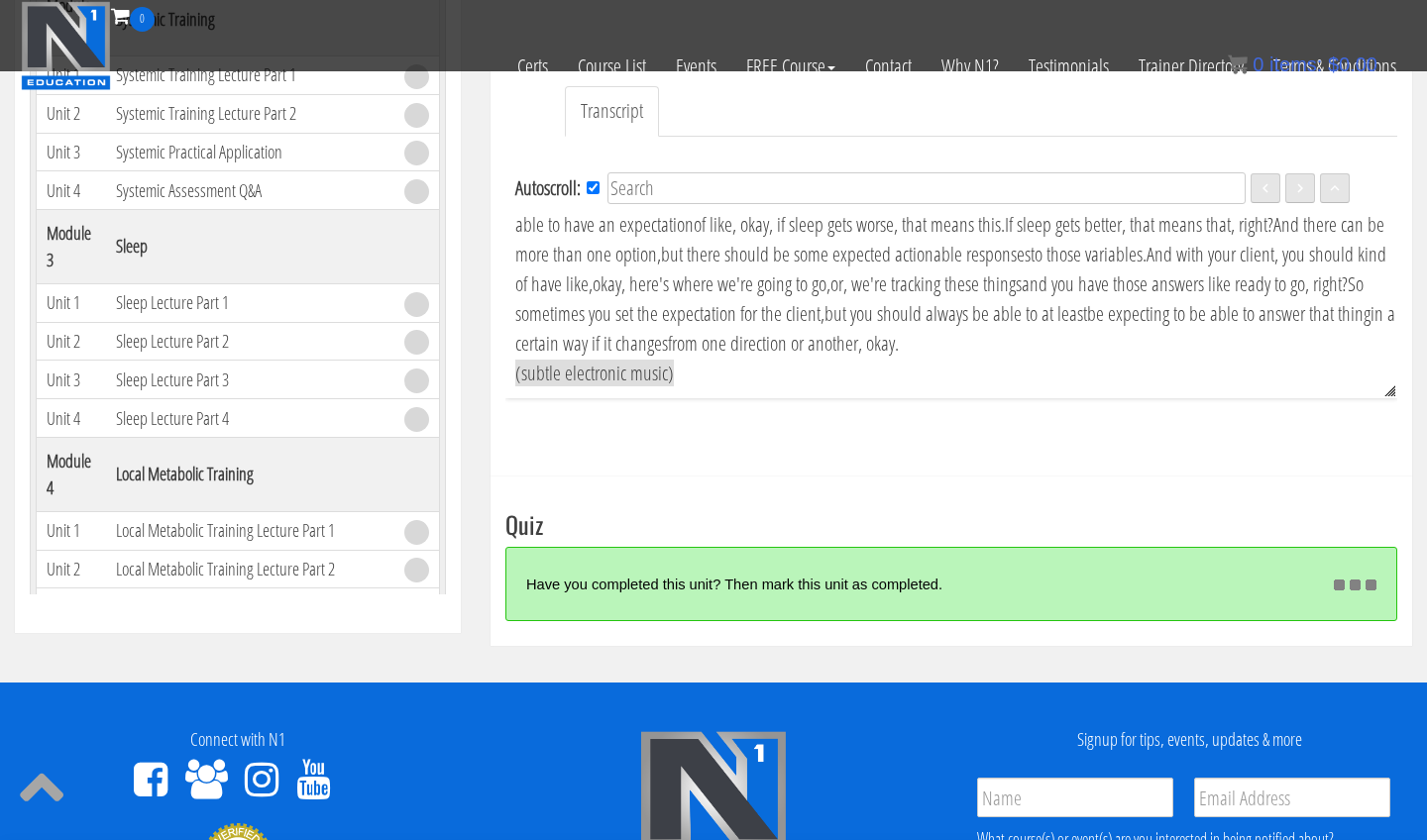 scroll, scrollTop: 619, scrollLeft: 0, axis: vertical 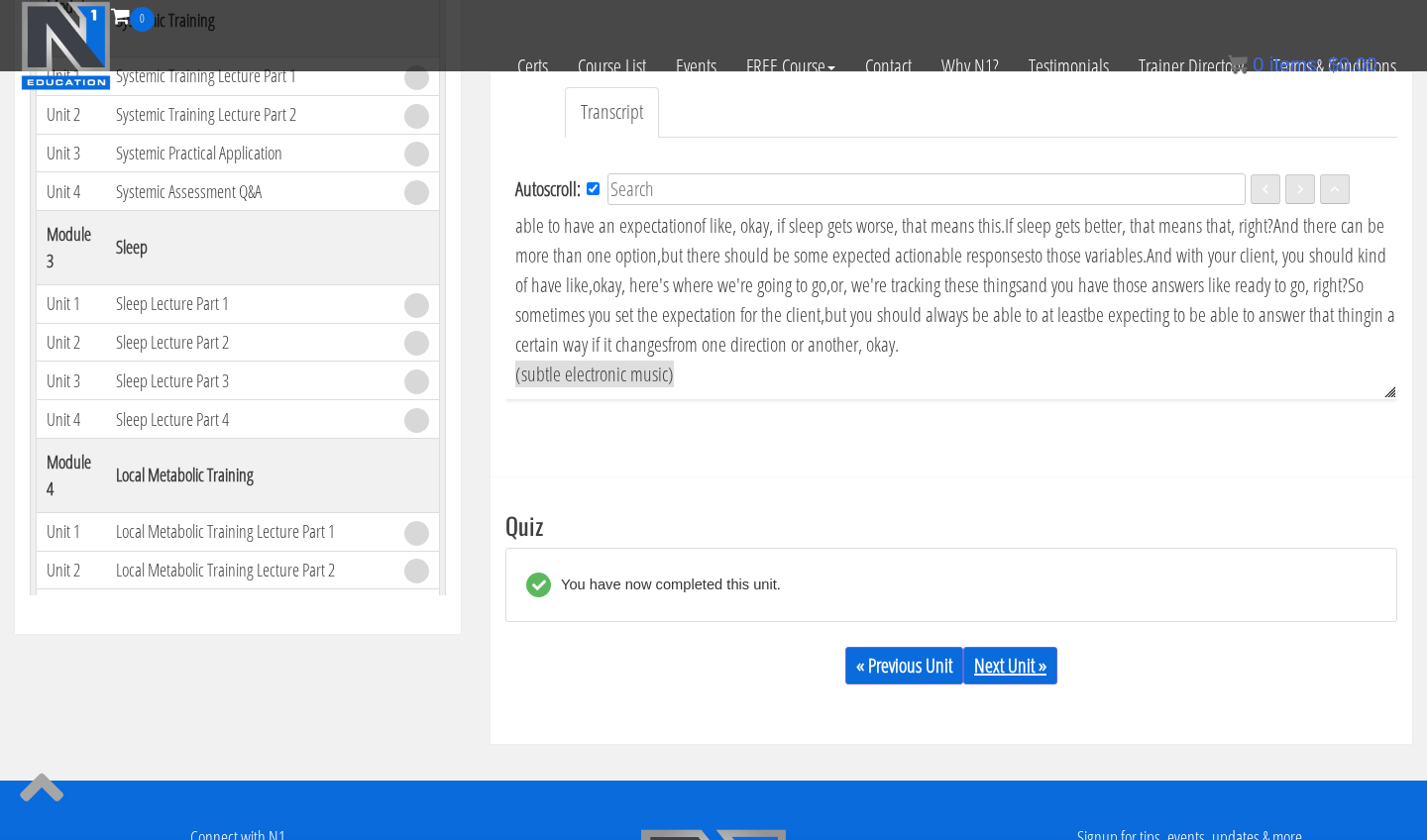 click on "Next Unit »" at bounding box center [1010, 666] 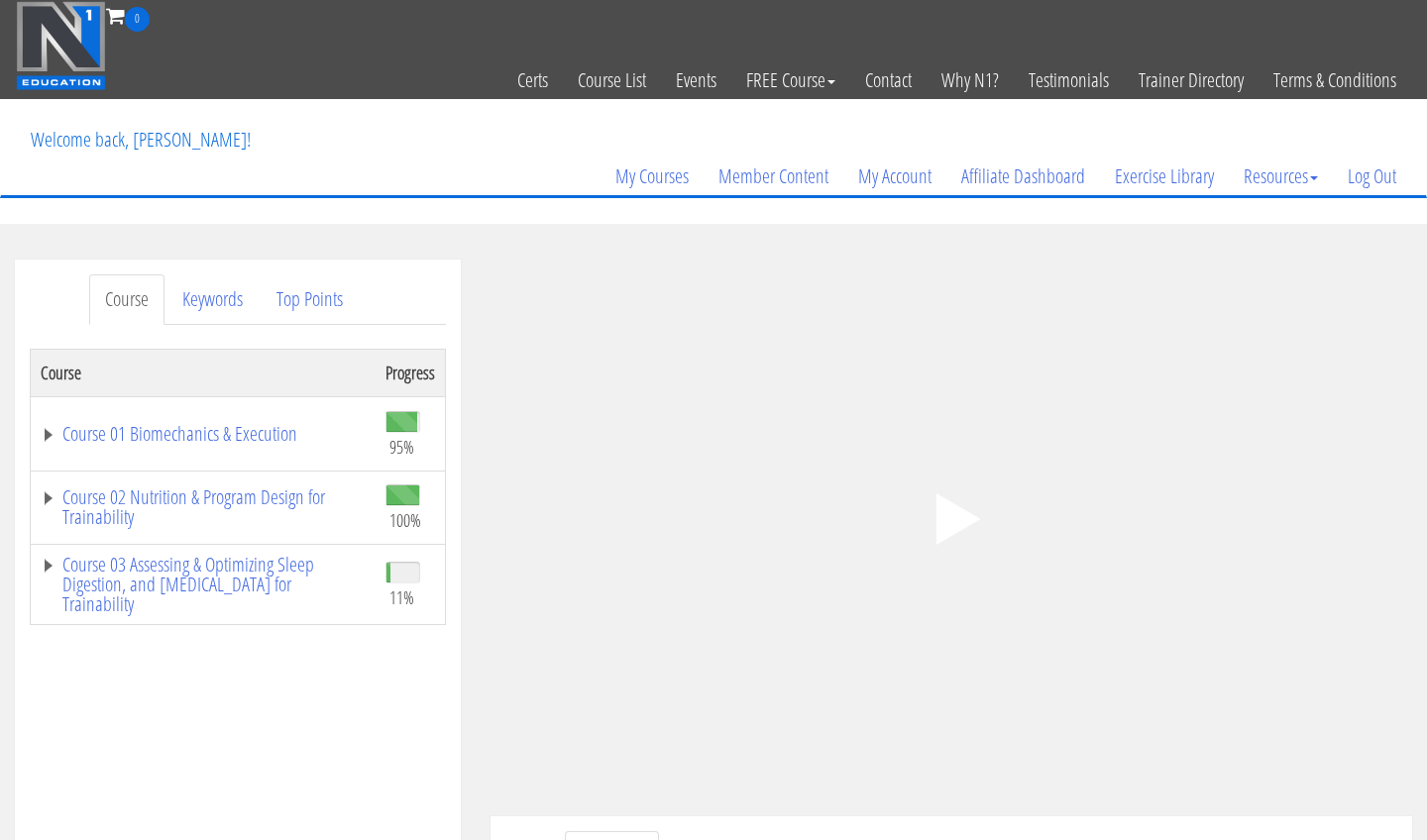 scroll, scrollTop: 0, scrollLeft: 0, axis: both 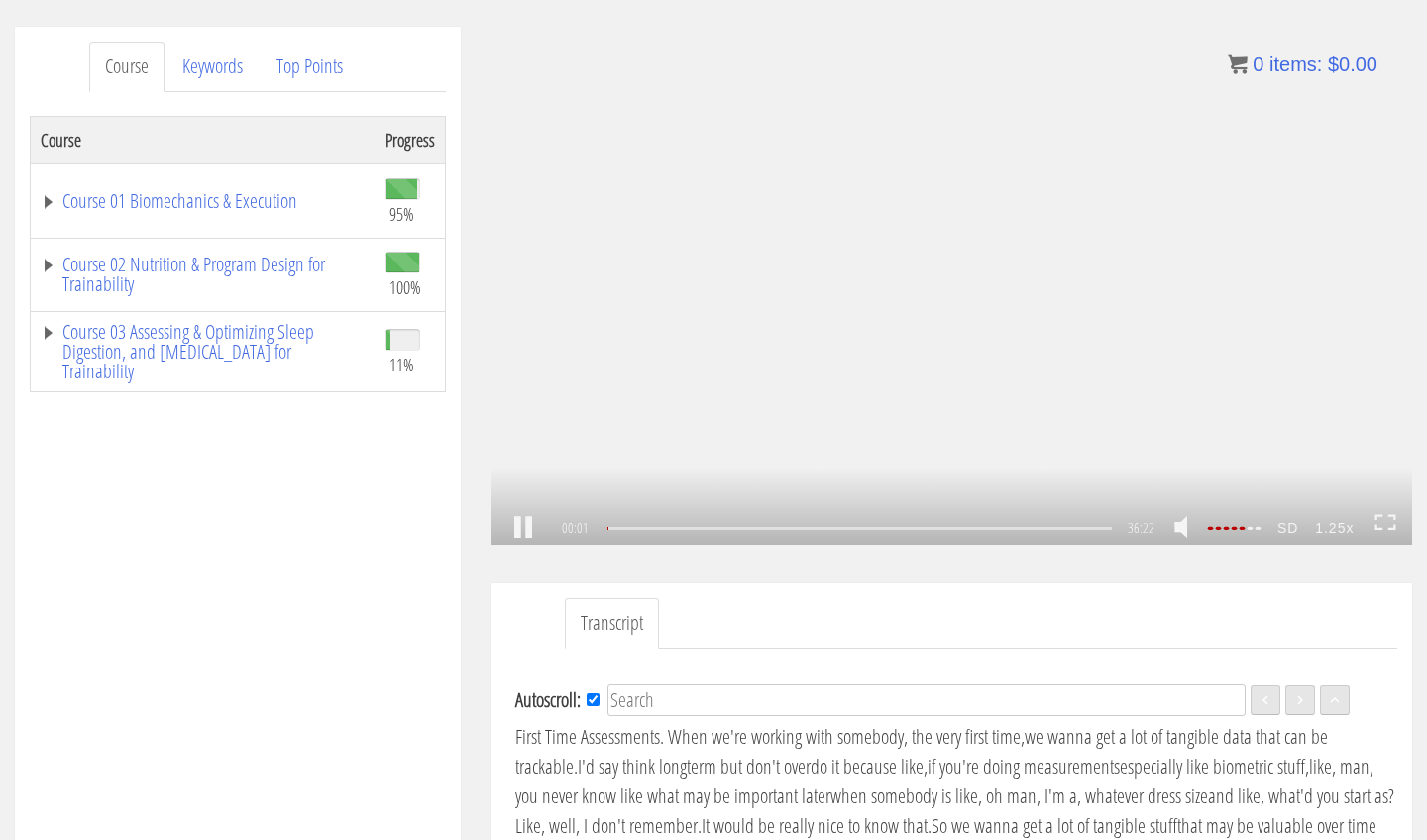 click on ".a{fill:#000;opacity:0.65;}.b{fill:#fff;opacity:1.0;}
.fp-color-play{opacity:0.65;}.controlbutton{fill:#fff;}
.fp-color-play{opacity:0.65;}.controlbutton{fill:#fff;}
.controlbuttonbg{opacity:0.65;}.controlbutton{fill:#fff;}
.fp-color-play{opacity:0.65;}.rect{fill:#fff;}
.fp-color-play{opacity:0.65;}.rect{fill:#fff;}
.fp-color-play{opacity:0.65;}.rect{fill:#fff;}
.fp-color-play{opacity:0.65;}.rect{fill:#fff;}
00:01                                                                        36:22              36:21                                                                                                                                                                                 CC SD" at bounding box center [951, 285] 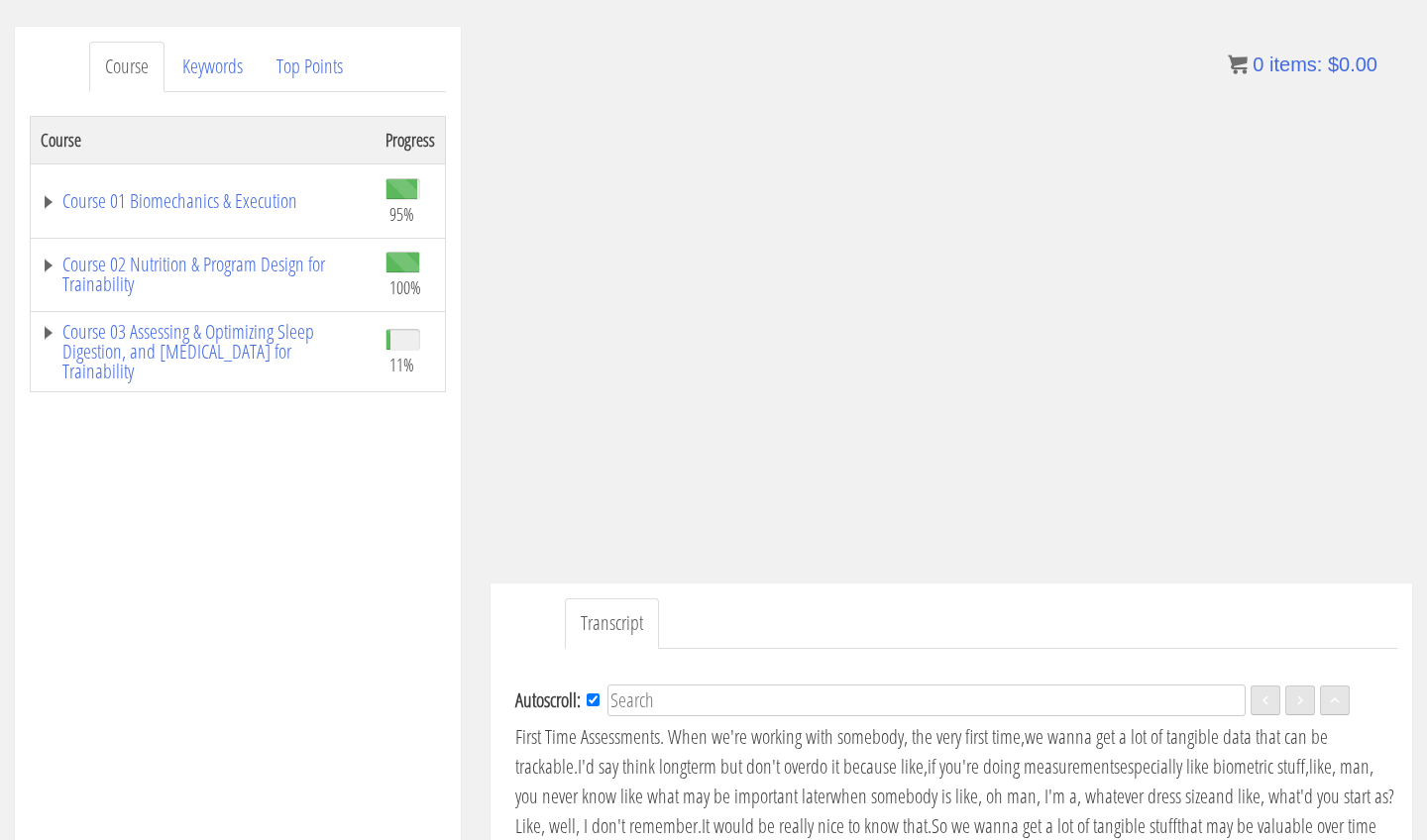 click on "Course 03 Assessing & Optimizing Sleep Digestion, and Stress Management for Trainability" at bounding box center (203, 352) 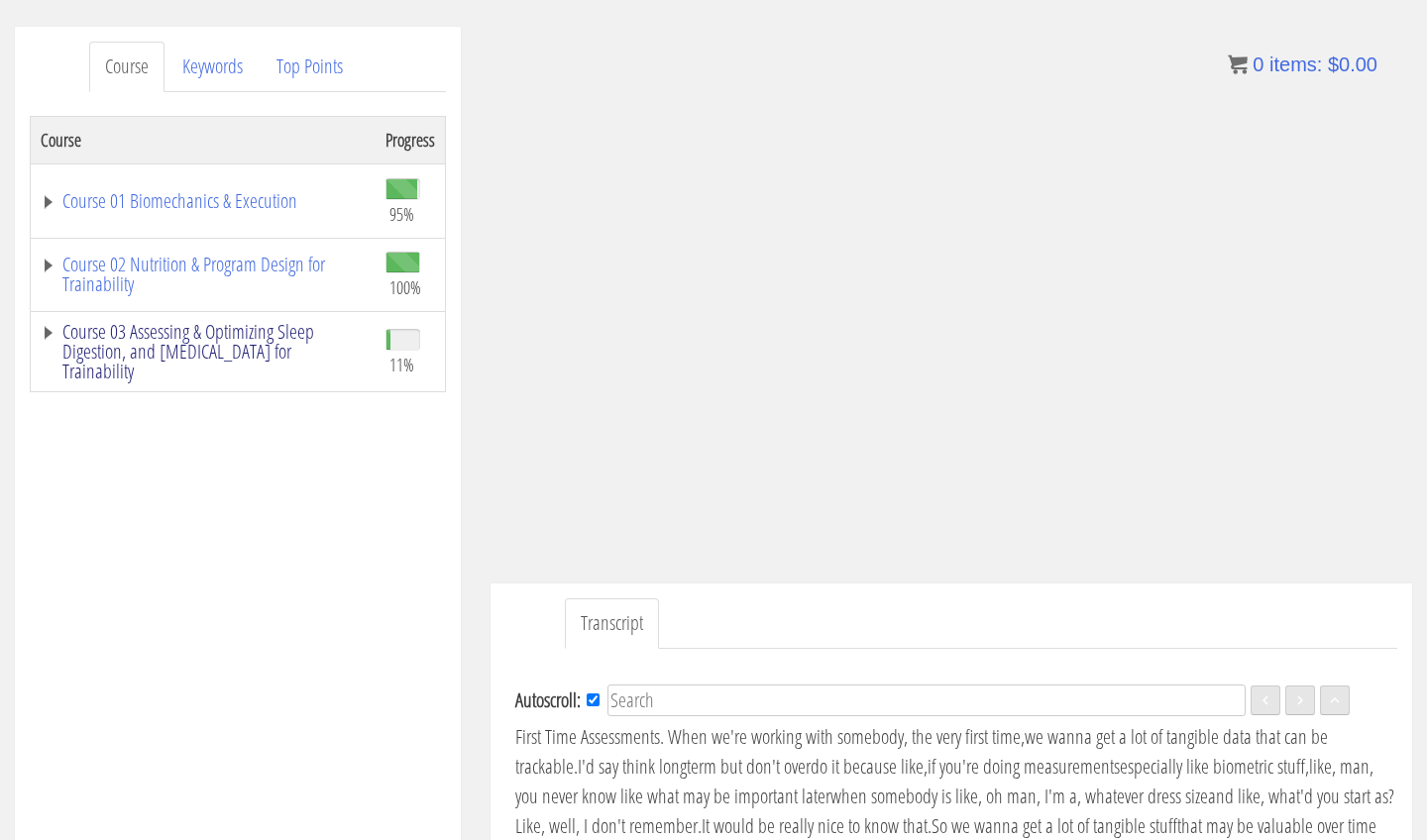 click on "Course 03 Assessing & Optimizing Sleep Digestion, and Stress Management for Trainability" at bounding box center (203, 352) 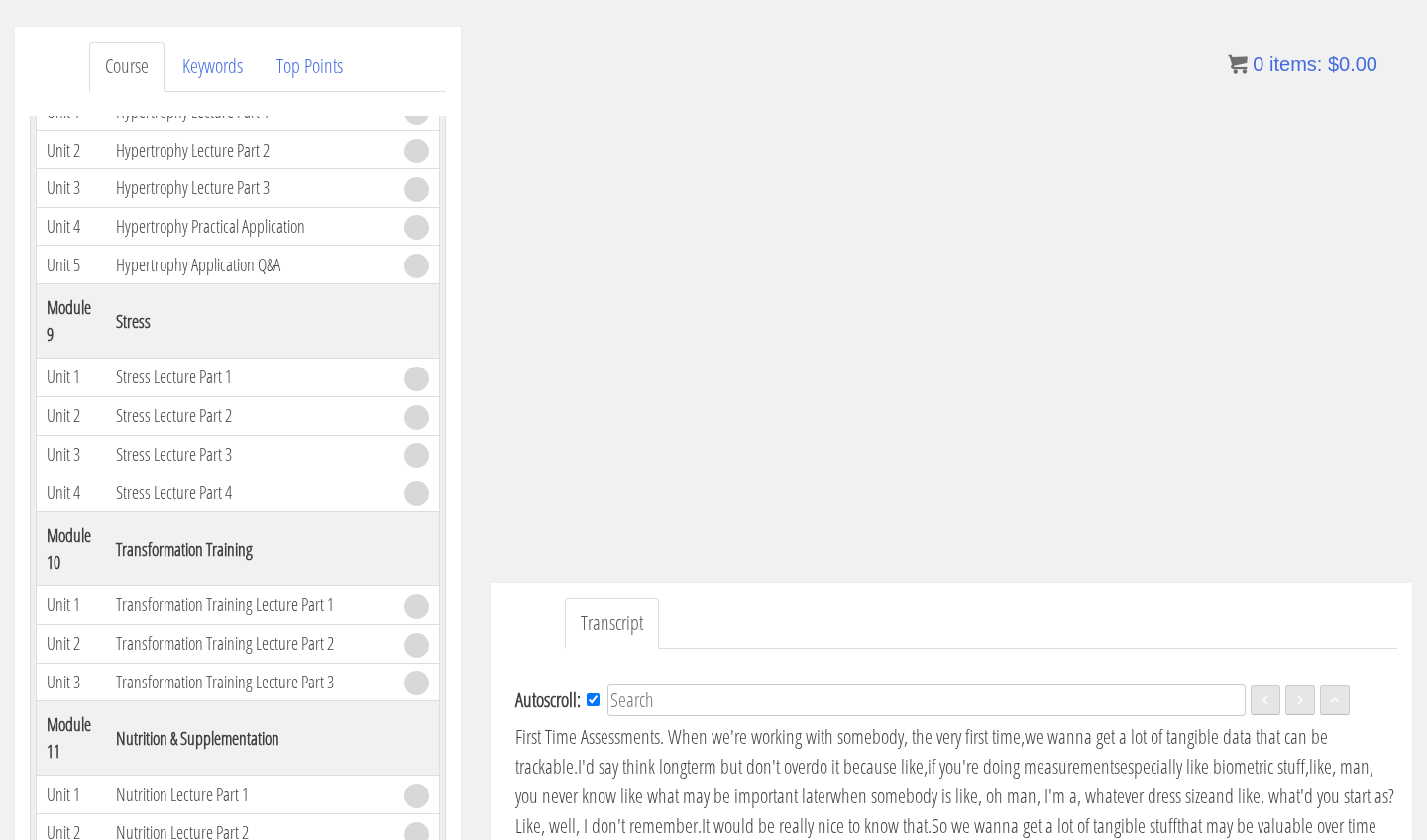 scroll, scrollTop: 2348, scrollLeft: 0, axis: vertical 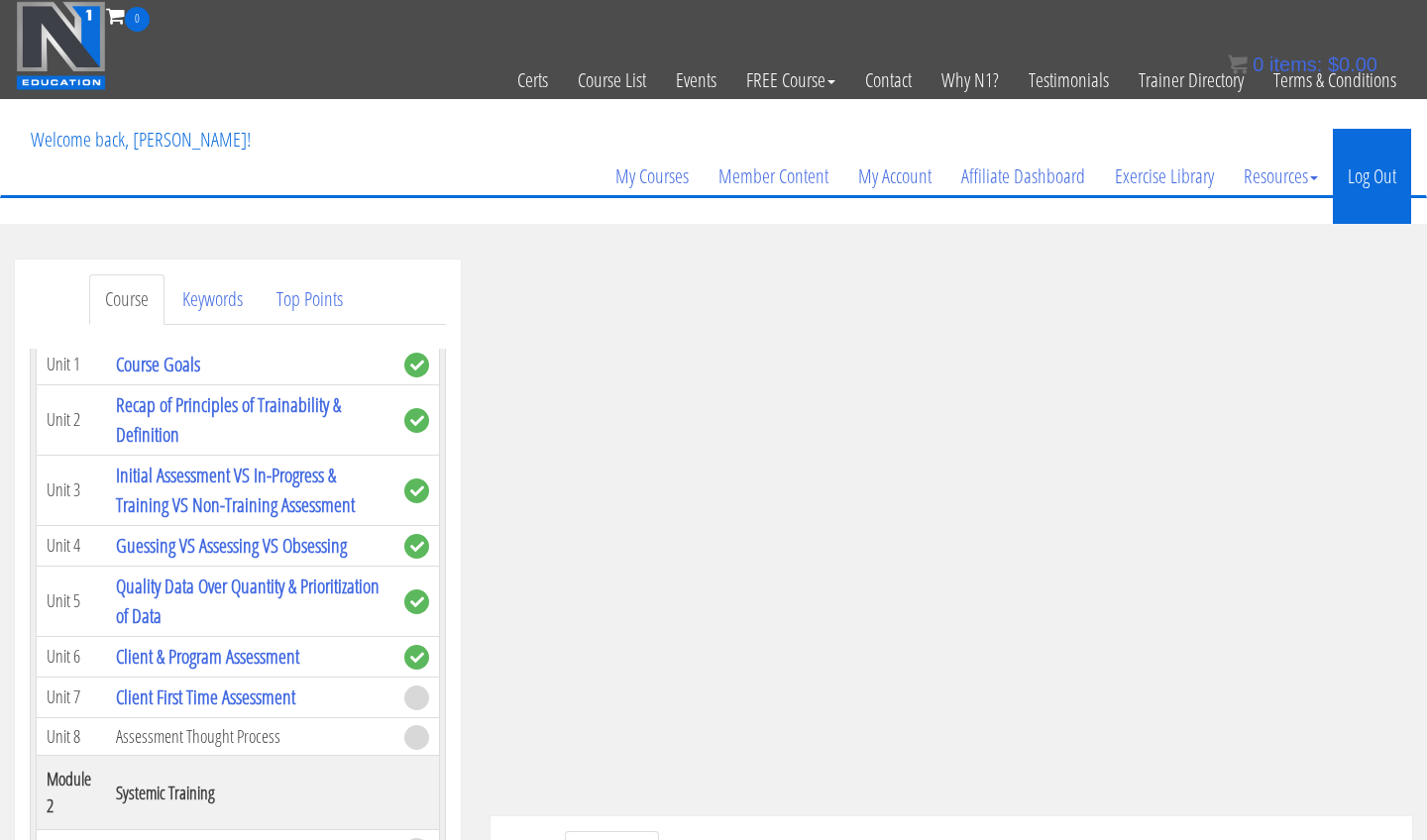 click on "Log Out" at bounding box center [1372, 176] 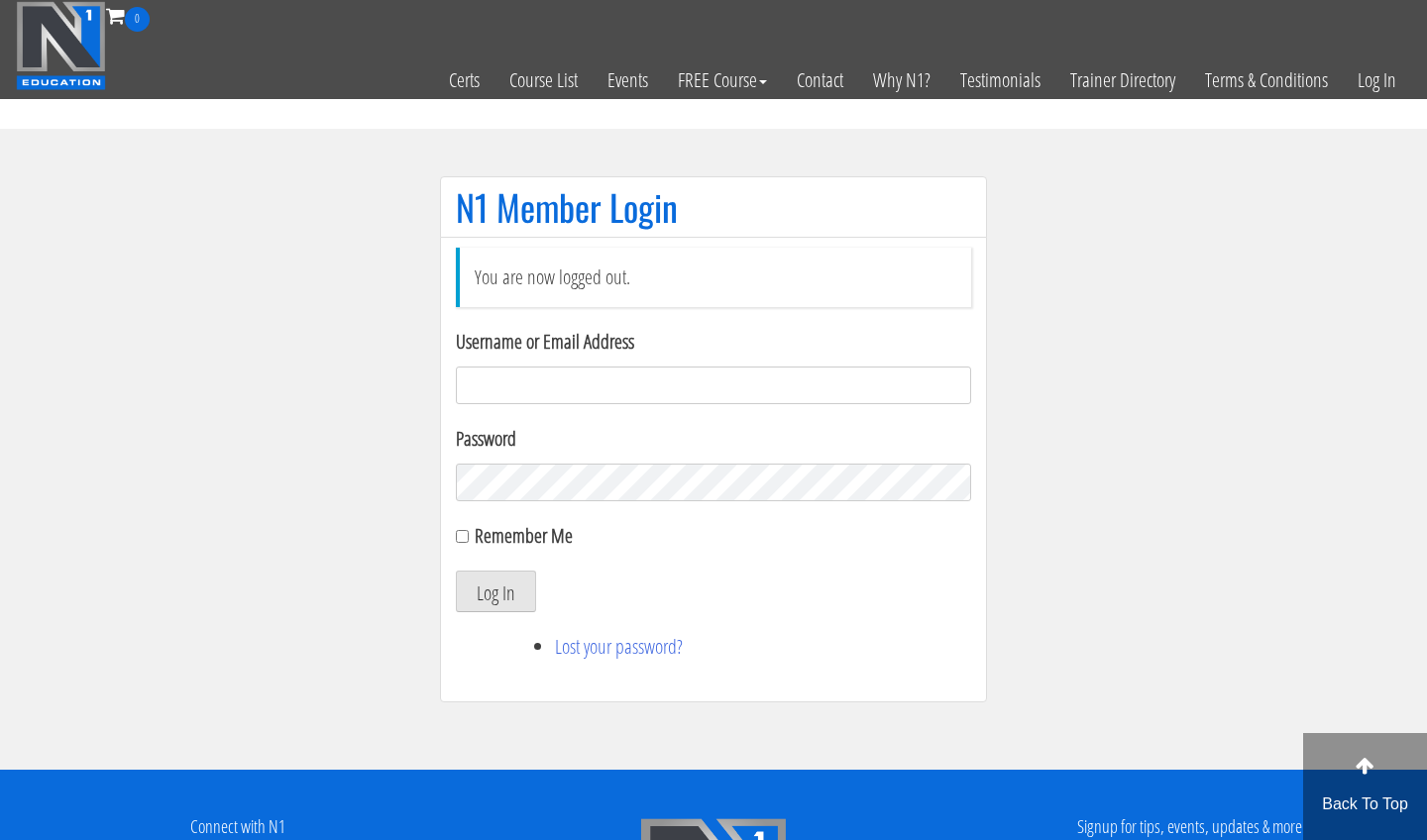scroll, scrollTop: 0, scrollLeft: 0, axis: both 